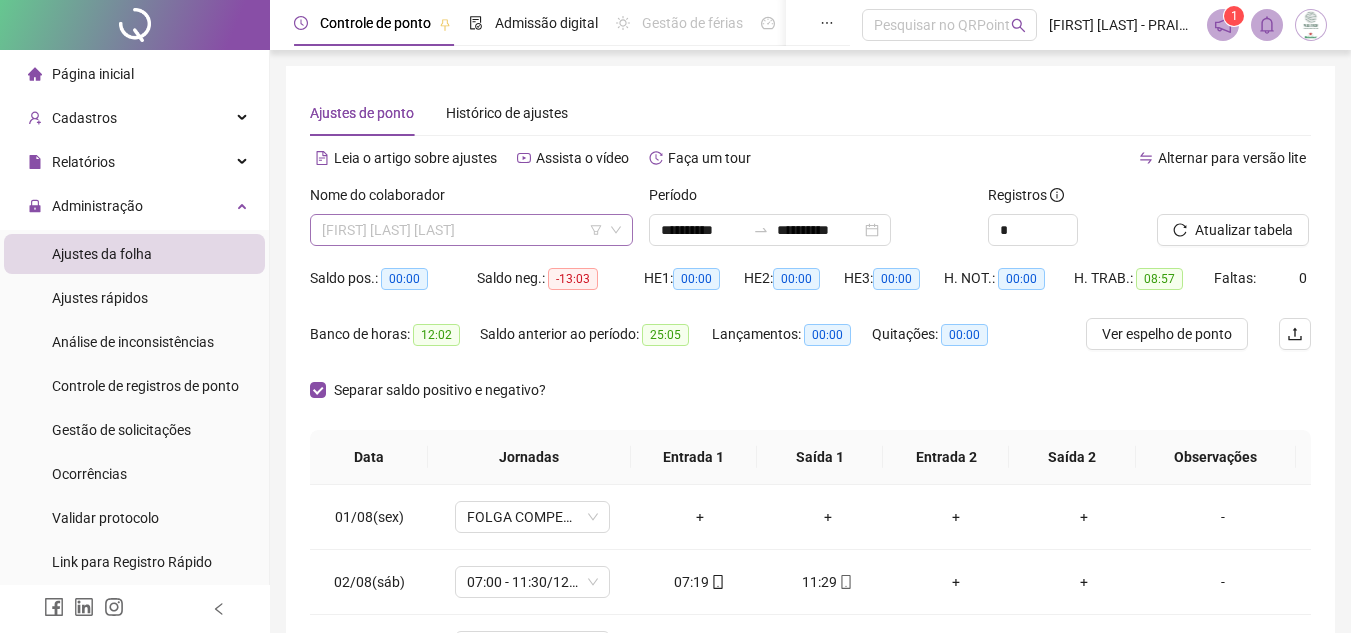 click on "[FIRST] [LAST] [LAST]" at bounding box center (471, 230) 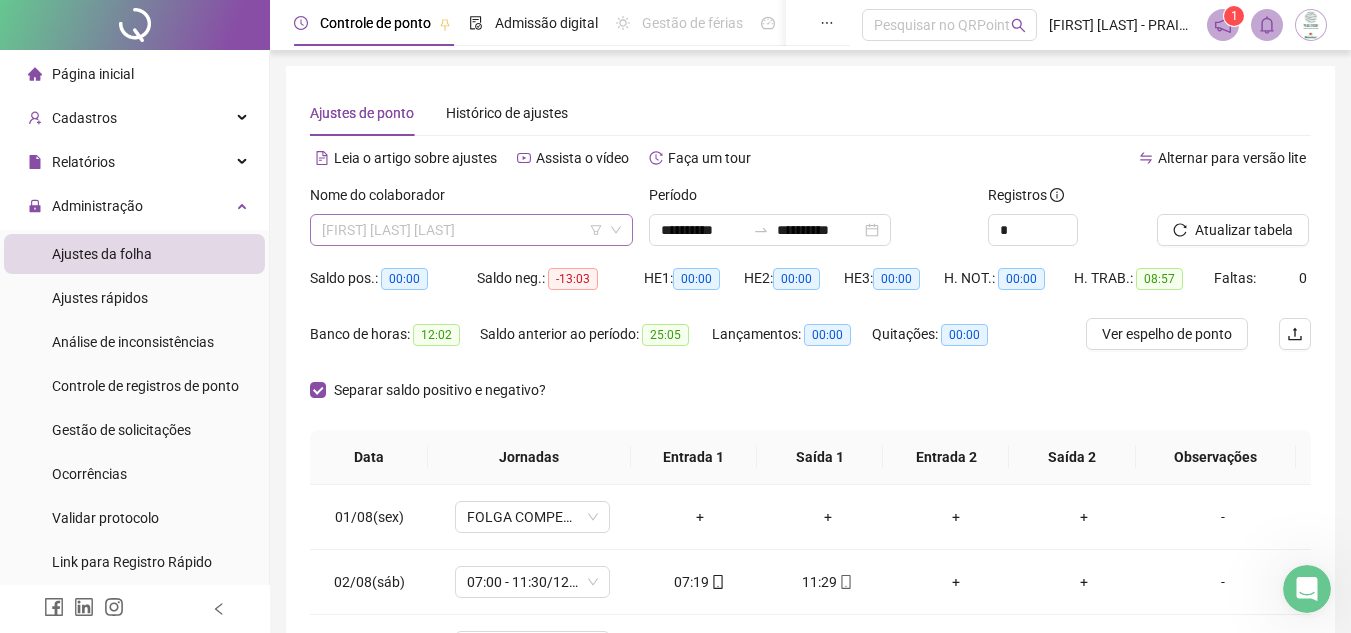 scroll, scrollTop: 0, scrollLeft: 0, axis: both 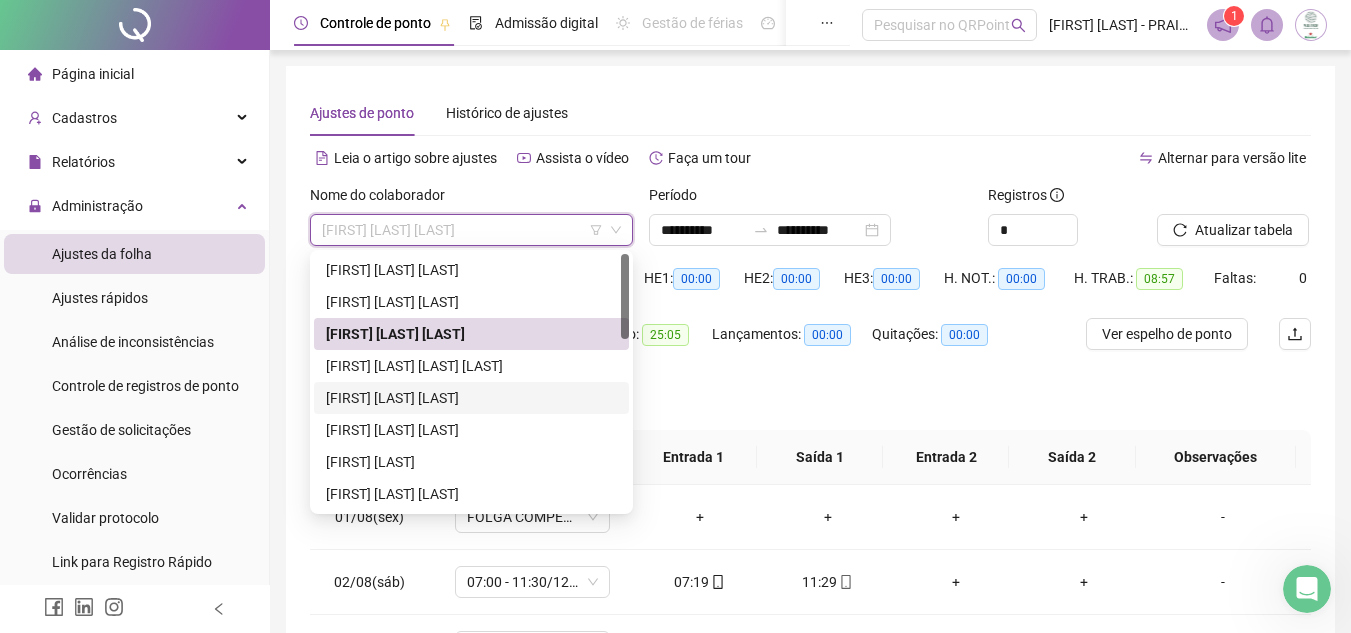 click on "[FIRST] [LAST] [LAST]" at bounding box center [471, 398] 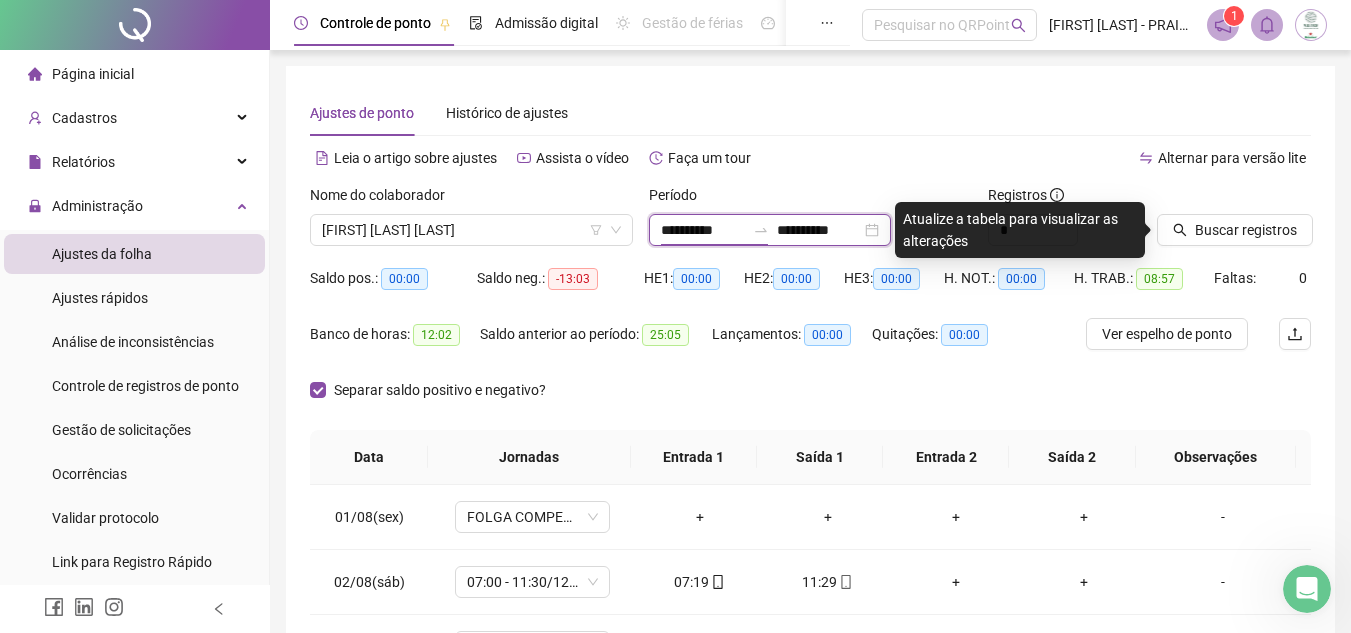 click on "**********" at bounding box center (703, 230) 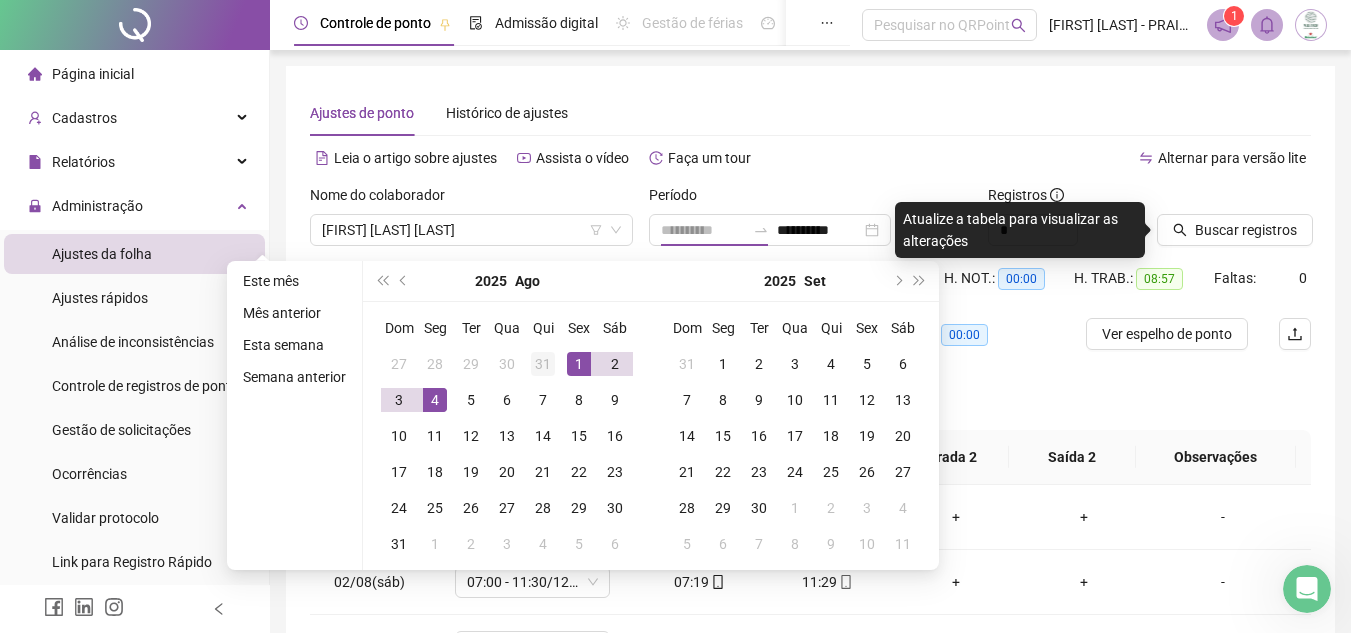 drag, startPoint x: 587, startPoint y: 363, endPoint x: 555, endPoint y: 378, distance: 35.341194 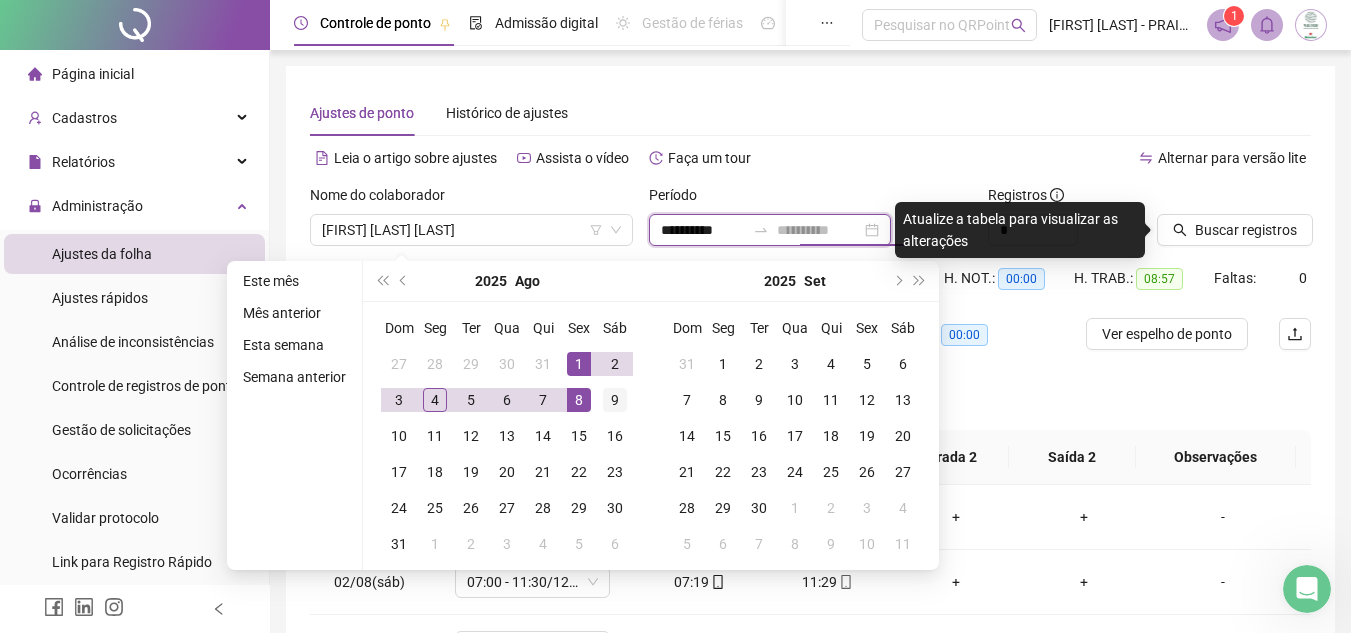 type on "**********" 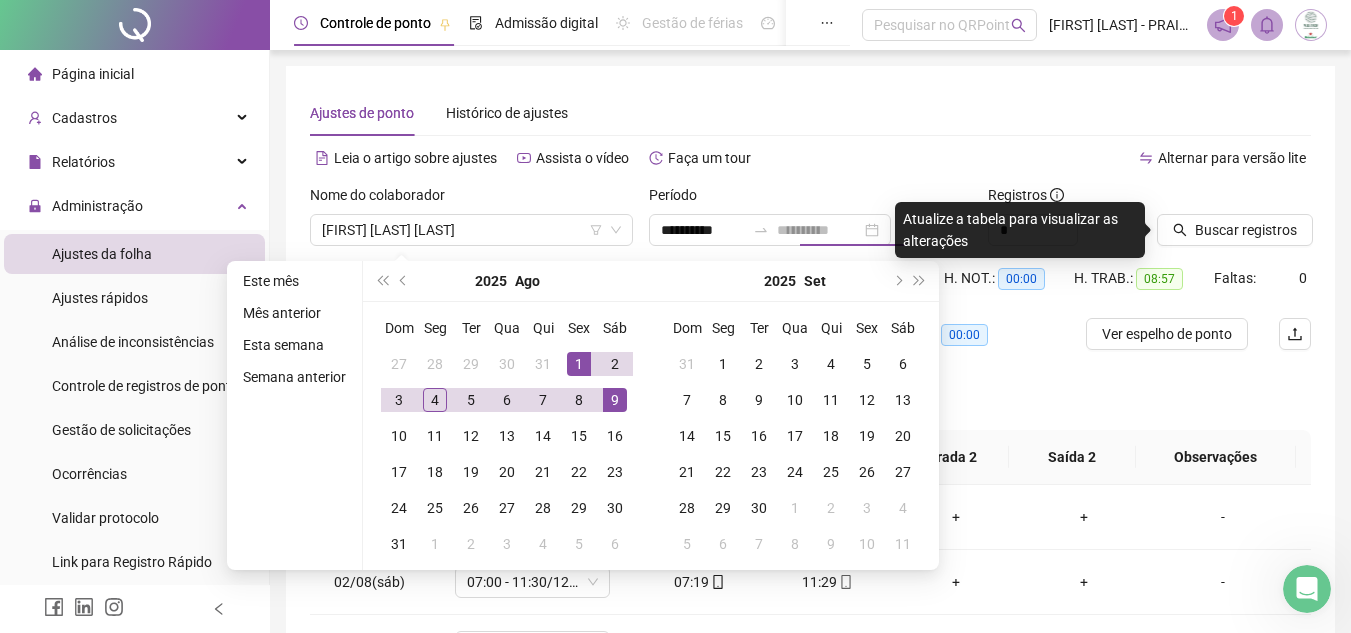 click on "9" at bounding box center (615, 400) 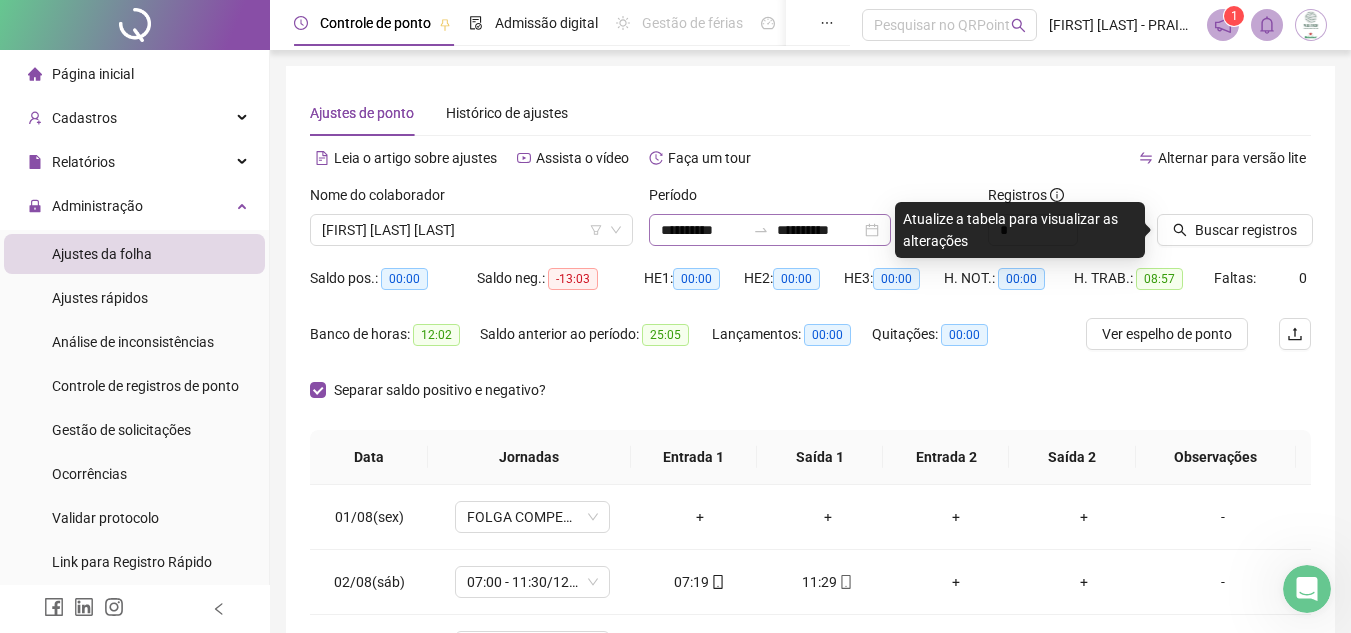 click on "**********" at bounding box center (770, 230) 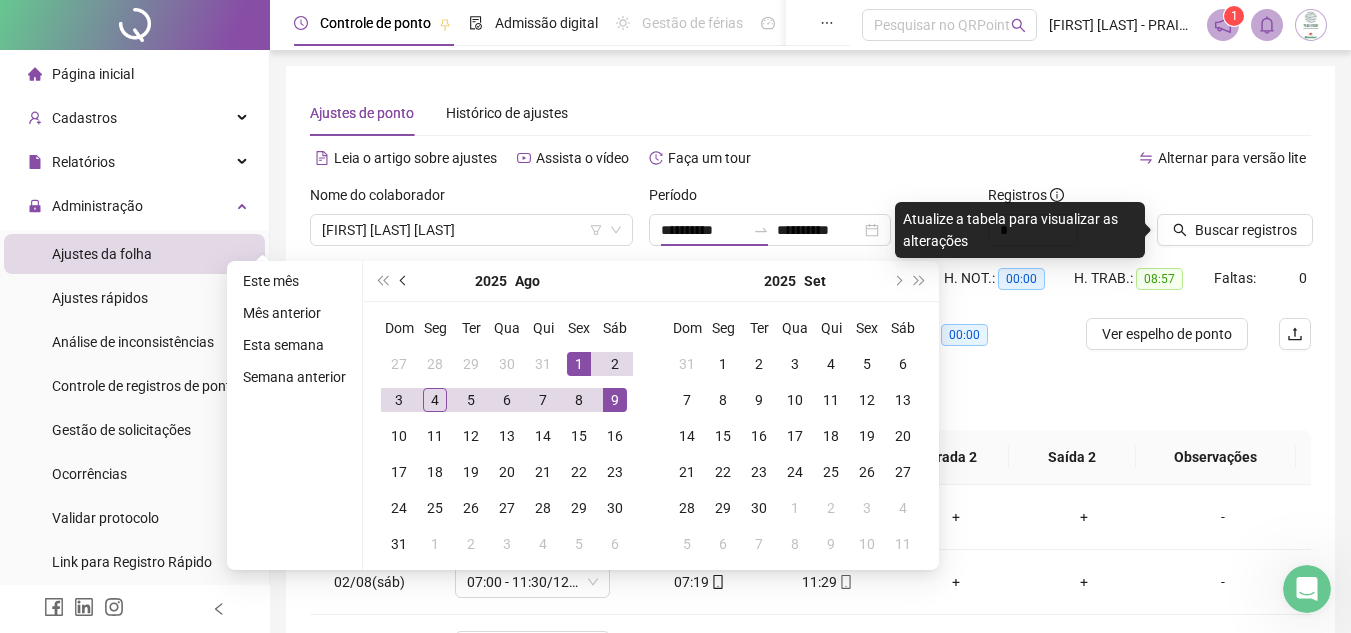 click at bounding box center (404, 281) 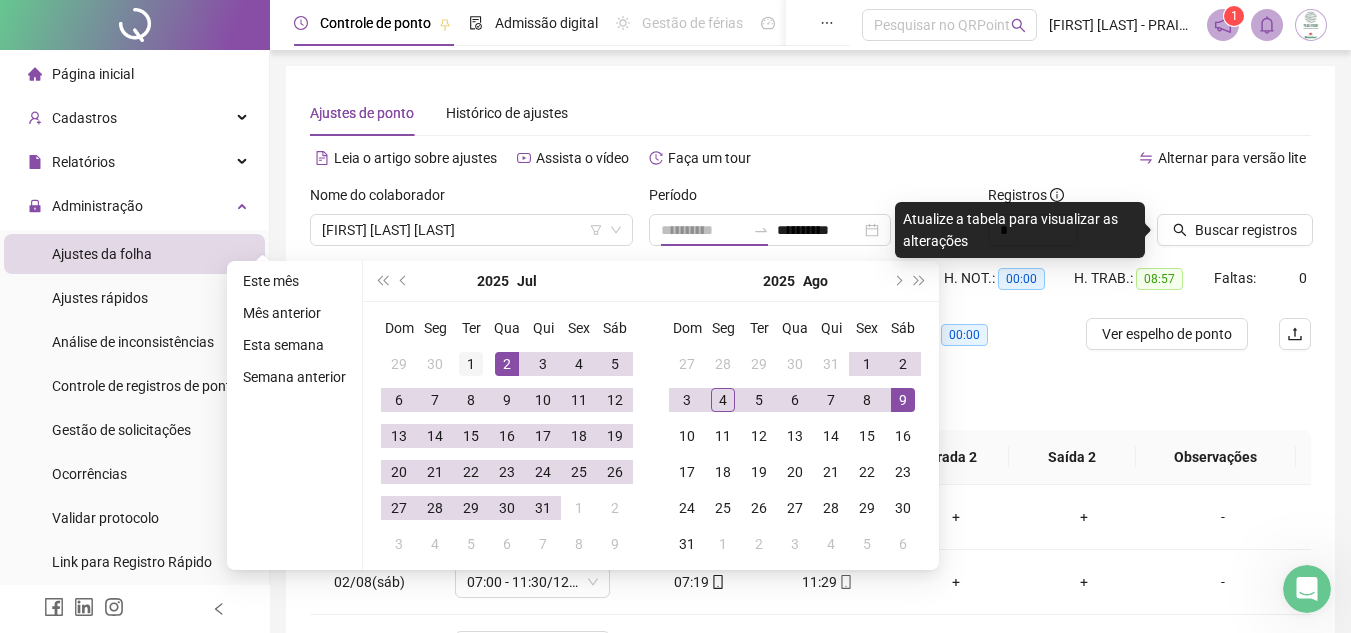 type on "**********" 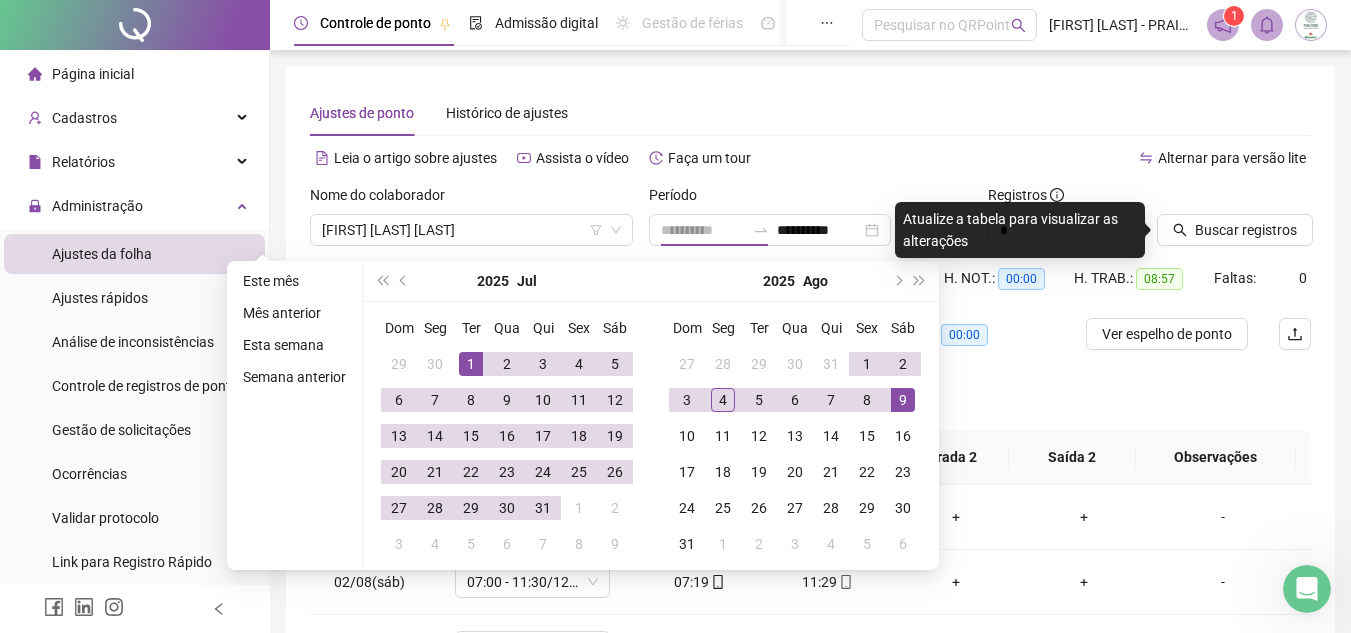 click on "1" at bounding box center [471, 364] 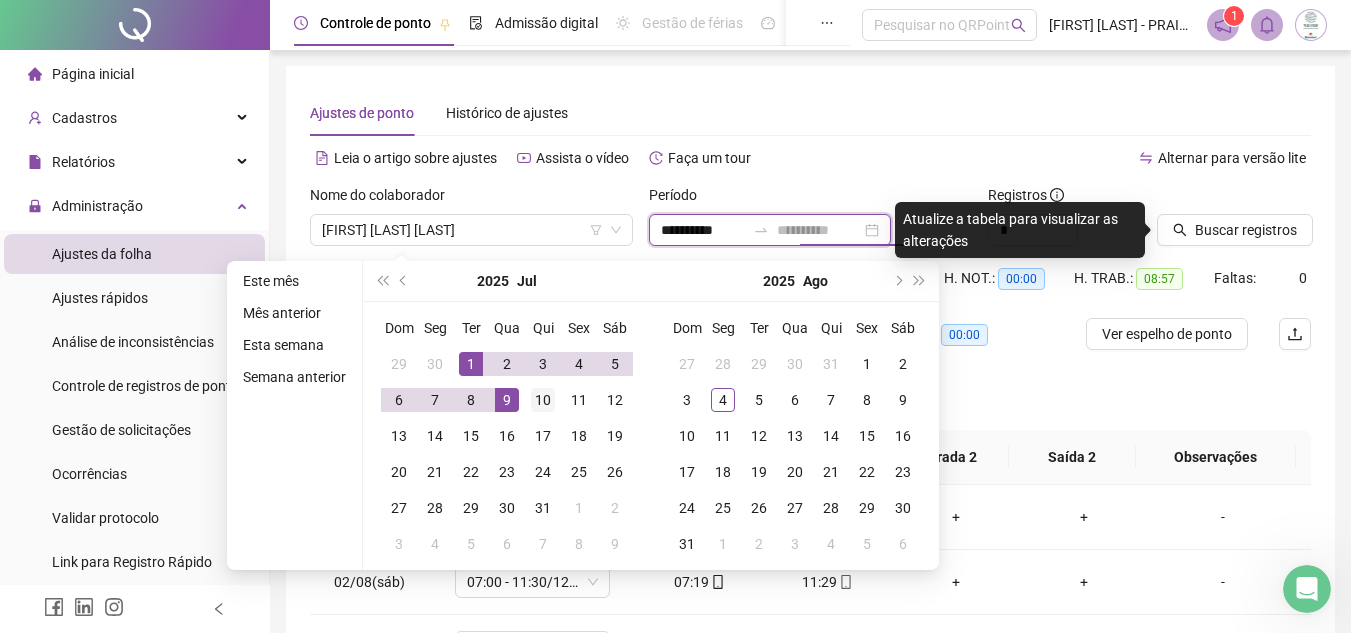 type on "**********" 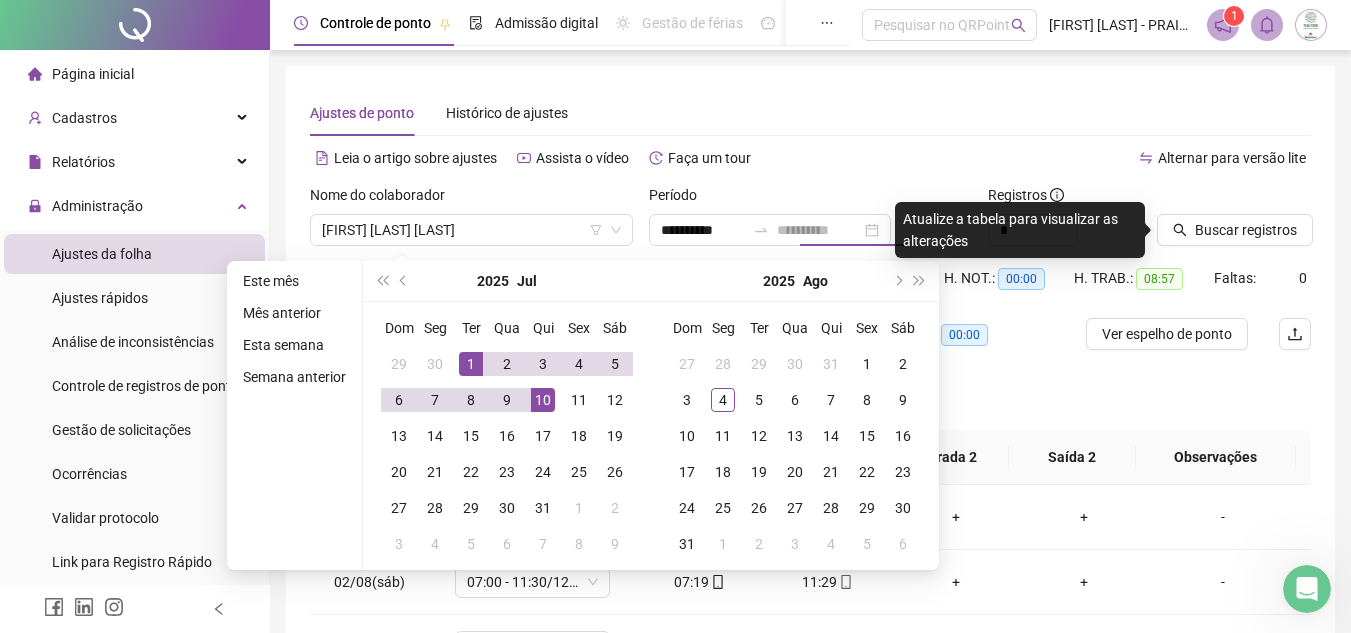 click on "10" at bounding box center [543, 400] 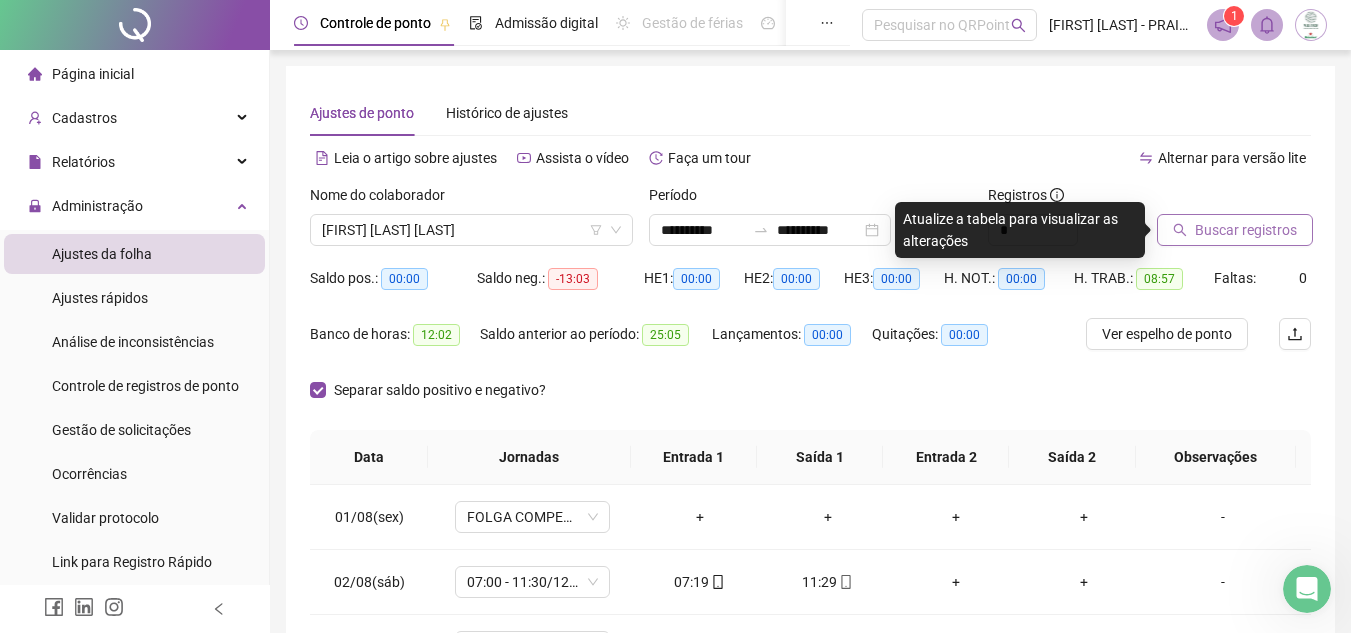 click on "Buscar registros" at bounding box center [1235, 230] 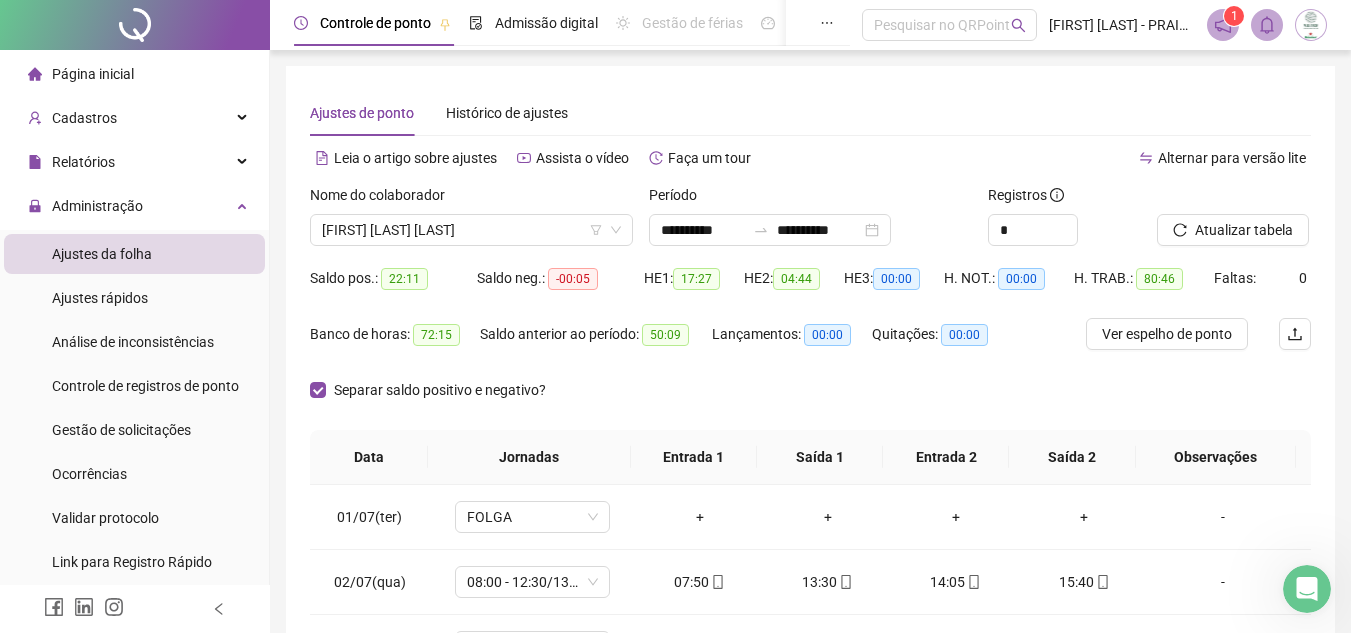 click on "Separar saldo positivo e negativo?" at bounding box center (810, 402) 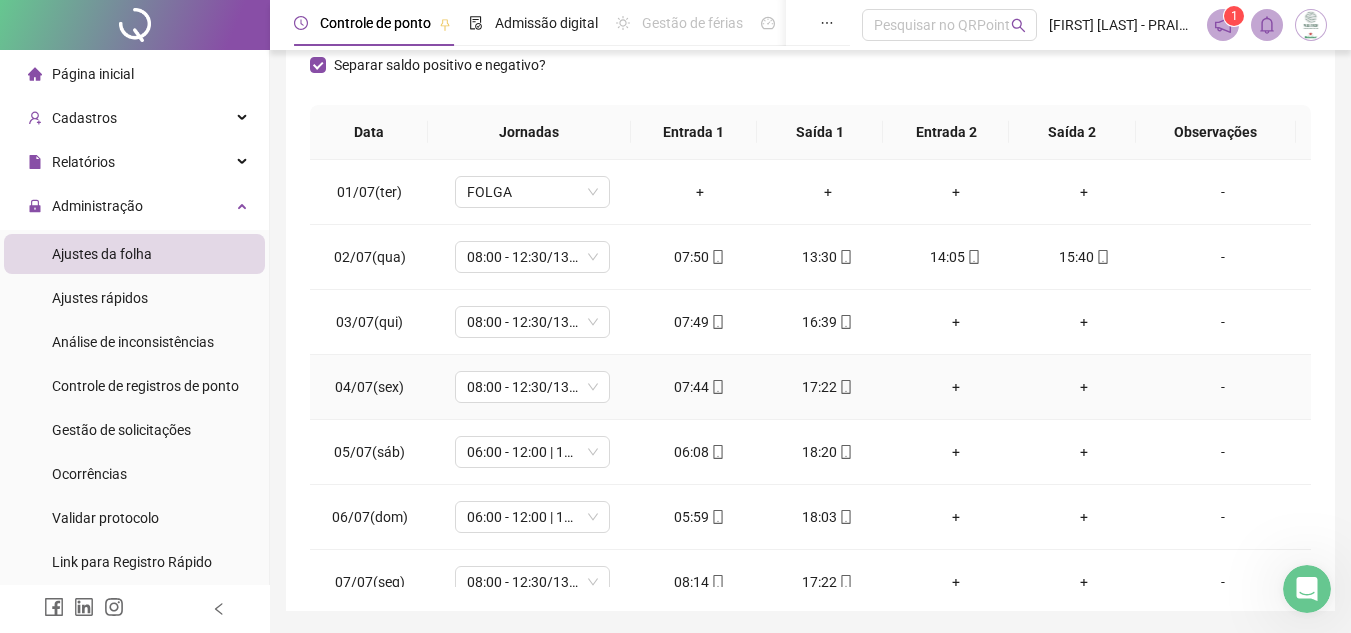 scroll, scrollTop: 389, scrollLeft: 0, axis: vertical 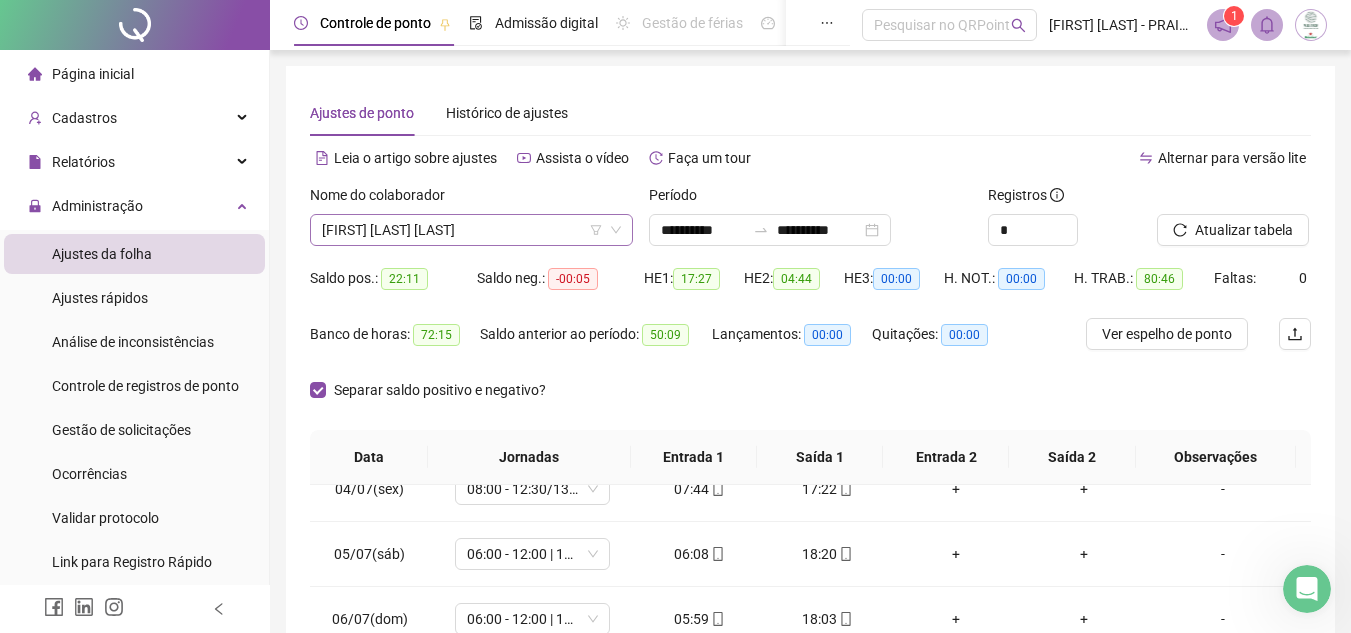click on "[FIRST] [LAST] [LAST]" at bounding box center (471, 230) 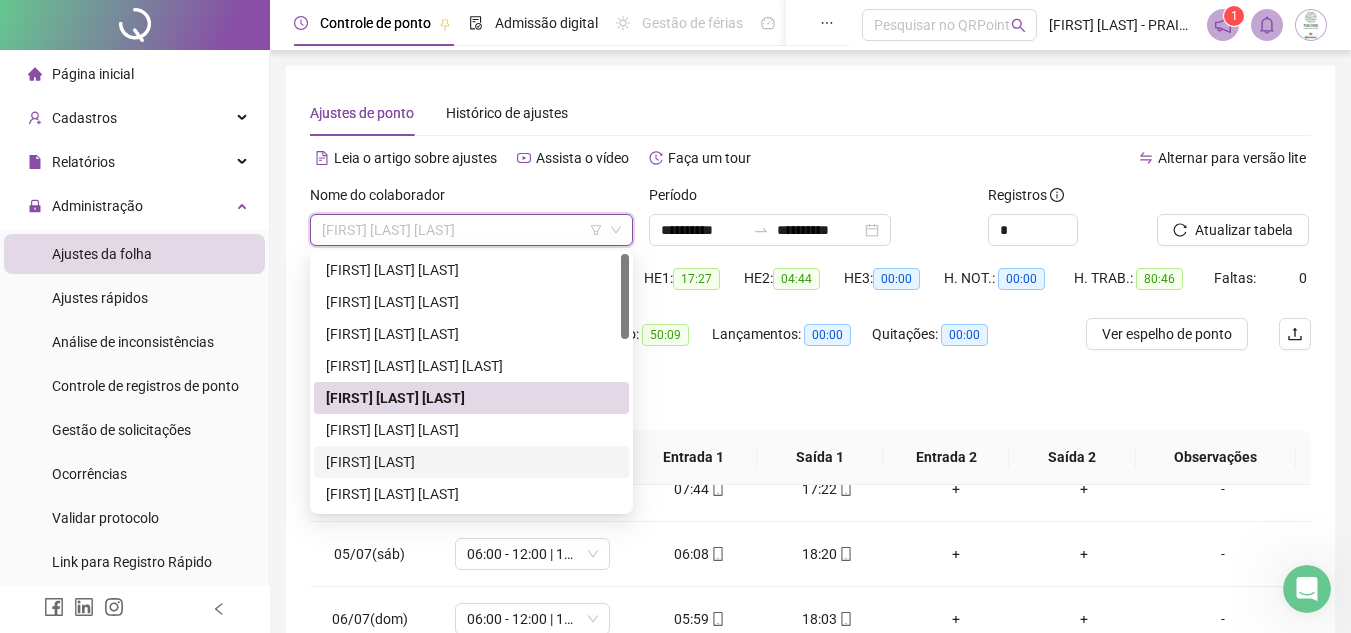 click on "[FIRST] [LAST]" at bounding box center [471, 462] 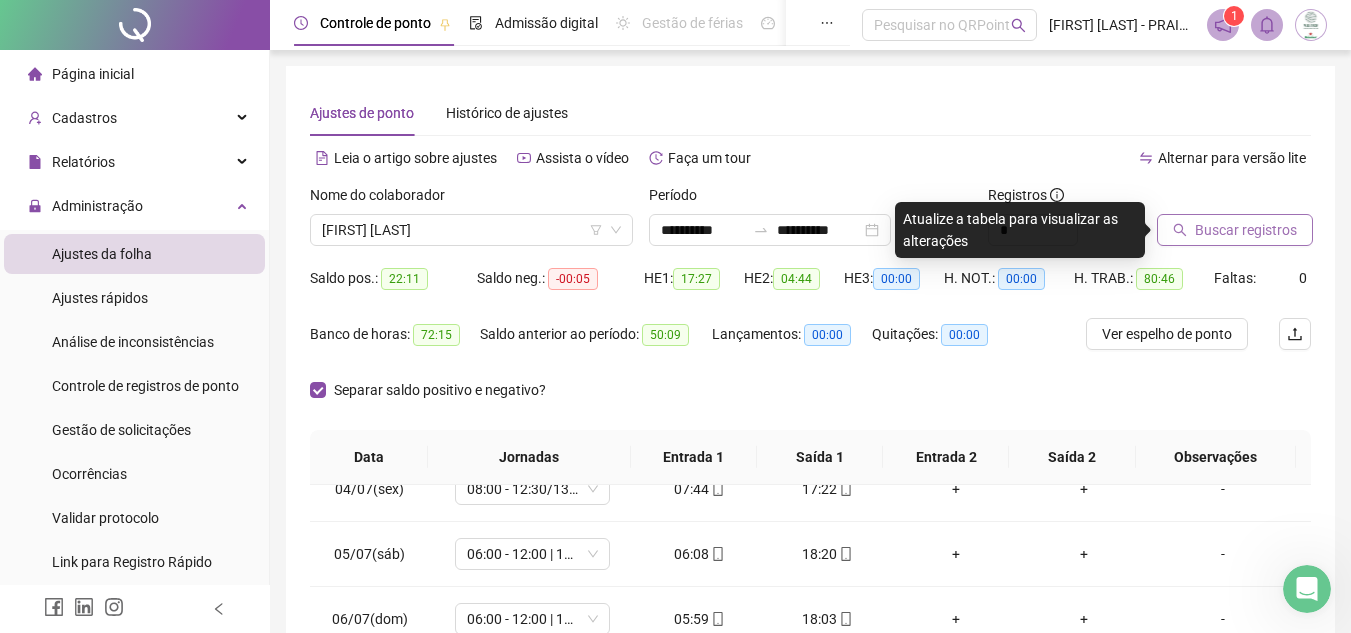 click on "Buscar registros" at bounding box center (1246, 230) 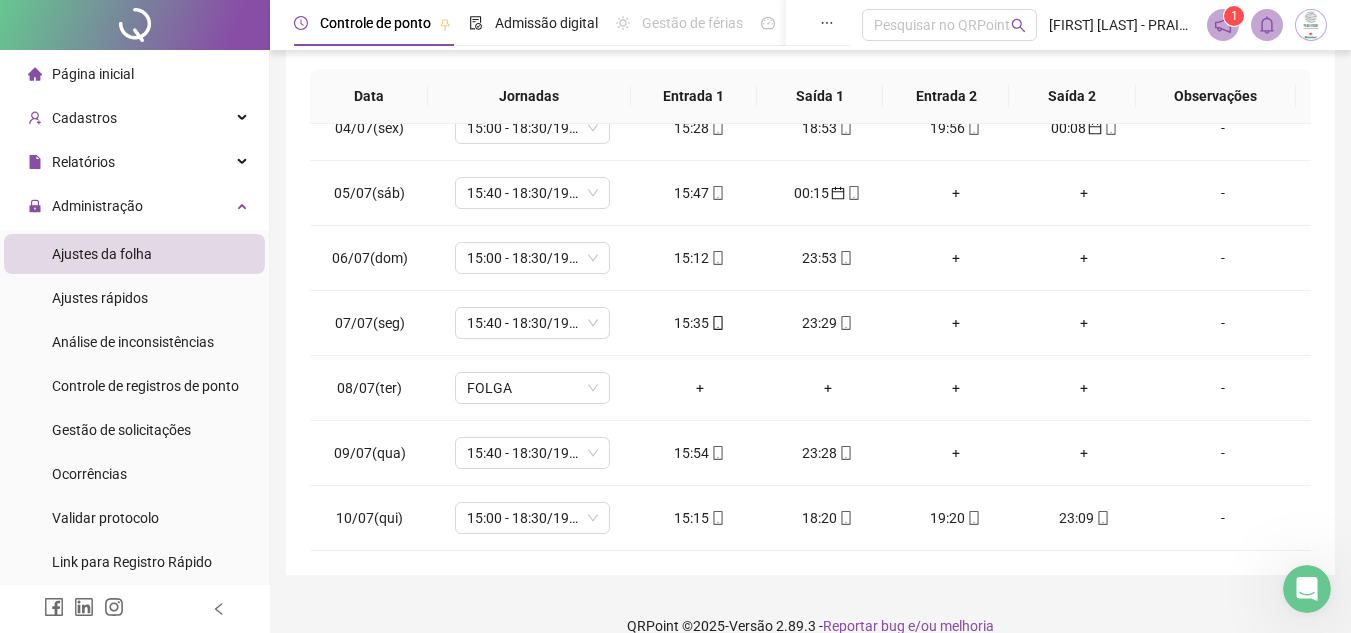 scroll, scrollTop: 389, scrollLeft: 0, axis: vertical 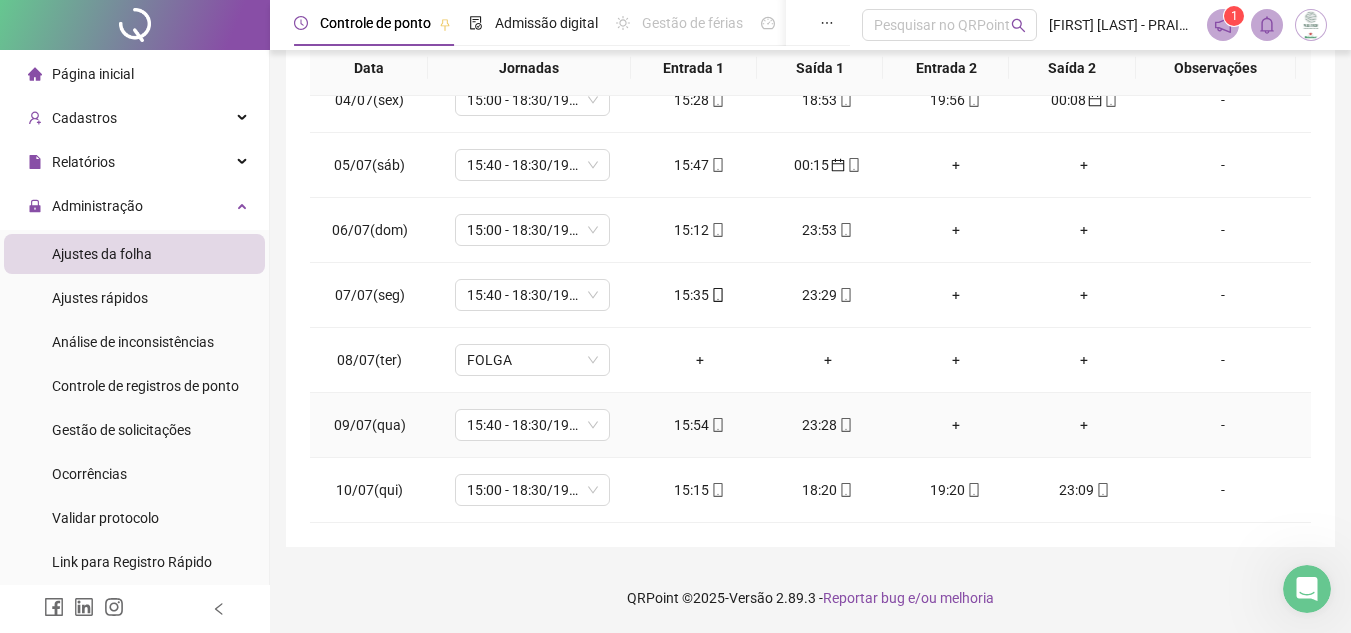 type 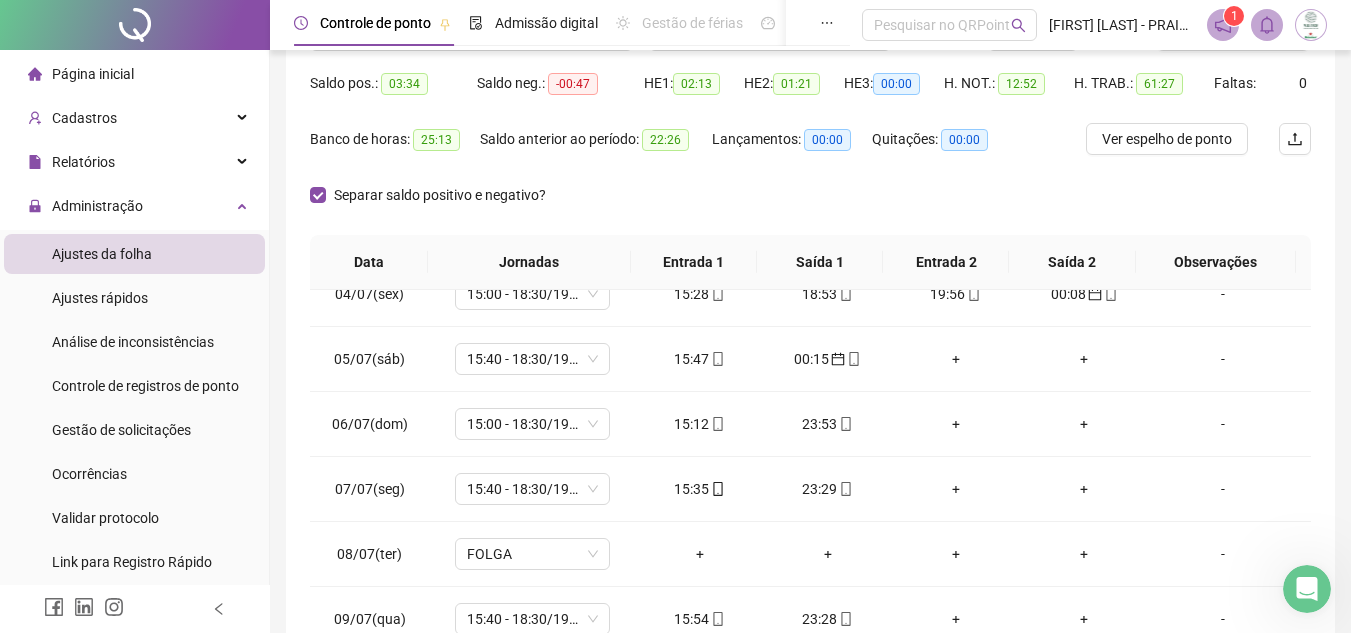 scroll, scrollTop: 0, scrollLeft: 0, axis: both 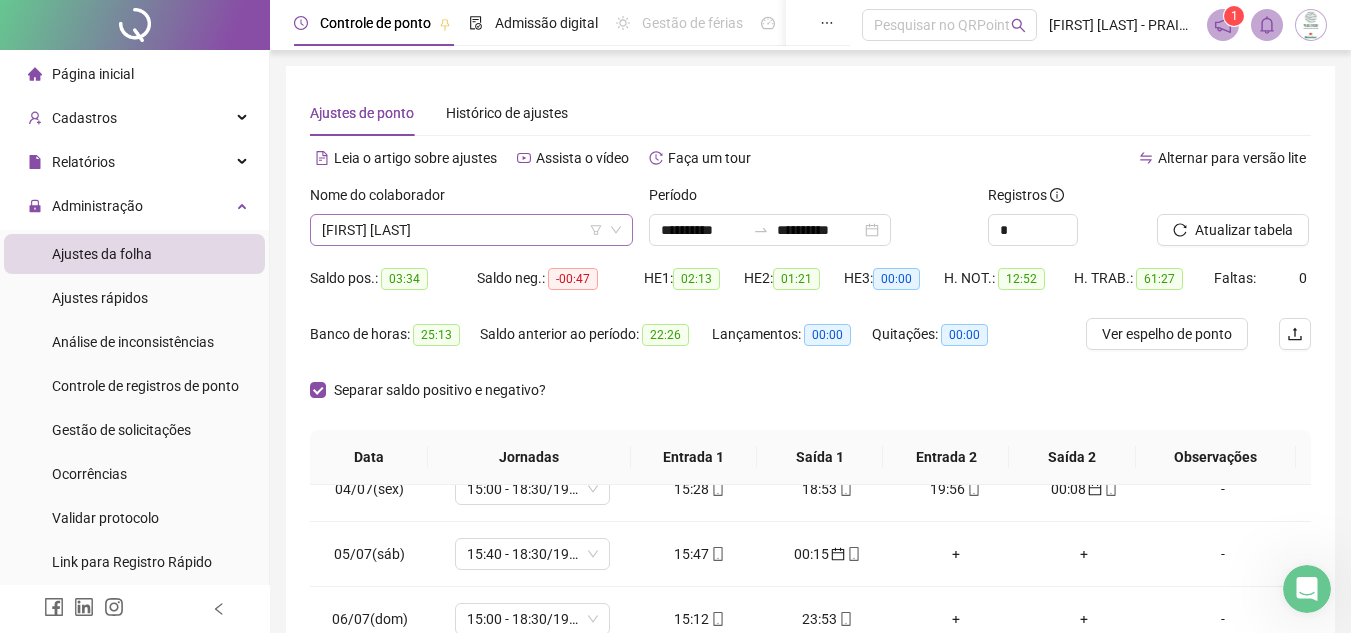 click on "[FIRST] [LAST]" at bounding box center [471, 230] 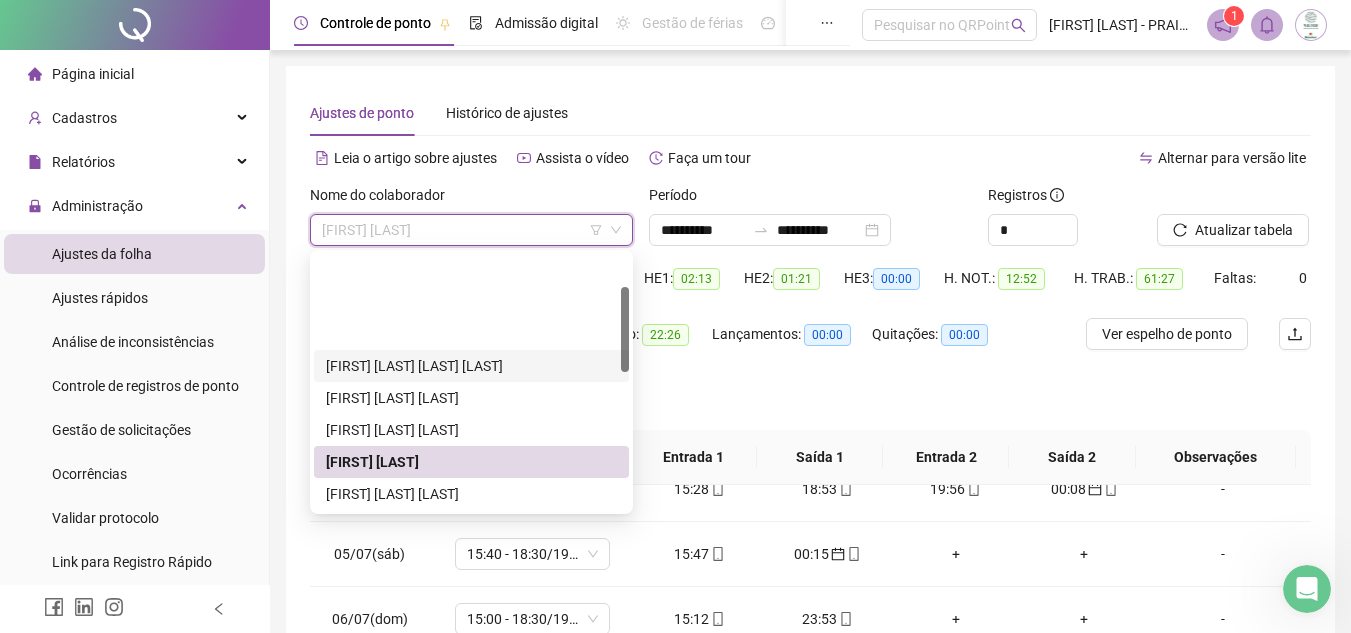 scroll, scrollTop: 100, scrollLeft: 0, axis: vertical 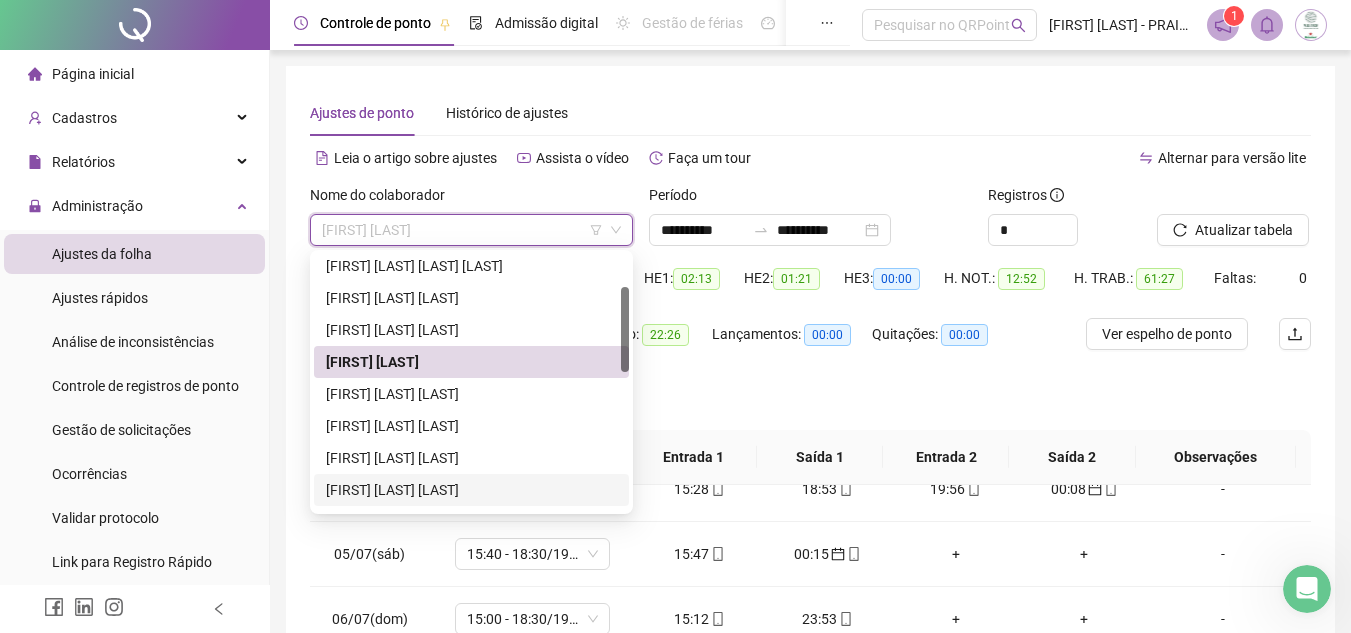 click on "[FIRST] [LAST] [LAST]" at bounding box center [471, 490] 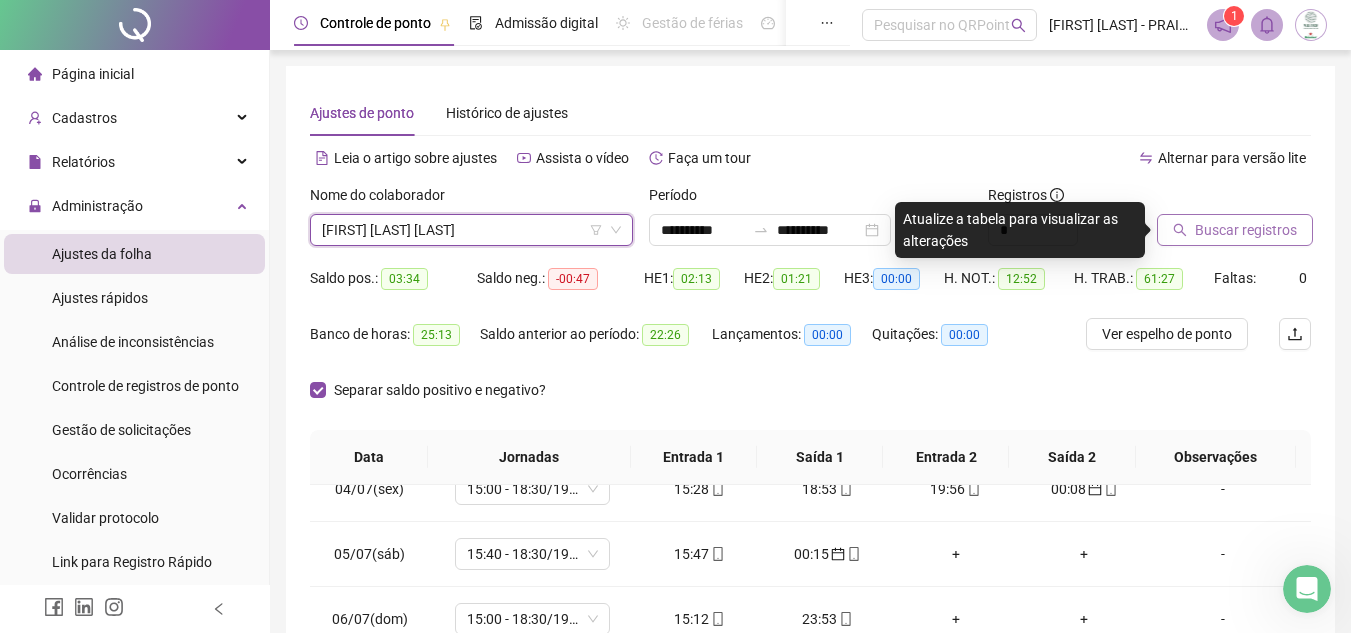 click on "Buscar registros" at bounding box center [1246, 230] 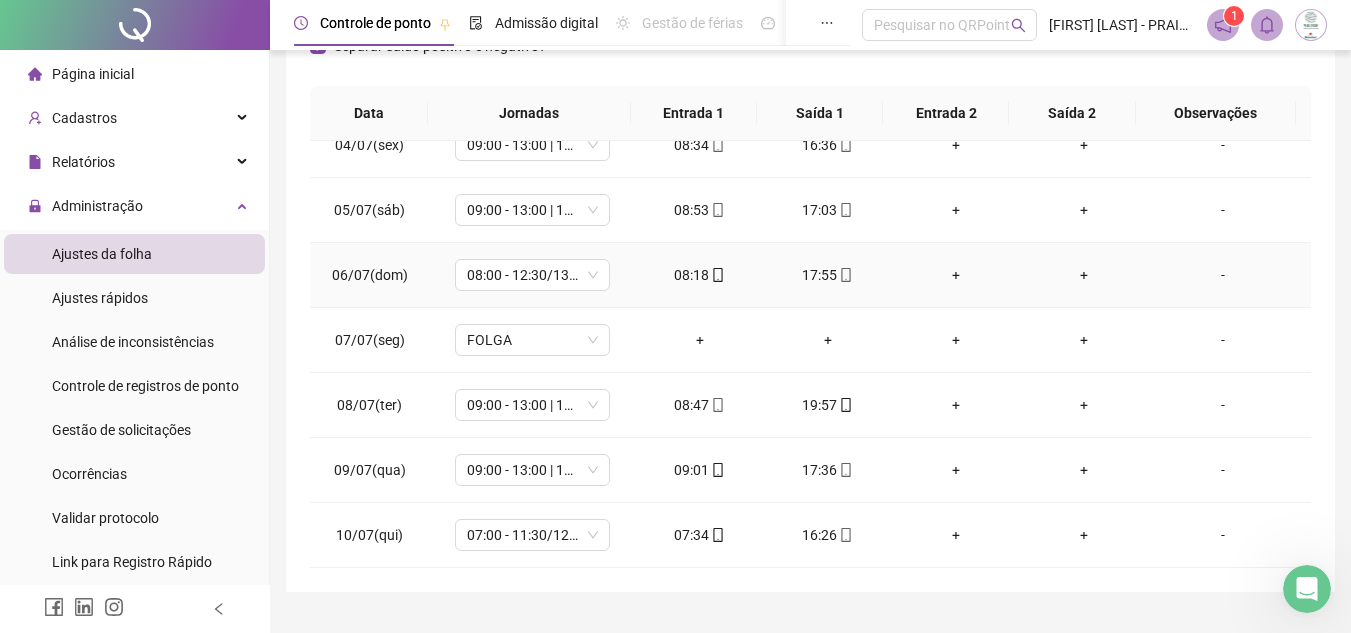 scroll, scrollTop: 389, scrollLeft: 0, axis: vertical 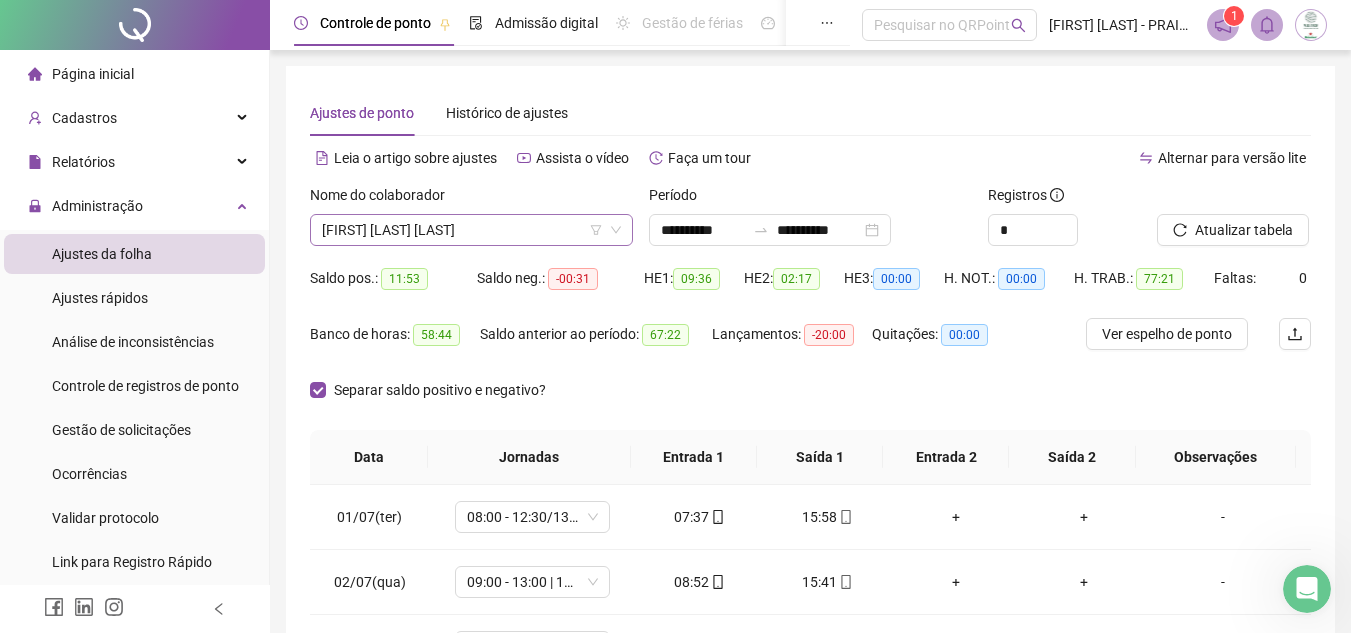 click on "[FIRST] [LAST] [LAST]" at bounding box center (471, 230) 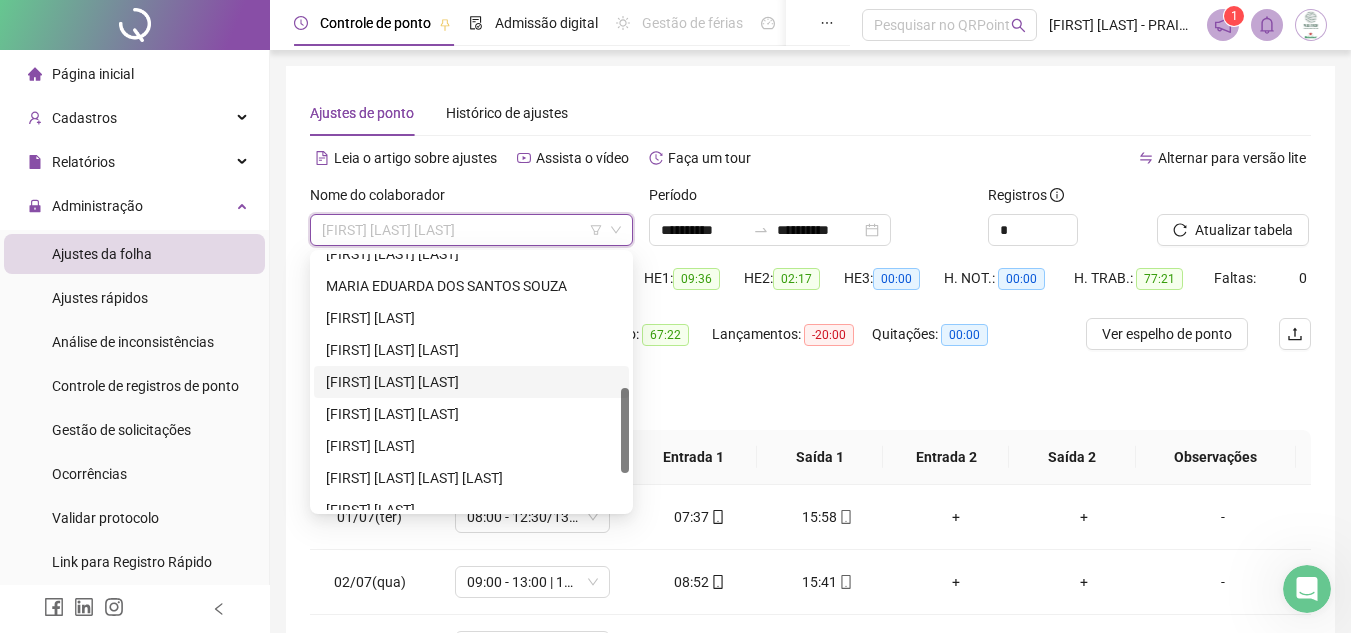 scroll, scrollTop: 500, scrollLeft: 0, axis: vertical 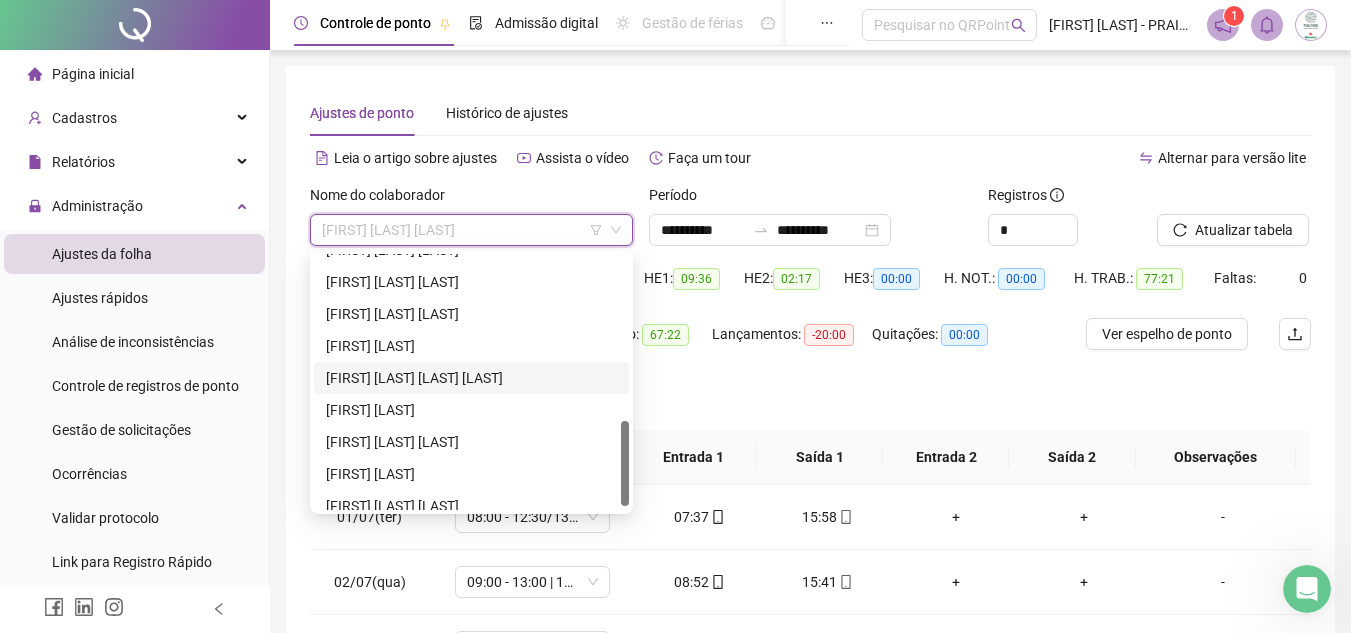 click on "[FIRST] [LAST] [LAST] [LAST]" at bounding box center [471, 378] 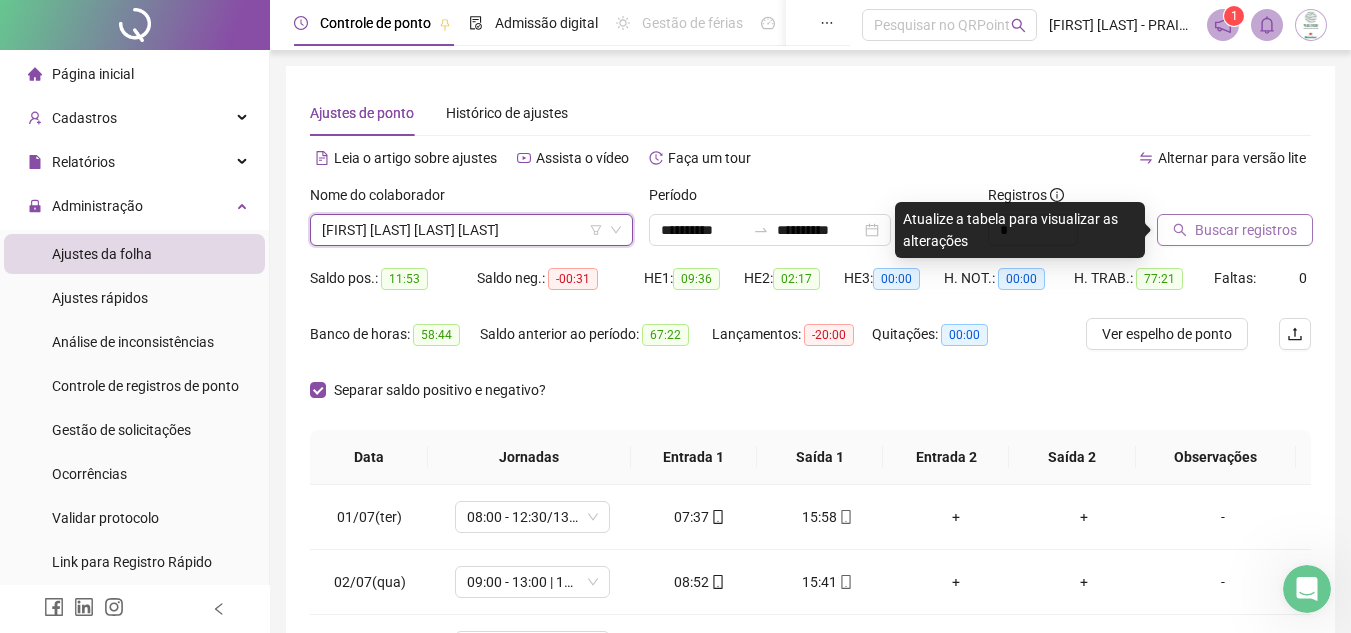 click on "Buscar registros" at bounding box center (1246, 230) 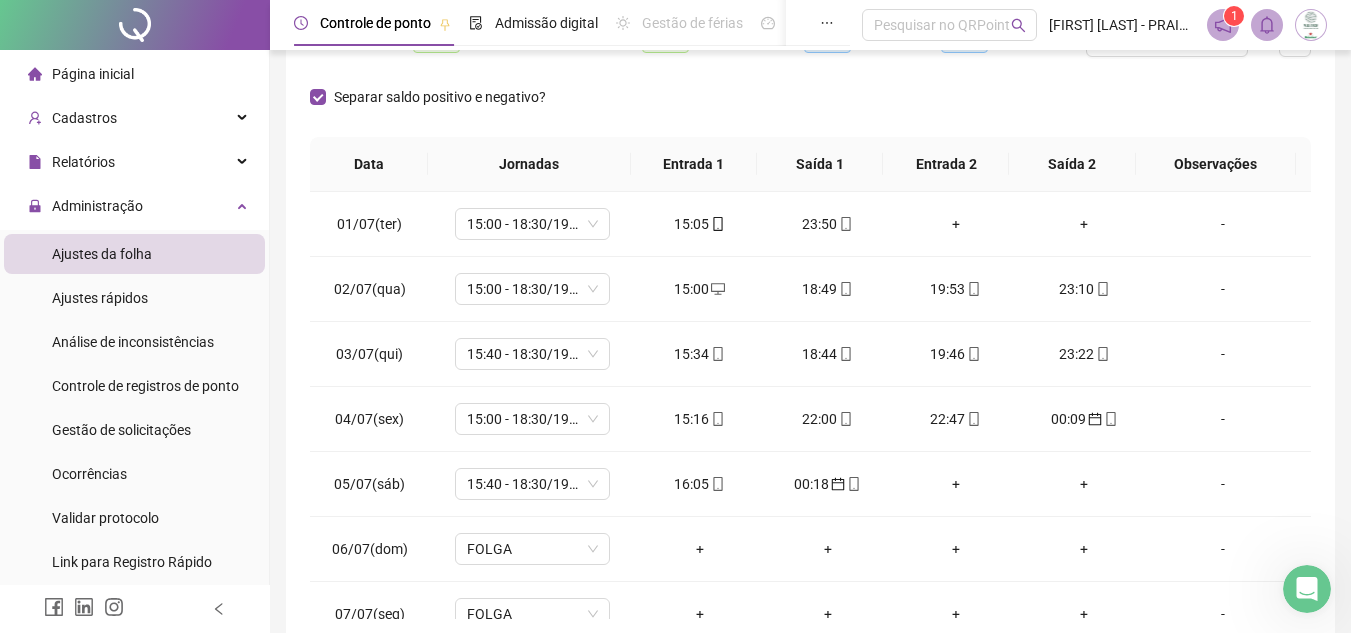 scroll, scrollTop: 300, scrollLeft: 0, axis: vertical 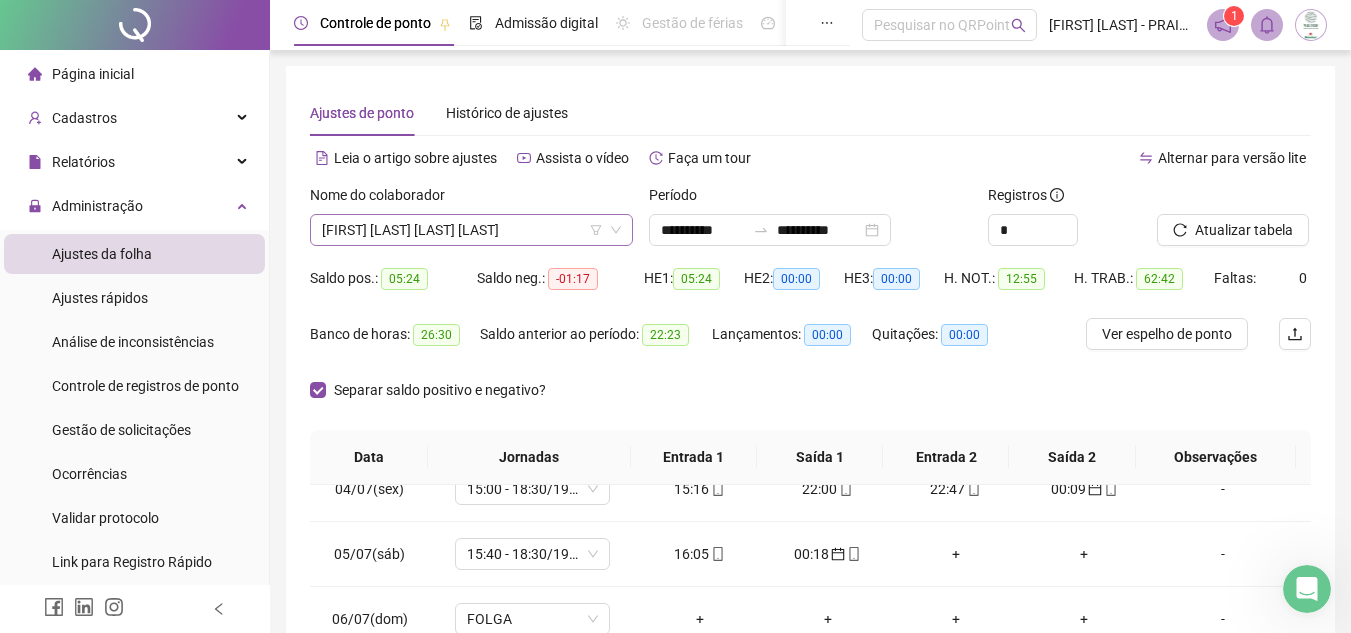 click on "[FIRST] [LAST] [LAST] [LAST]" at bounding box center (471, 230) 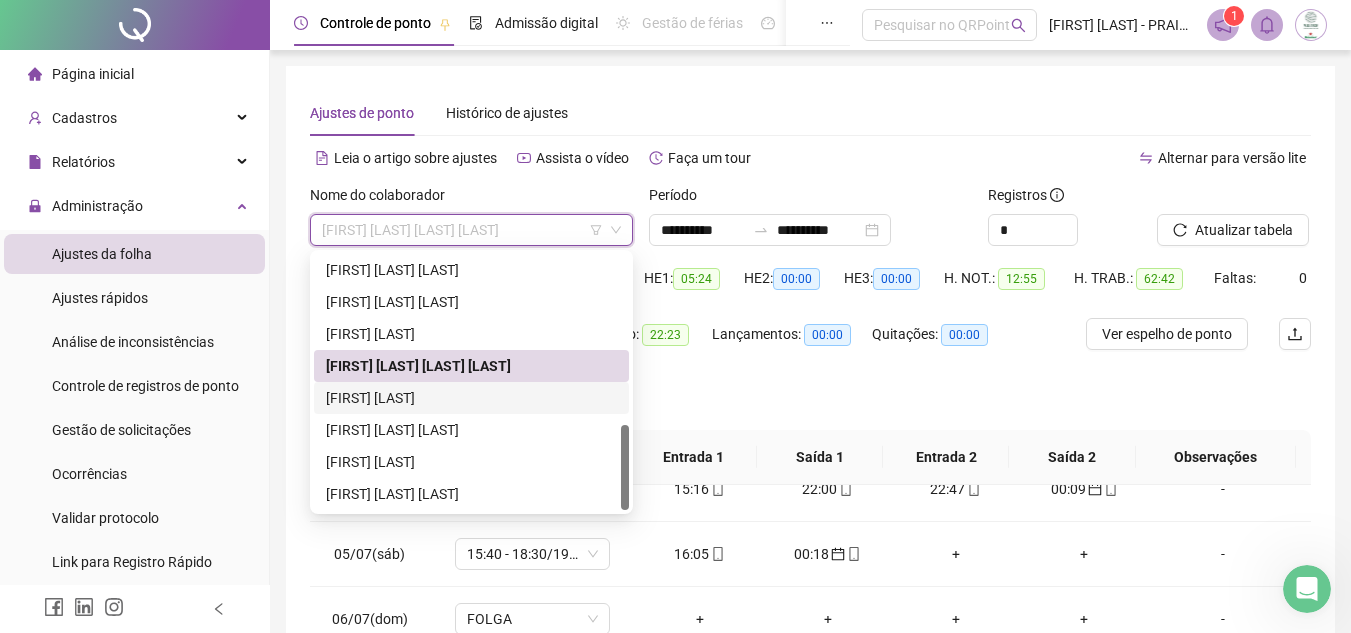 scroll, scrollTop: 0, scrollLeft: 0, axis: both 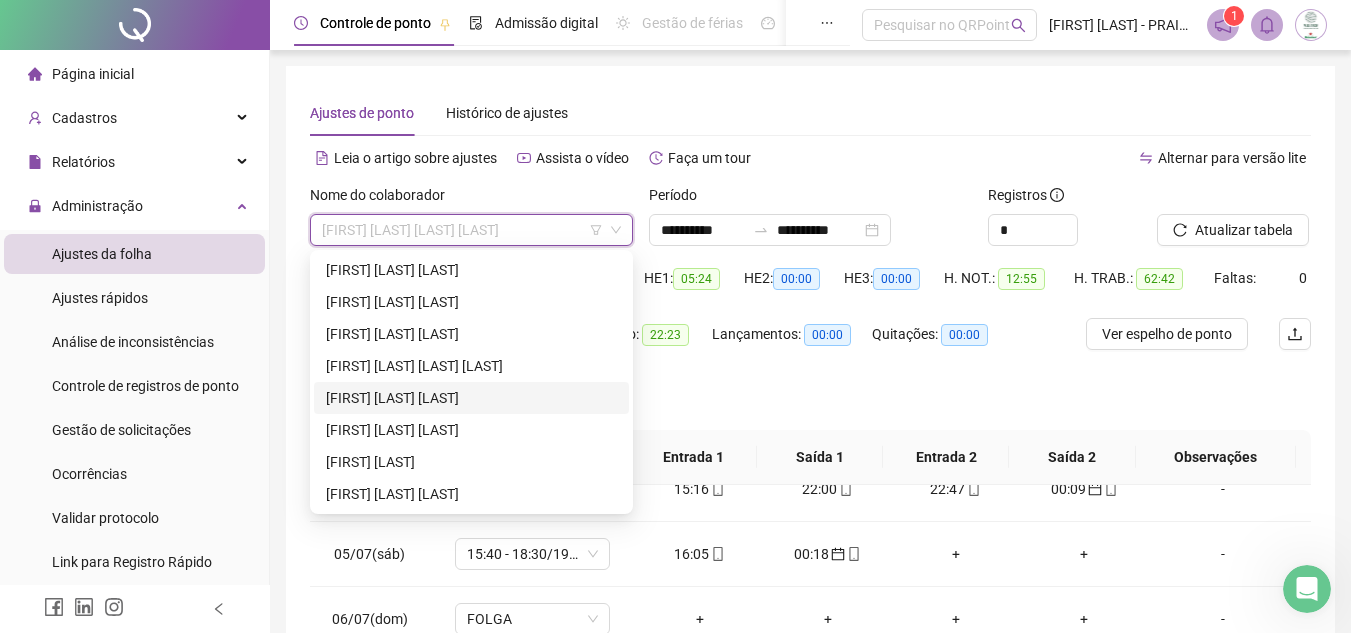 click on "[FIRST] [LAST] [LAST]" at bounding box center (471, 398) 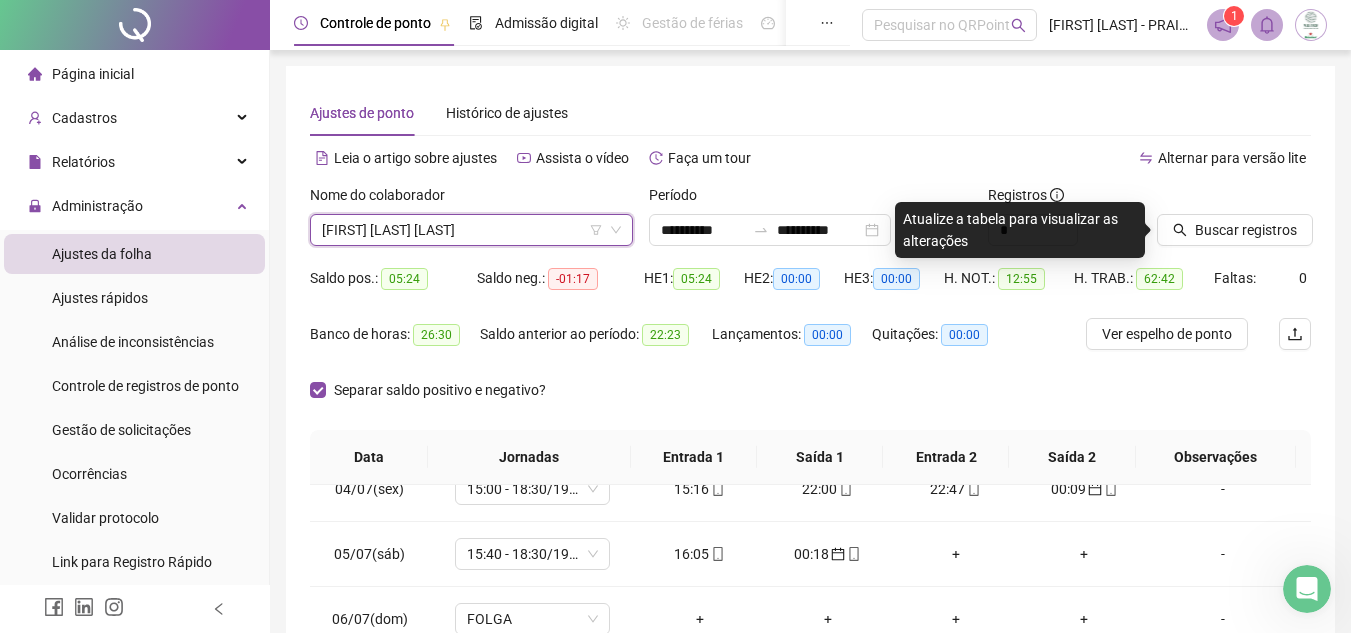 click on "[FIRST] [LAST] [LAST]" at bounding box center [471, 230] 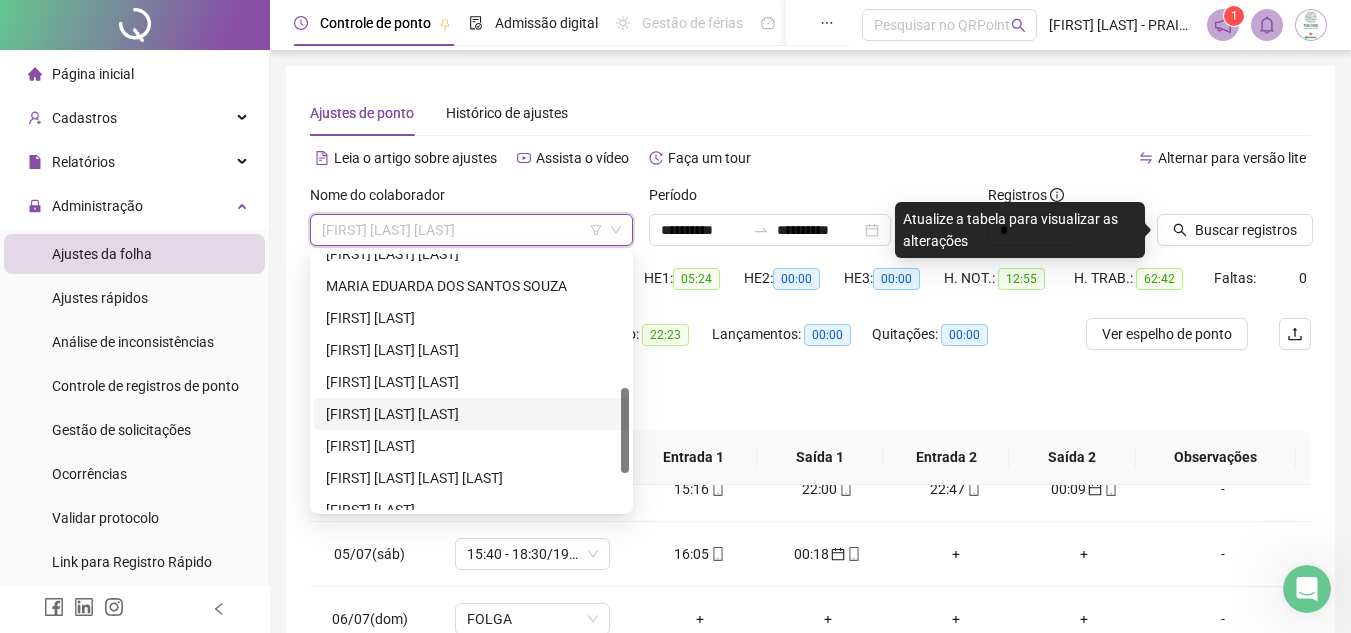 scroll, scrollTop: 500, scrollLeft: 0, axis: vertical 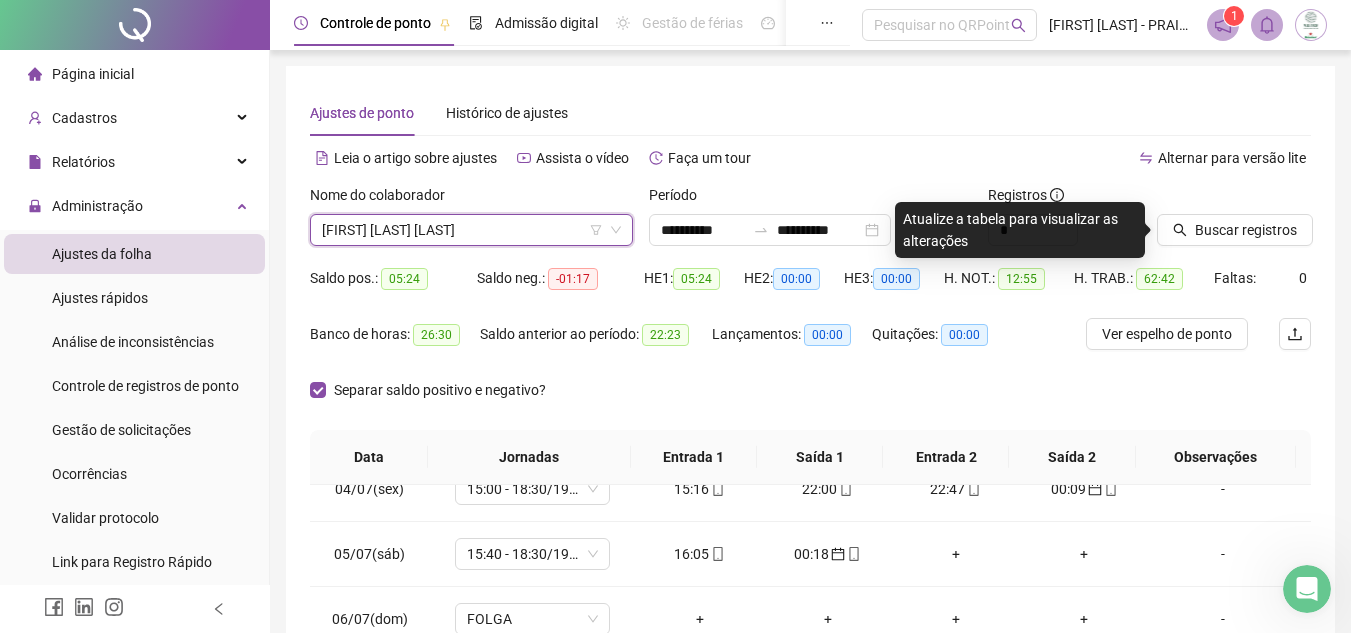click on "[FIRST] [LAST] [LAST]" at bounding box center (471, 230) 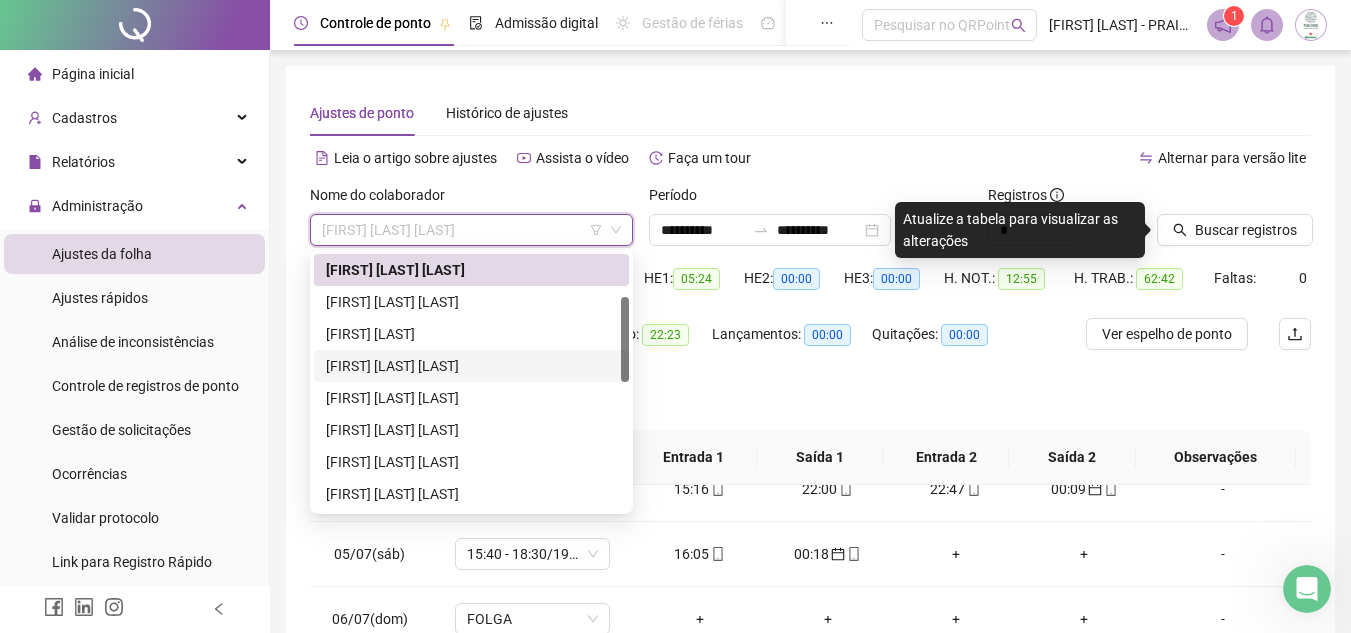 scroll, scrollTop: 0, scrollLeft: 0, axis: both 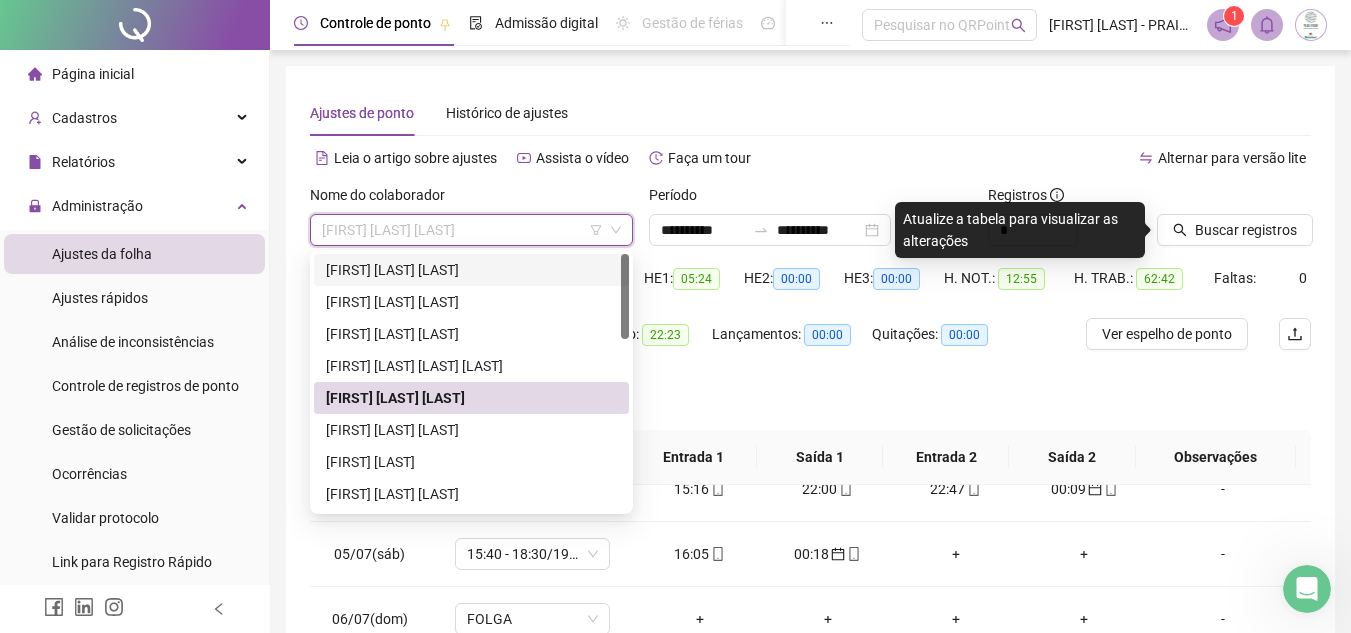 click on "[FIRST] [LAST] [LAST]" at bounding box center (471, 270) 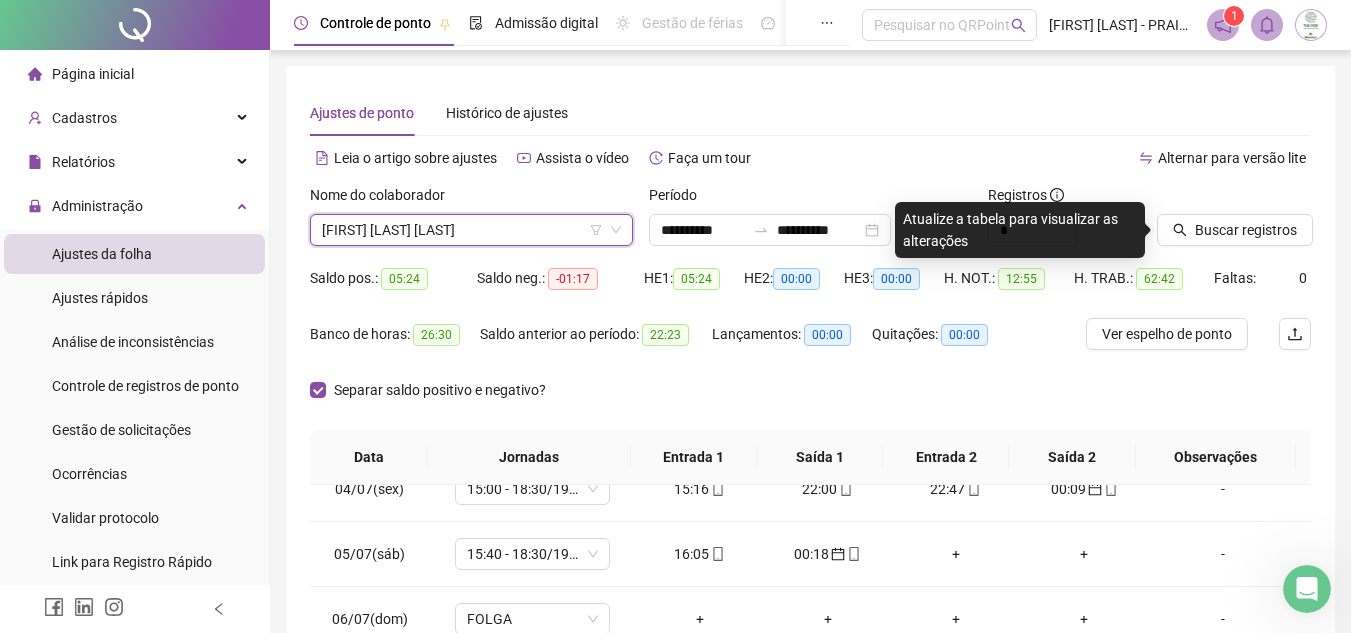 click on "Saldo pos.:   05:24" at bounding box center (393, 278) 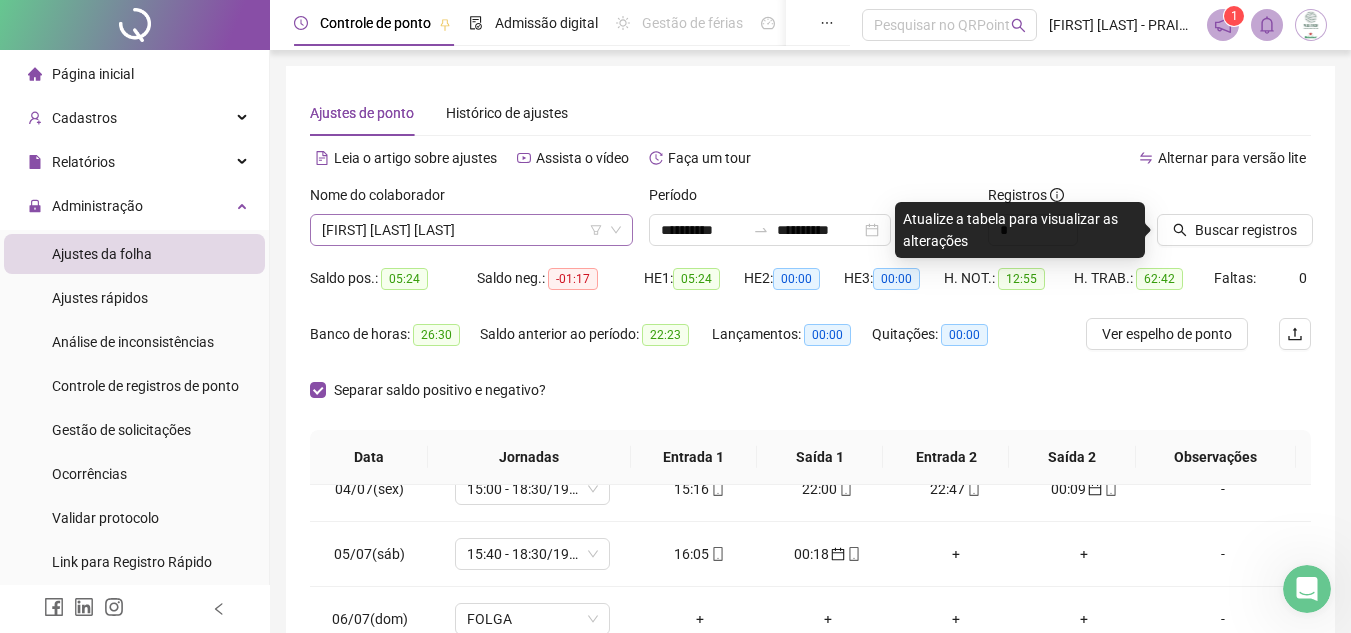 click on "[FIRST] [LAST] [LAST]" at bounding box center [471, 230] 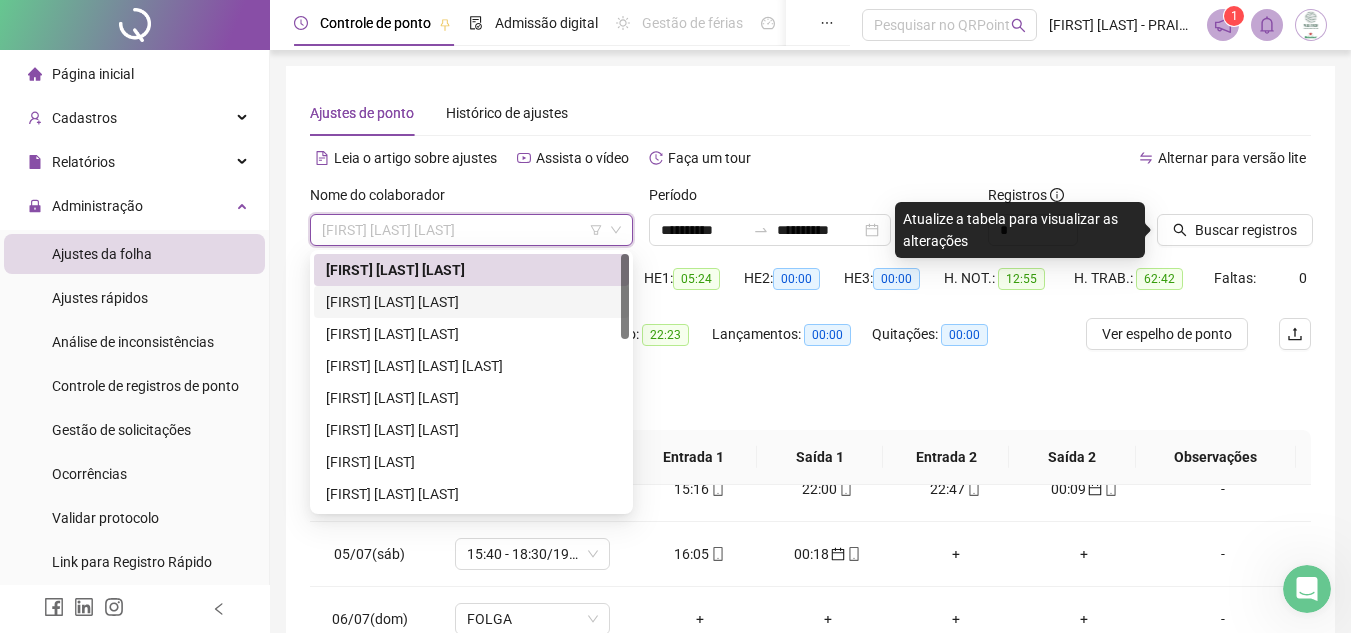 click on "[FIRST] [LAST] [LAST]" at bounding box center (471, 302) 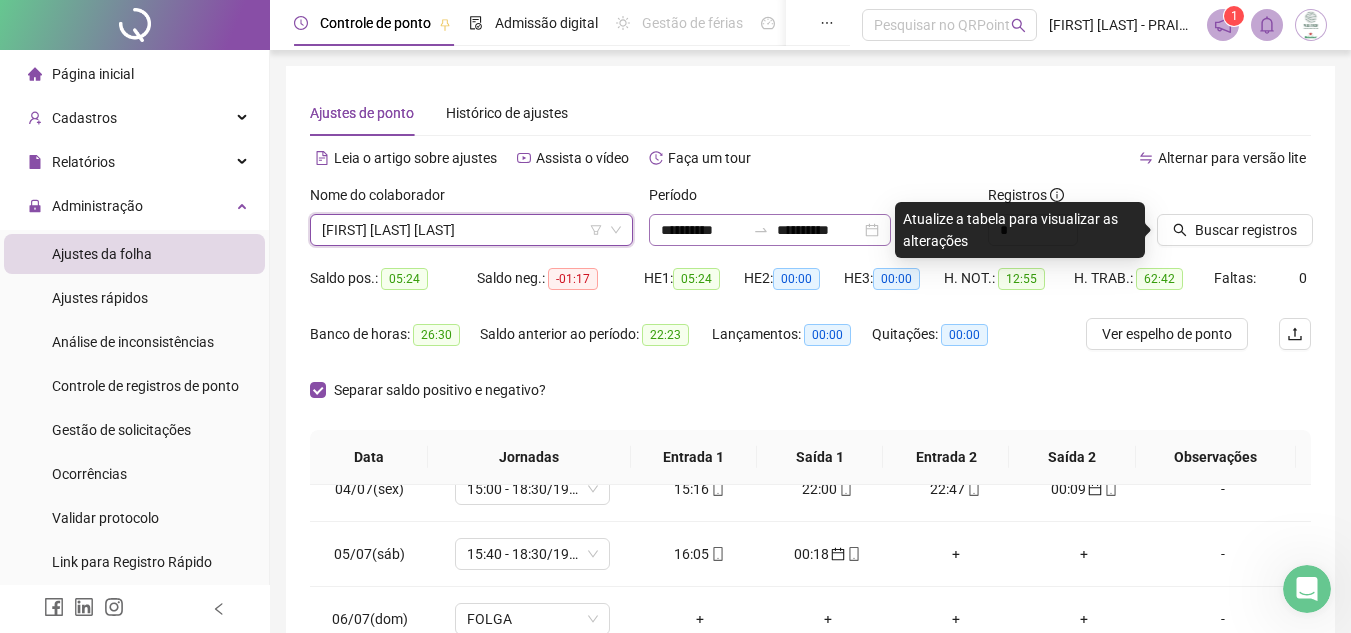 click on "**********" at bounding box center [770, 230] 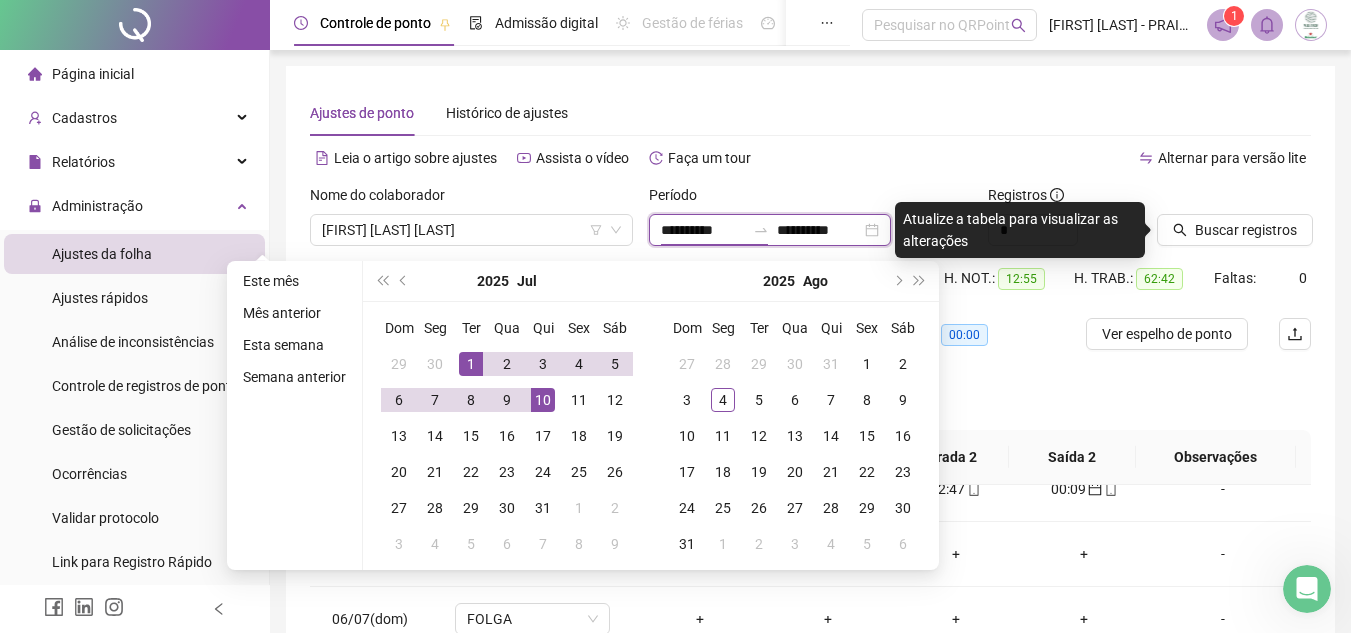 type on "**********" 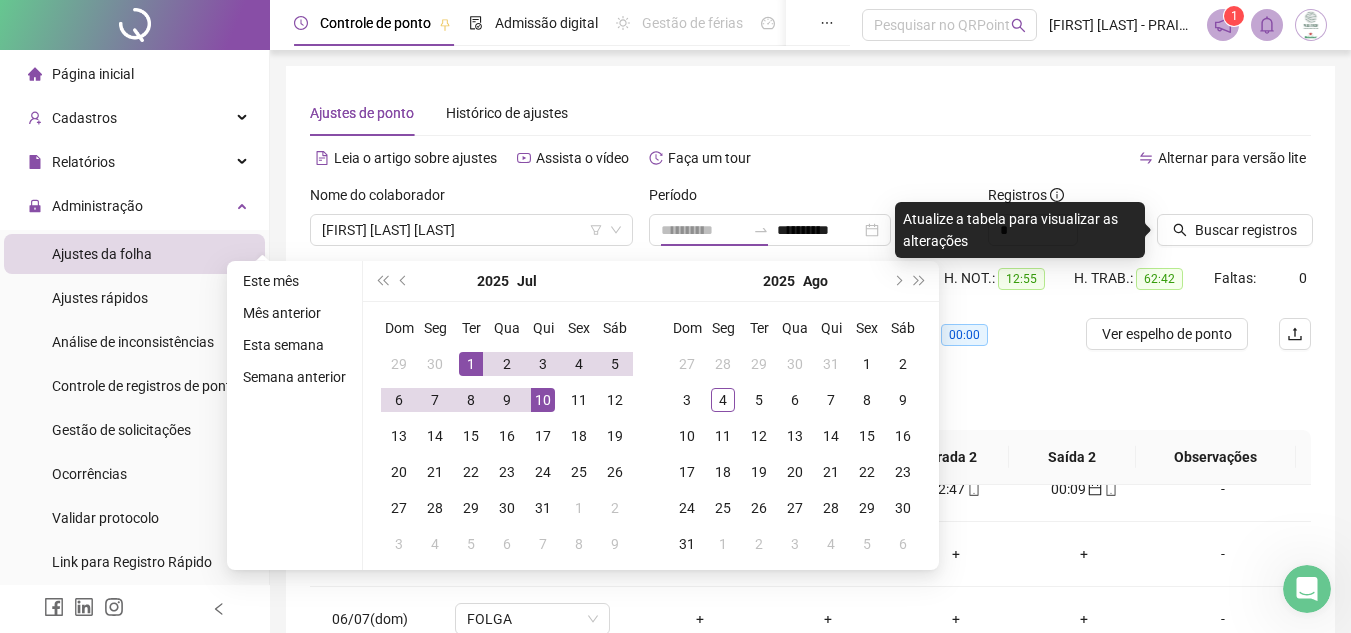 click on "1" at bounding box center [471, 364] 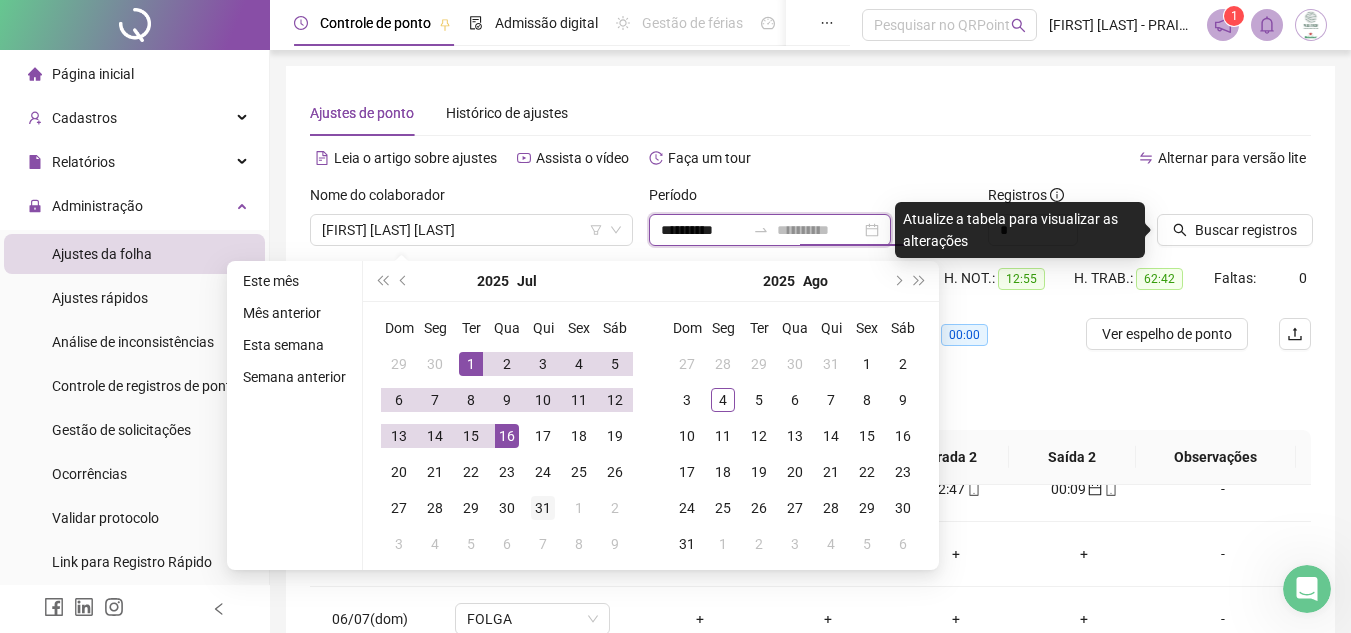 type on "**********" 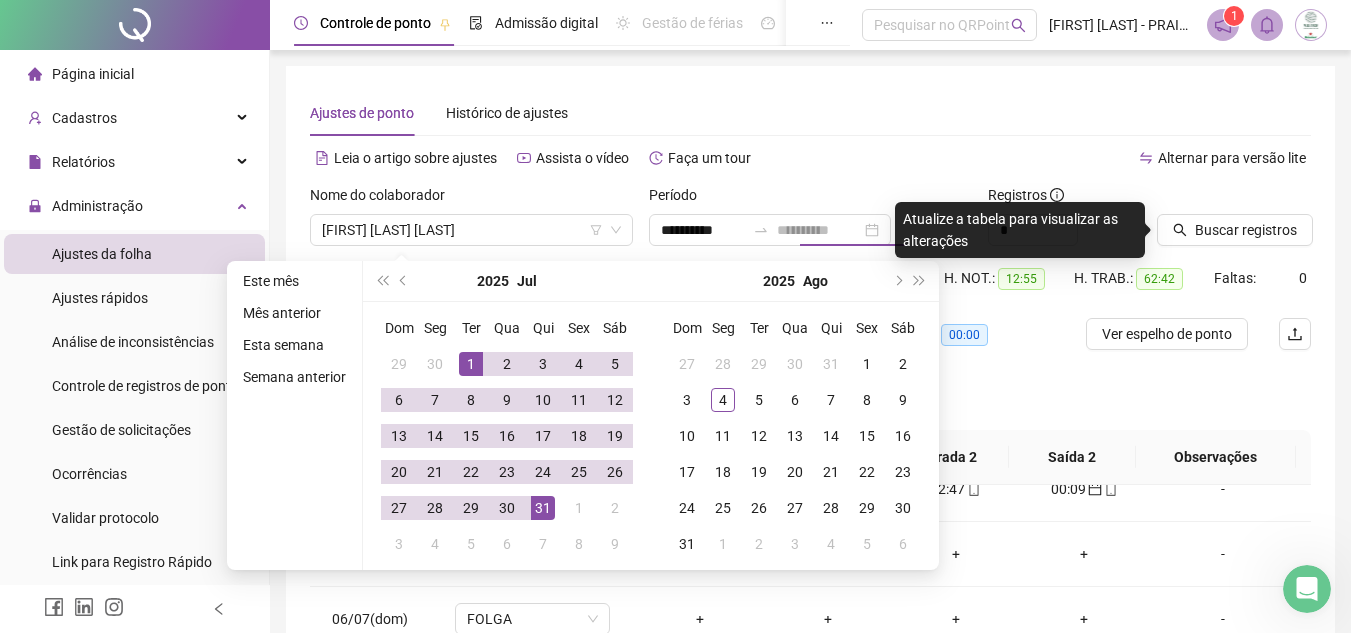 click on "31" at bounding box center (543, 508) 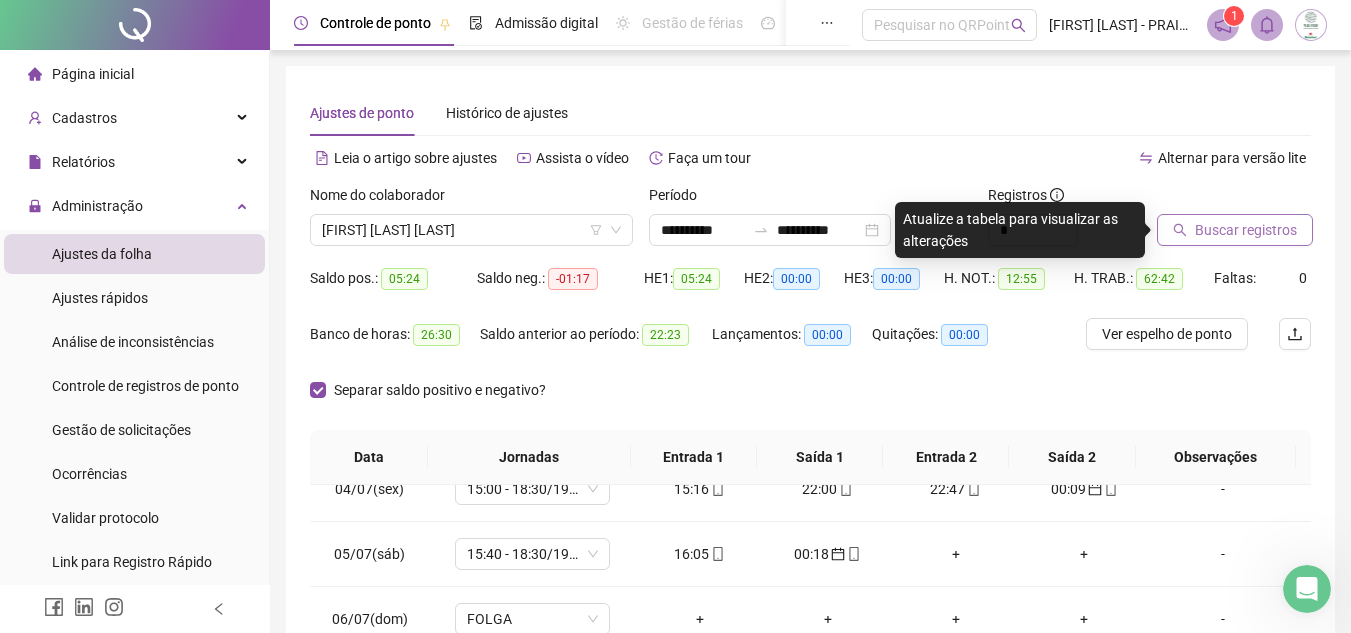 click on "Buscar registros" at bounding box center (1246, 230) 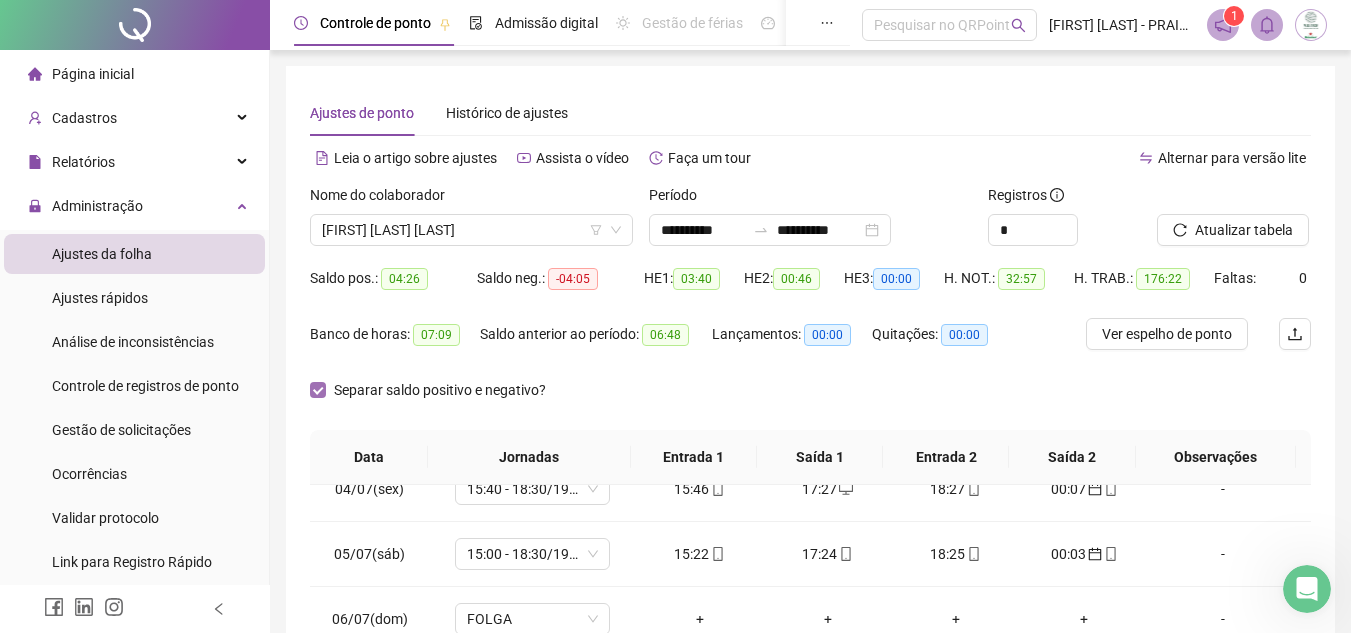 click on "Separar saldo positivo e negativo?" at bounding box center (440, 390) 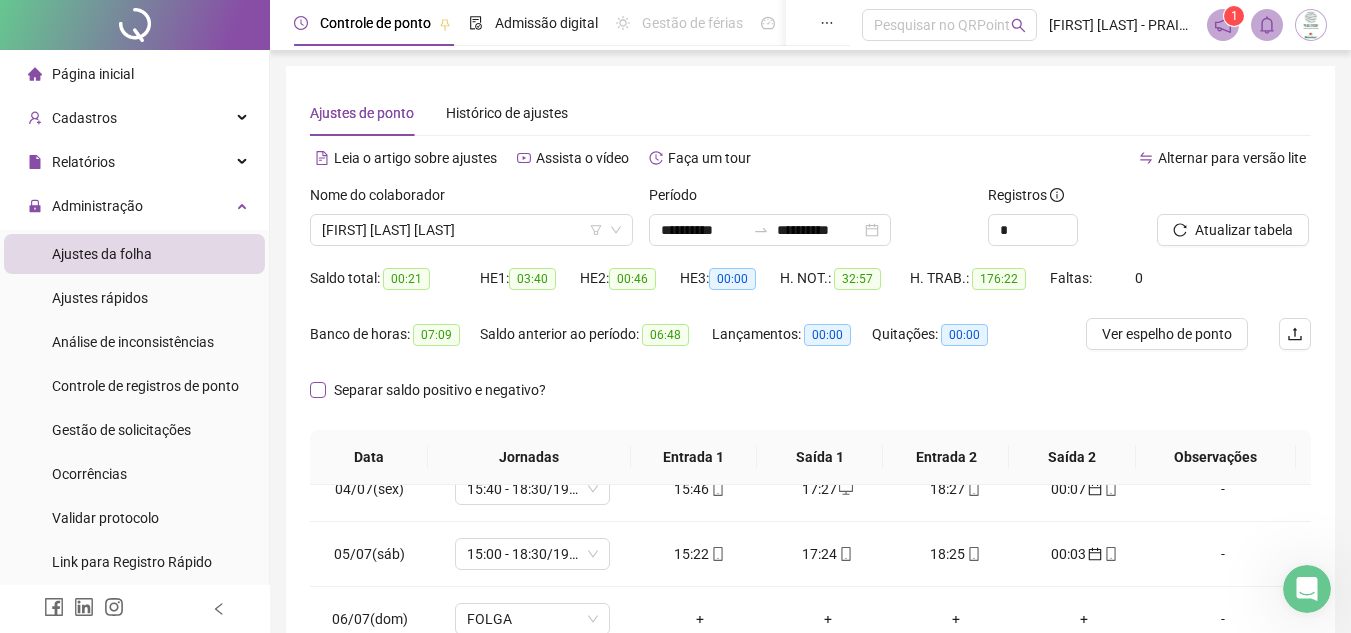 click on "Separar saldo positivo e negativo?" at bounding box center [440, 390] 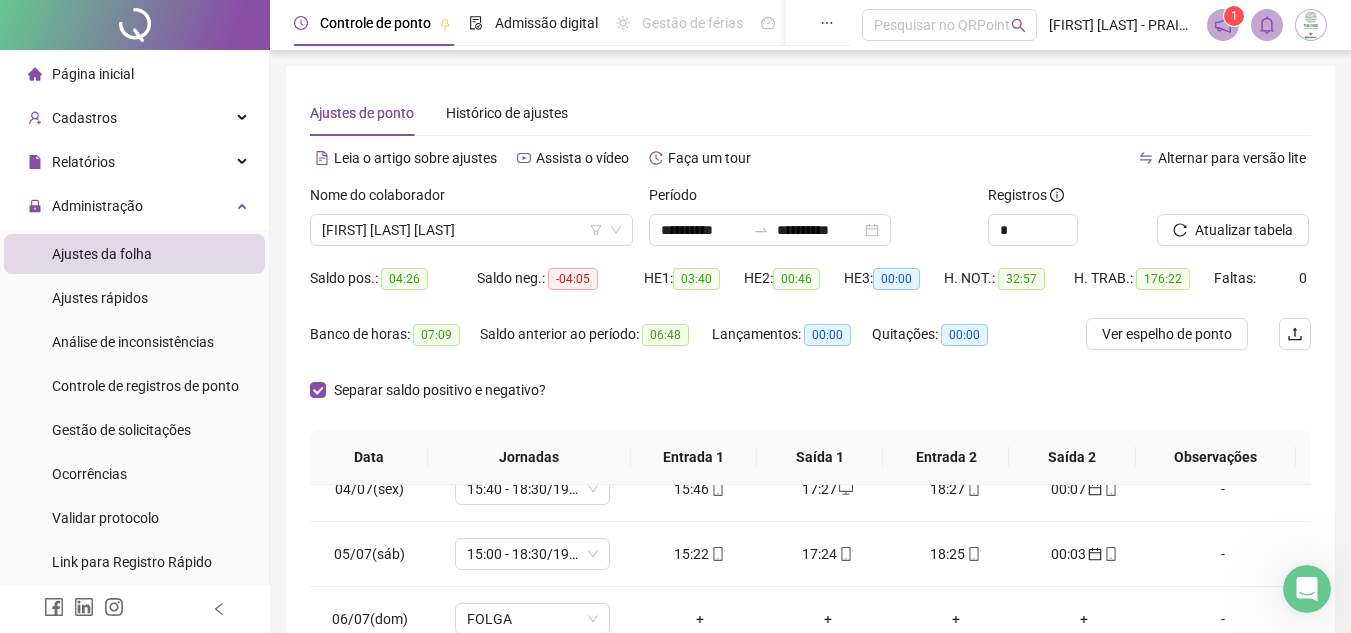 click on "Separar saldo positivo e negativo?" at bounding box center (810, 402) 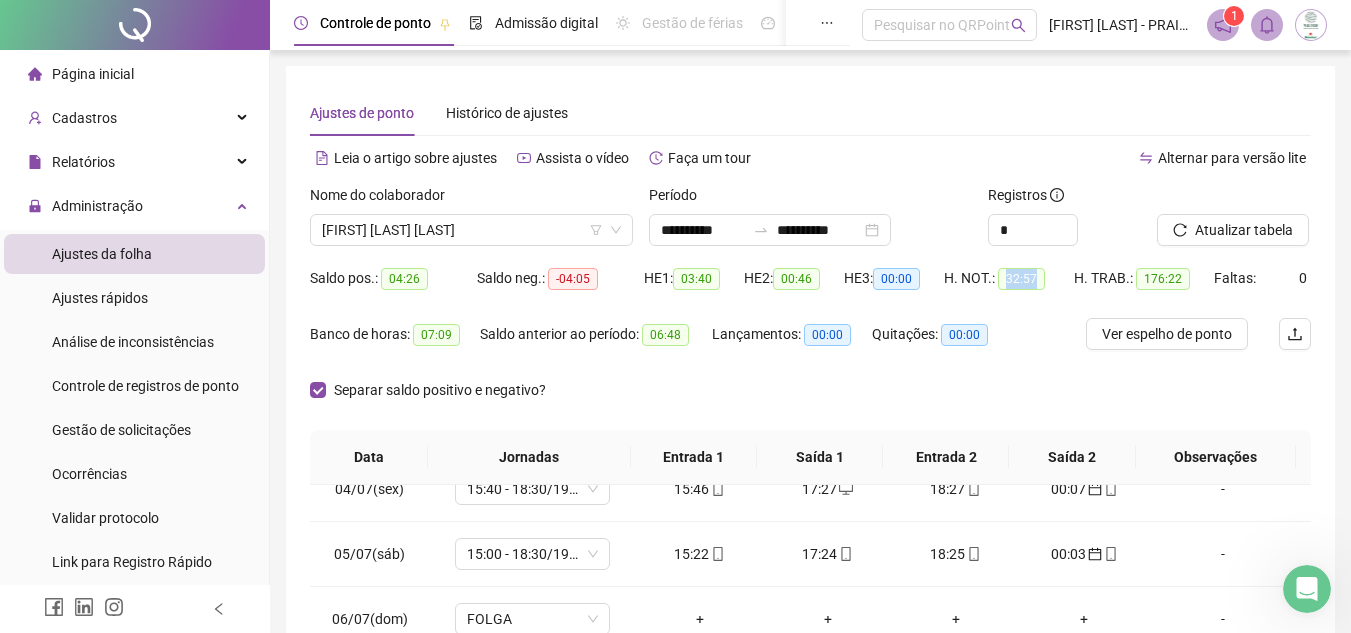 drag, startPoint x: 1008, startPoint y: 278, endPoint x: 1037, endPoint y: 282, distance: 29.274563 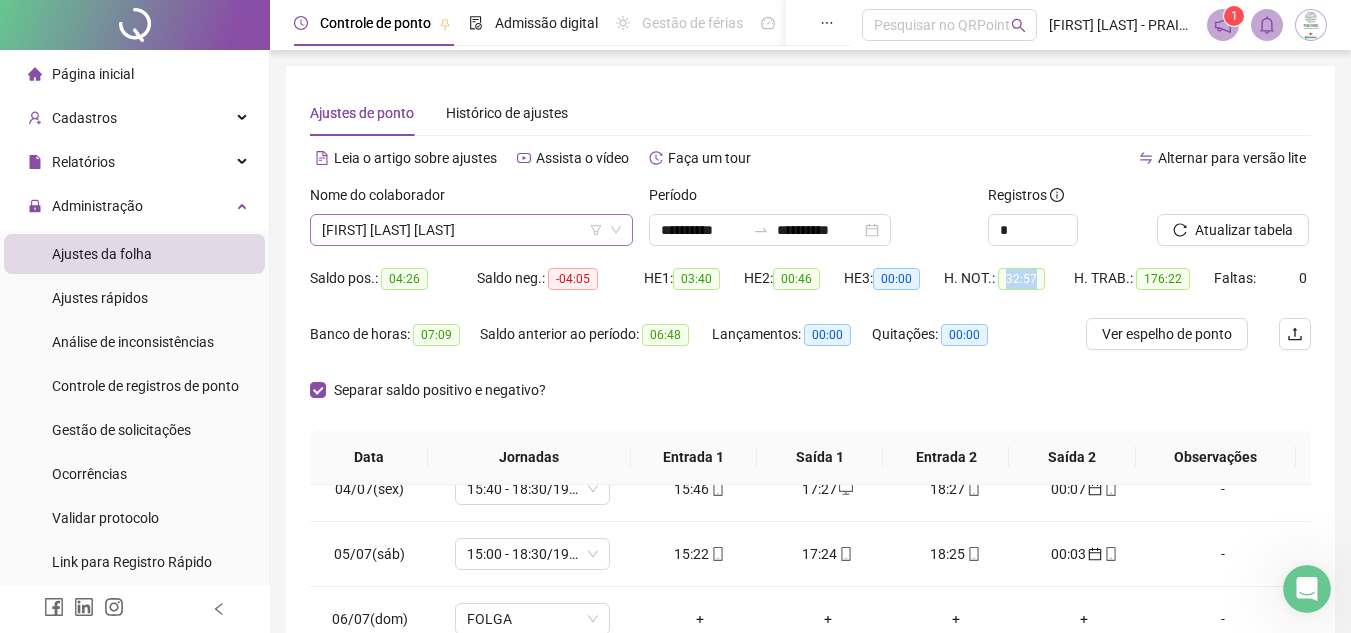 click on "[FIRST] [LAST] [LAST]" at bounding box center (471, 230) 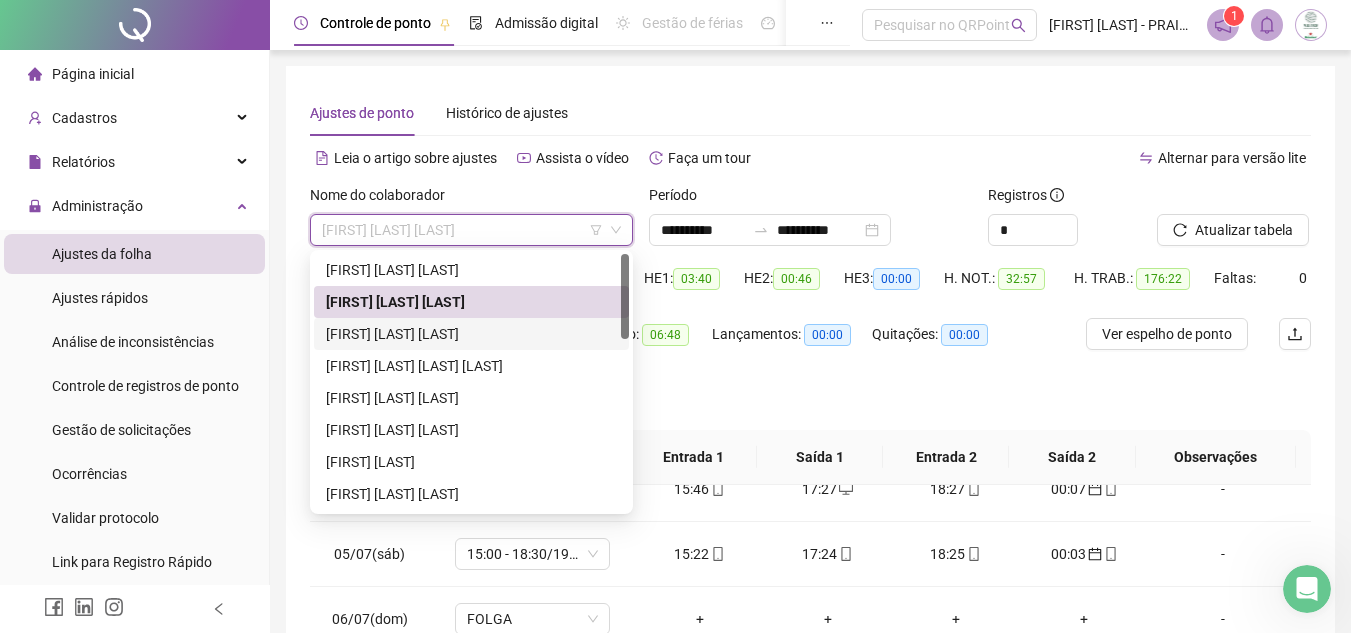 click on "[FIRST] [LAST] [LAST]" at bounding box center (471, 334) 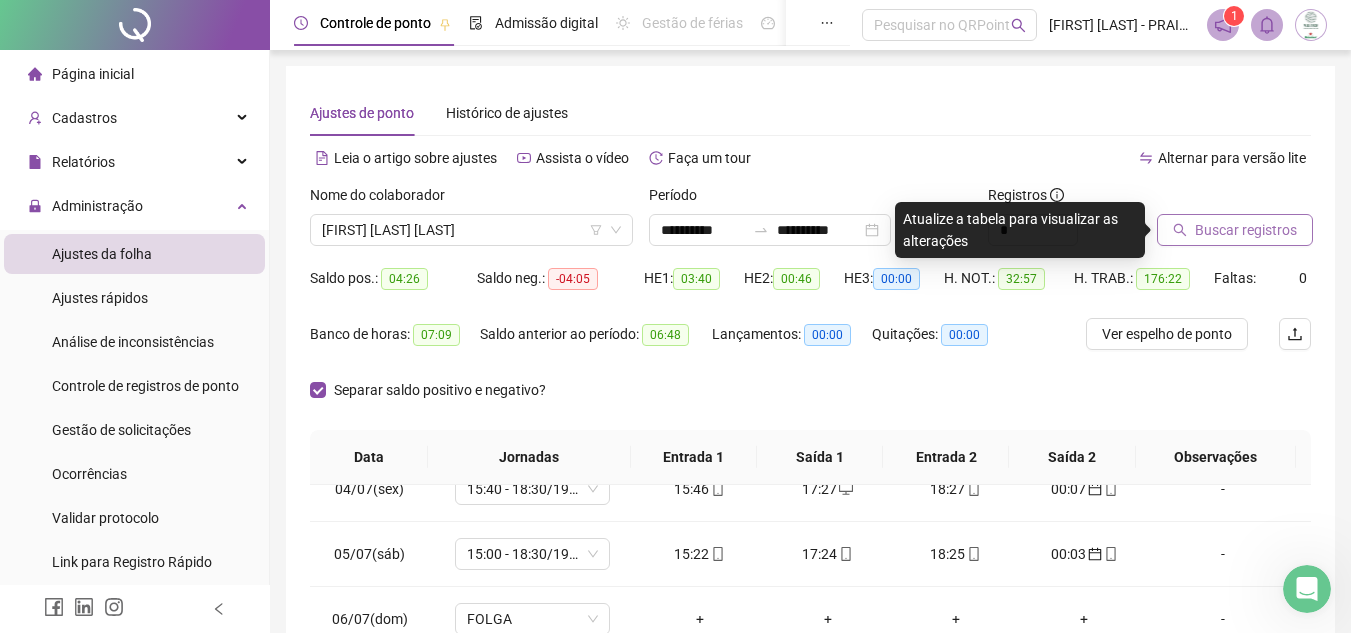 click on "Buscar registros" at bounding box center [1246, 230] 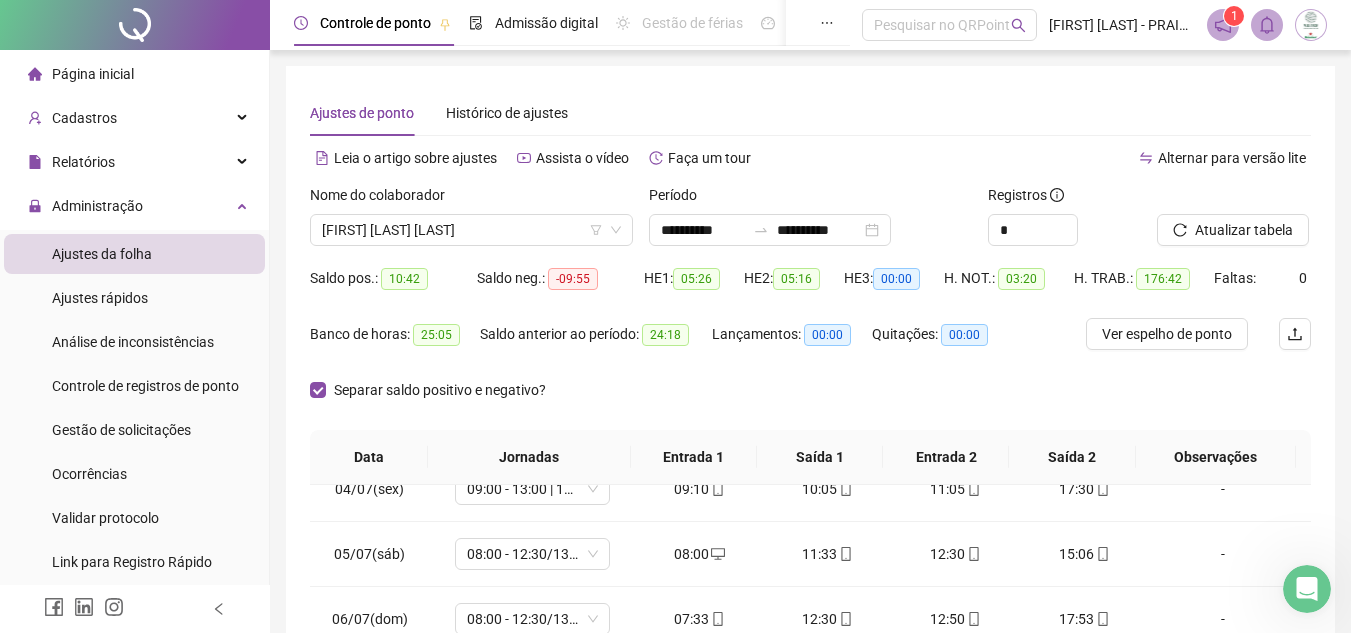 click on "Lançamentos:   00:00" at bounding box center [792, 346] 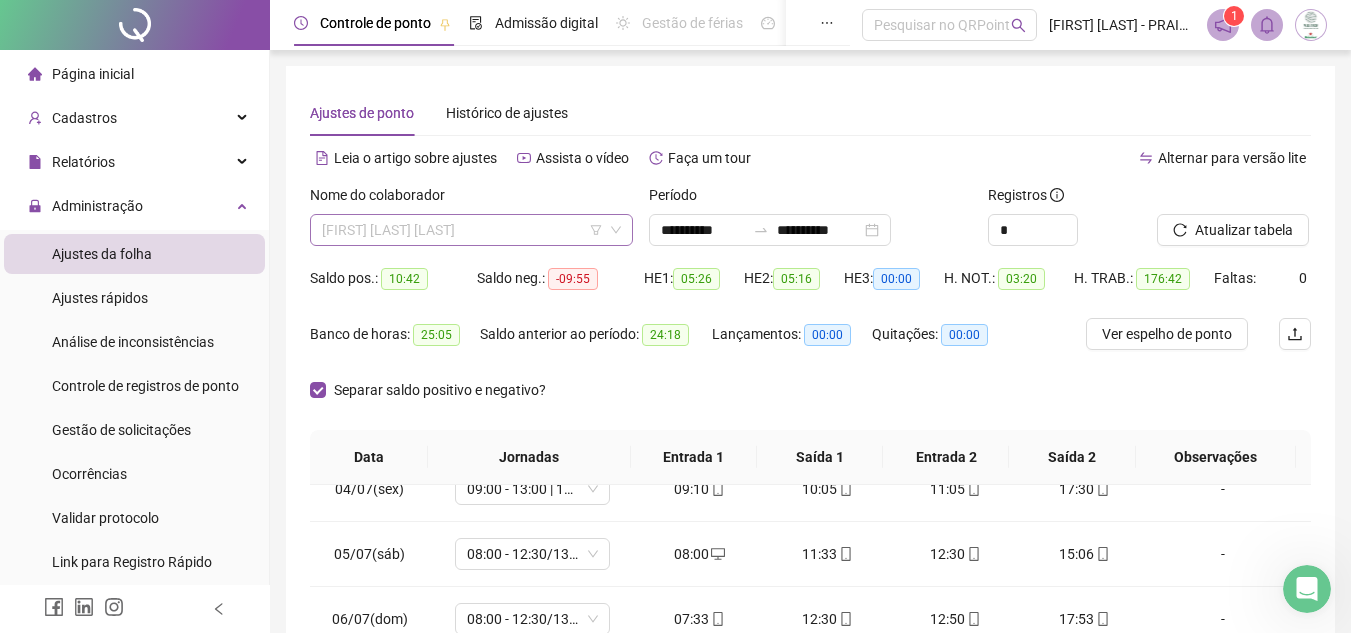 click on "[FIRST] [LAST] [LAST]" at bounding box center (471, 230) 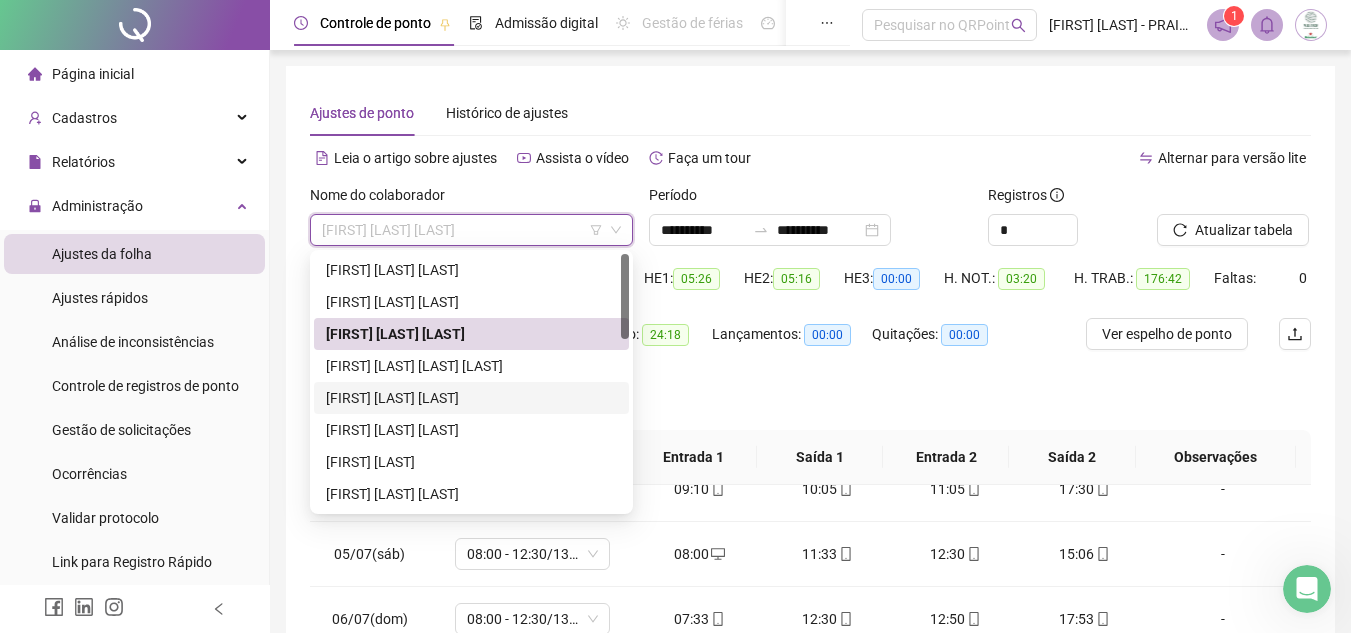click on "[FIRST] [LAST] [LAST] [LAST]" at bounding box center (471, 366) 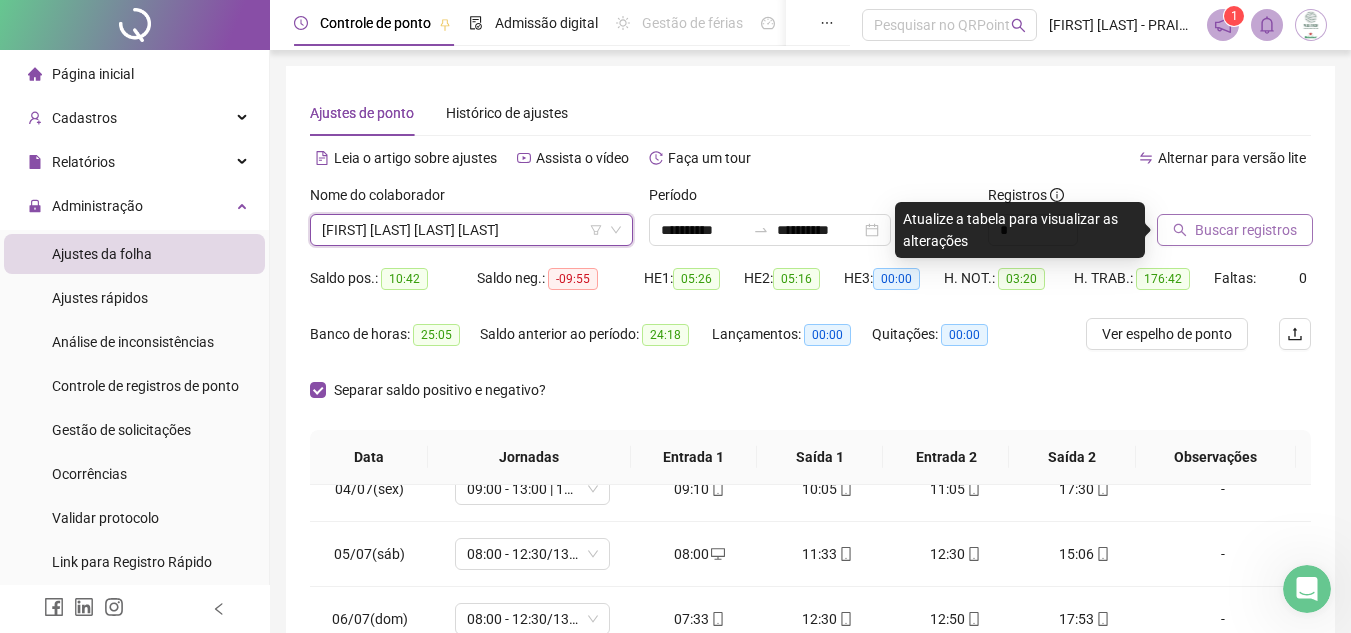 click on "Buscar registros" at bounding box center [1235, 230] 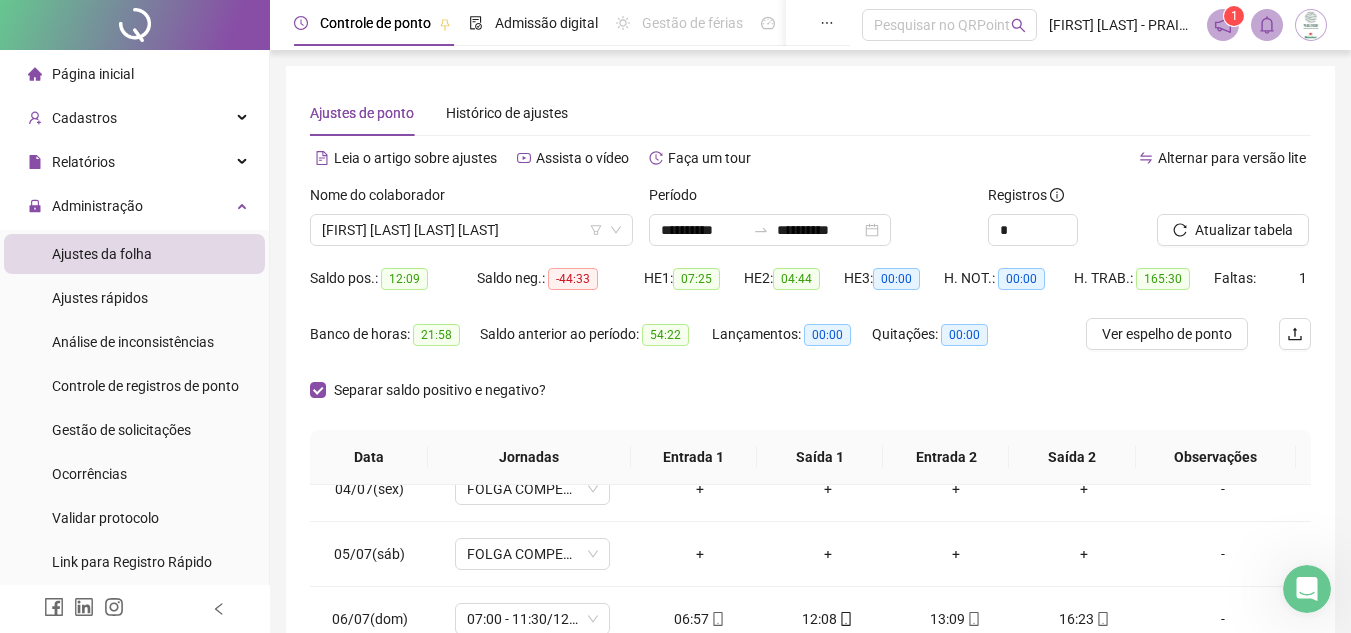 click on "Separar saldo positivo e negativo?" at bounding box center [810, 402] 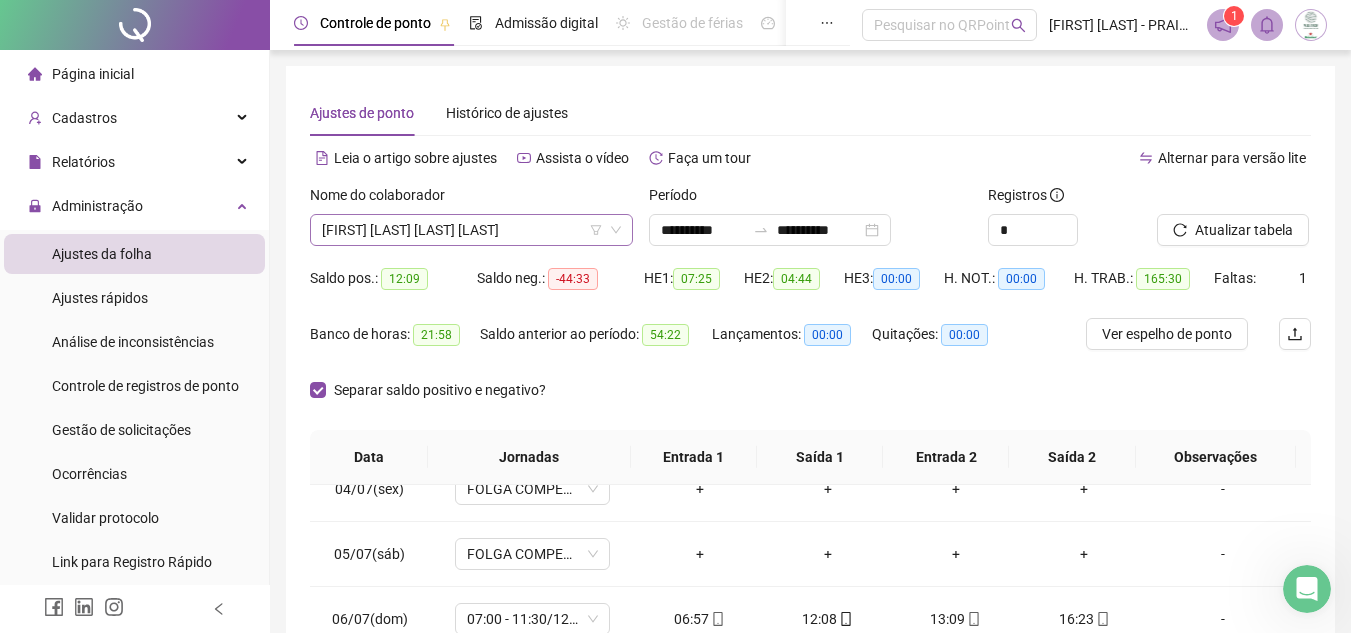 click on "[FIRST] [LAST] [LAST] [LAST]" at bounding box center [471, 230] 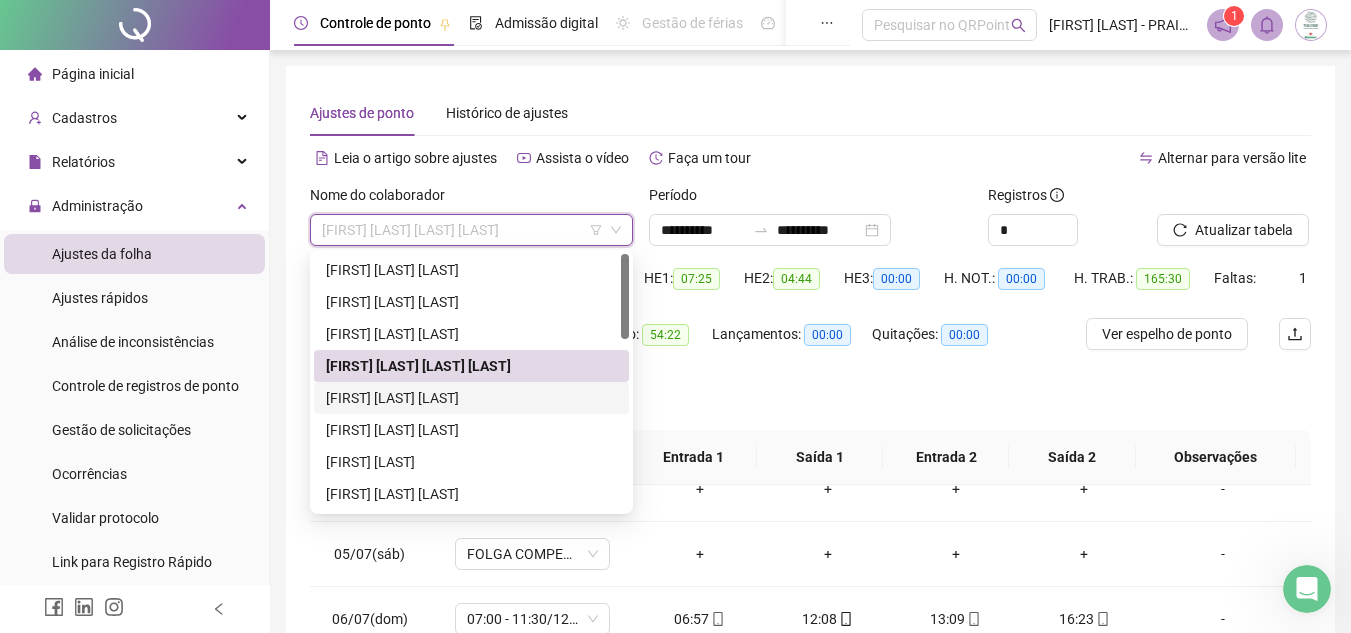 drag, startPoint x: 447, startPoint y: 401, endPoint x: 985, endPoint y: 247, distance: 559.607 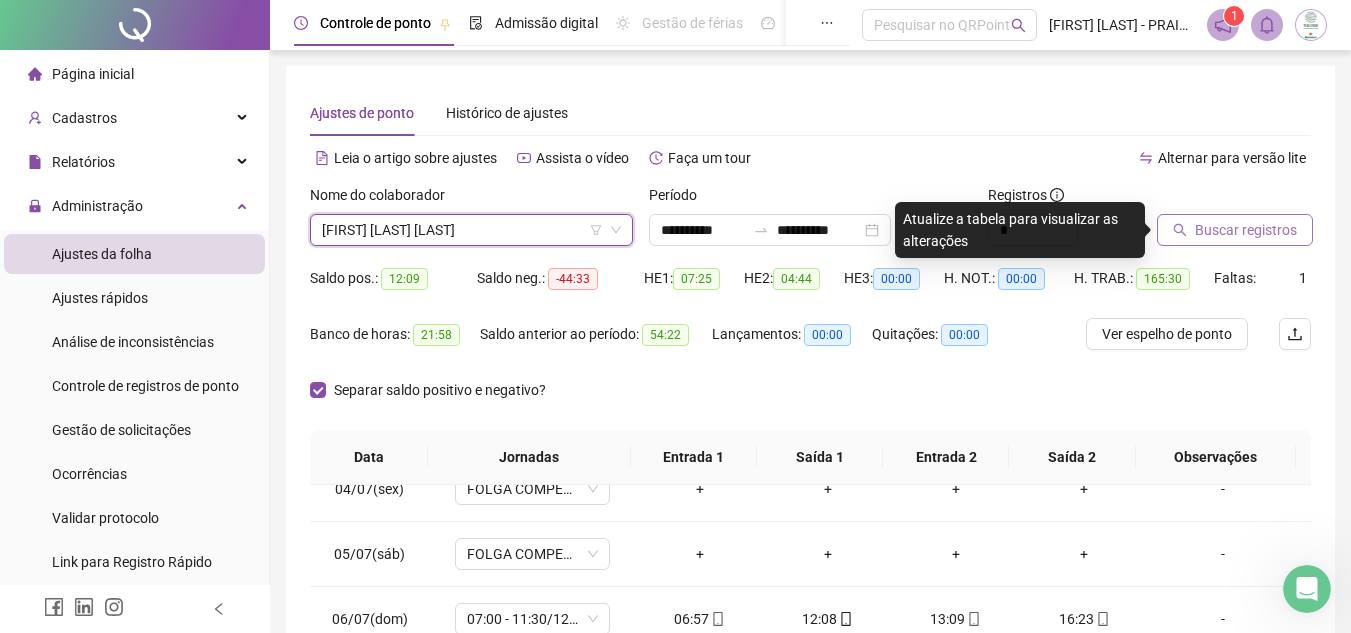 click on "Buscar registros" at bounding box center [1235, 230] 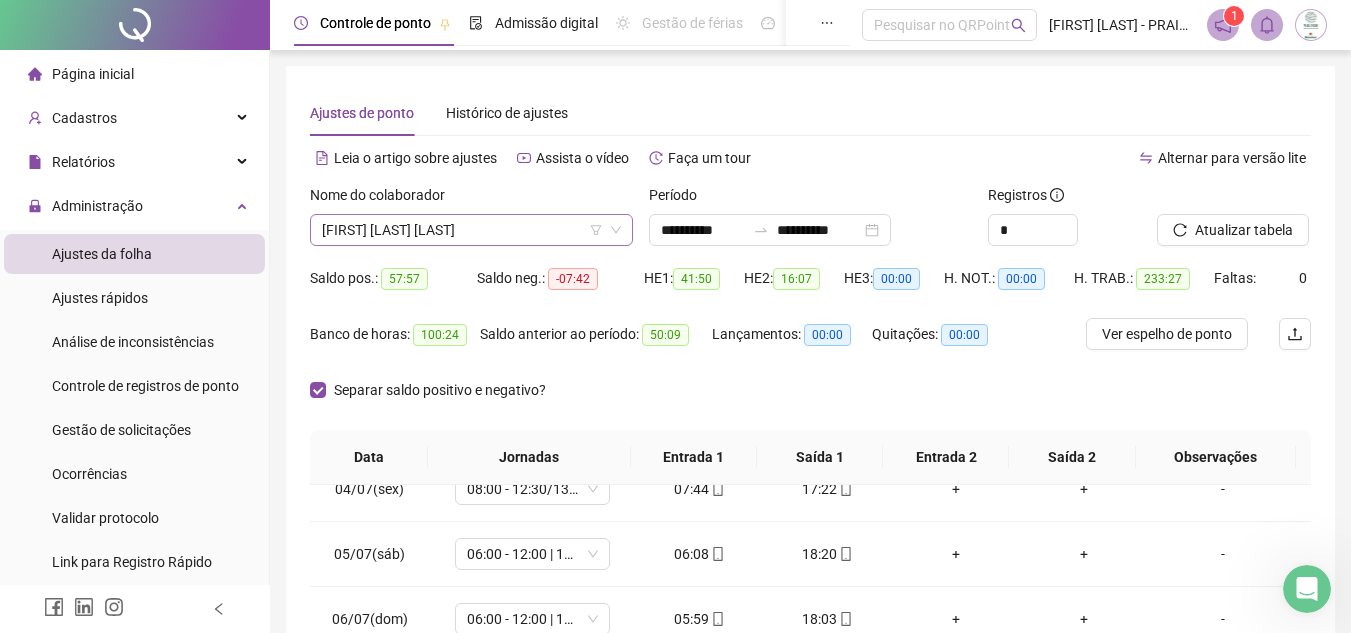 click on "[FIRST] [LAST] [LAST]" at bounding box center [471, 230] 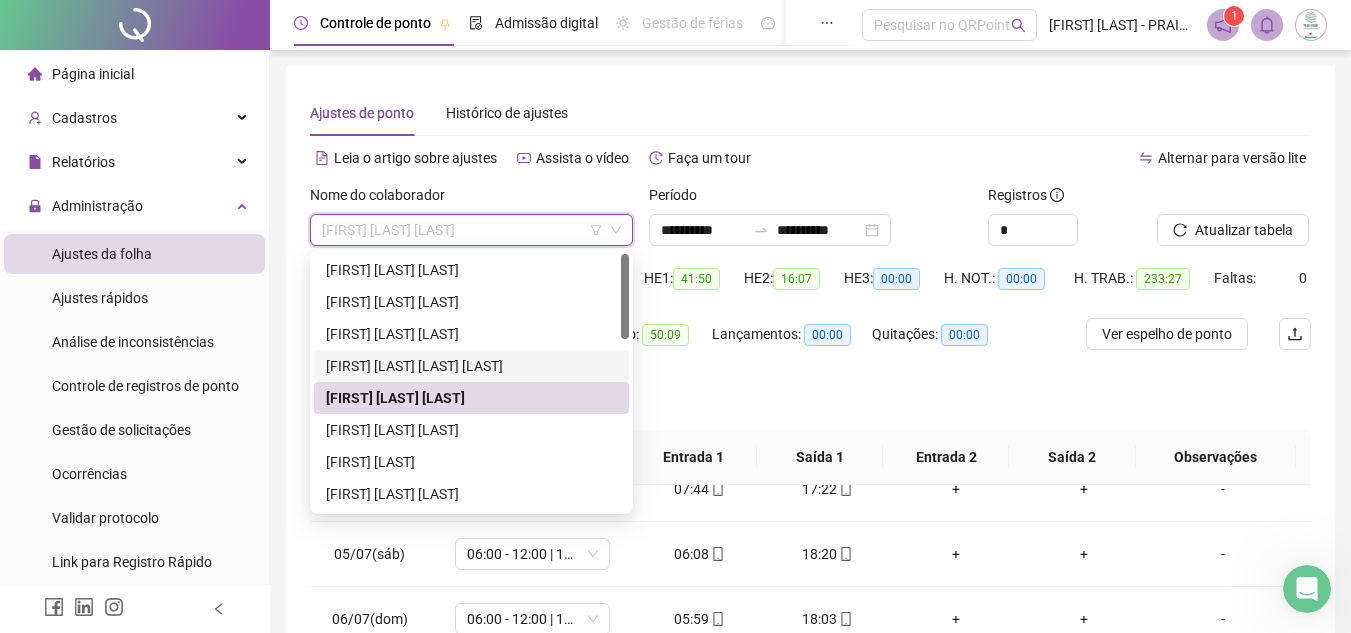 click on "[FIRST] [LAST] [LAST] [LAST]" at bounding box center [471, 366] 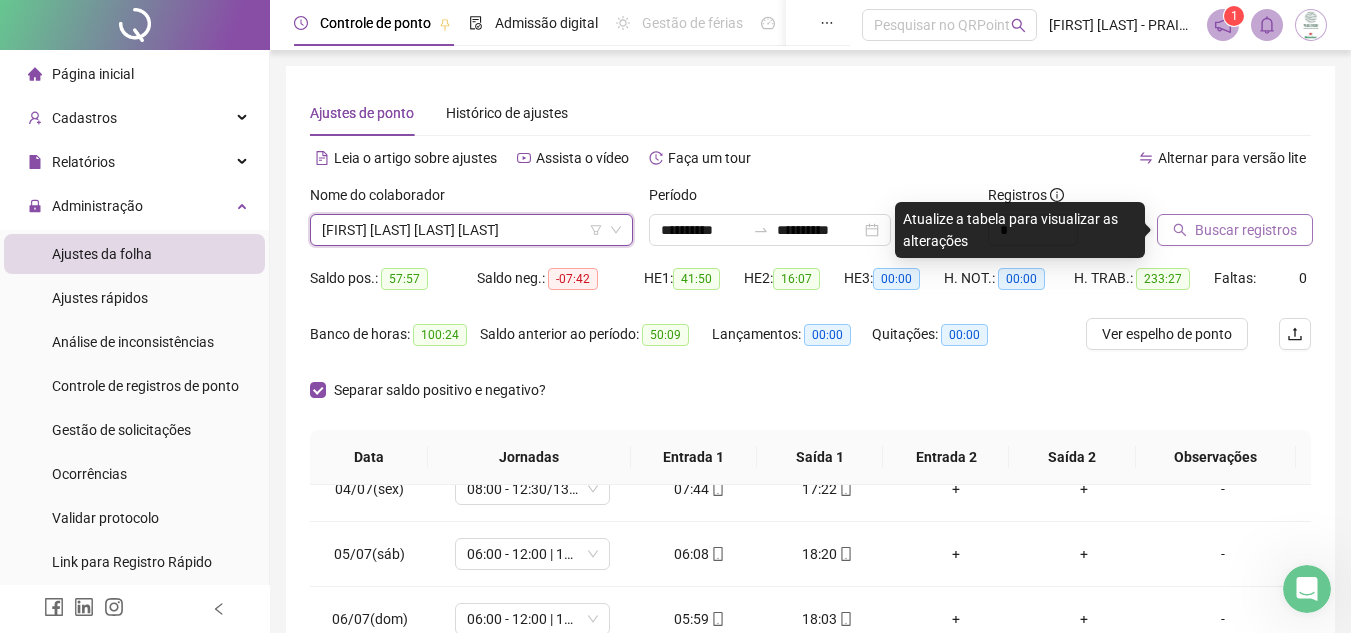 click on "Buscar registros" at bounding box center [1246, 230] 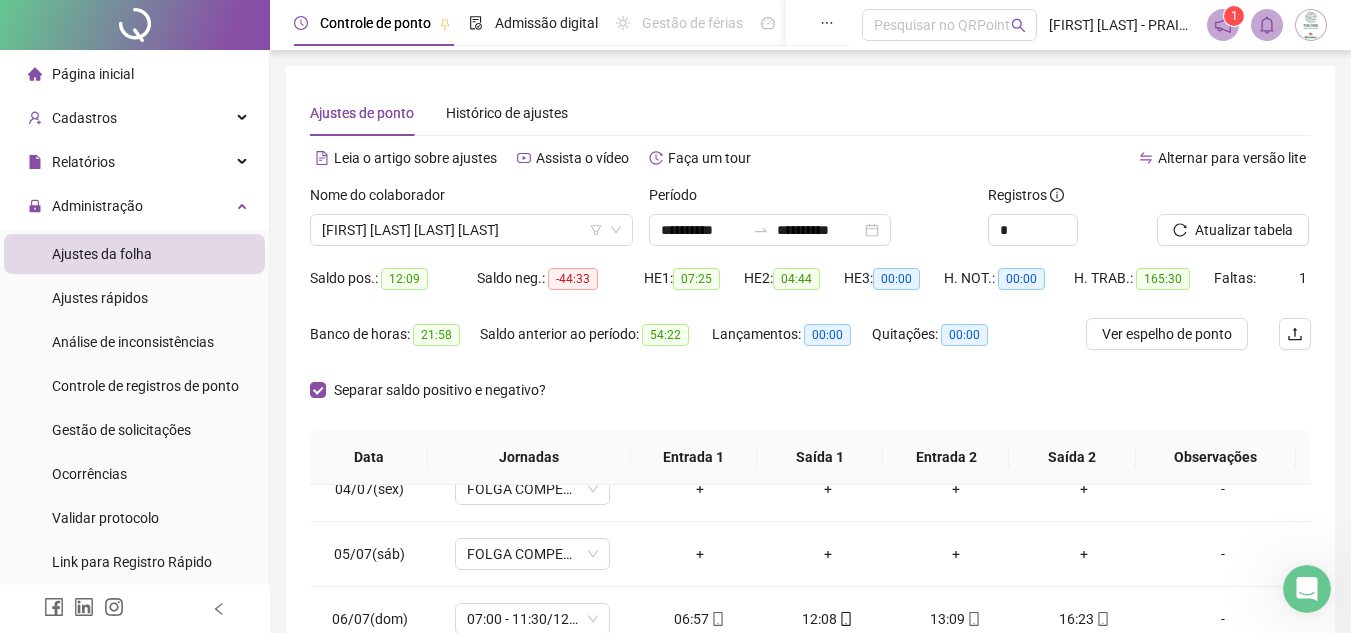 click on "Separar saldo positivo e negativo?" at bounding box center [810, 402] 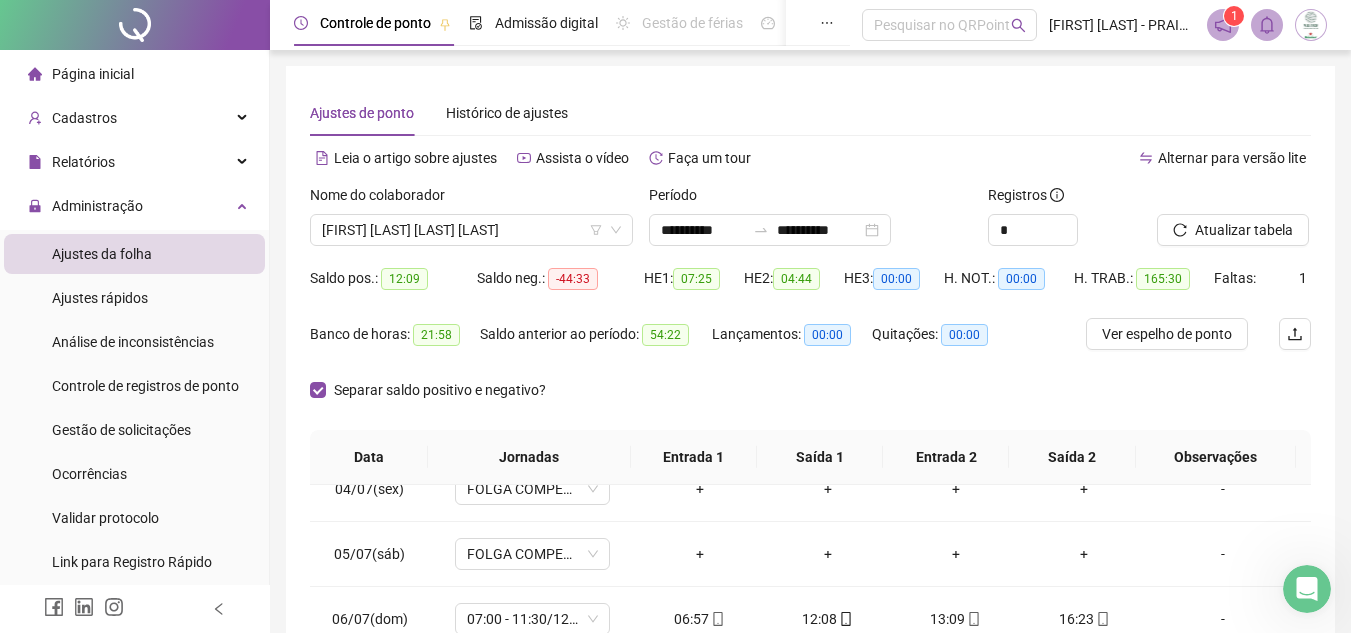 scroll, scrollTop: 389, scrollLeft: 0, axis: vertical 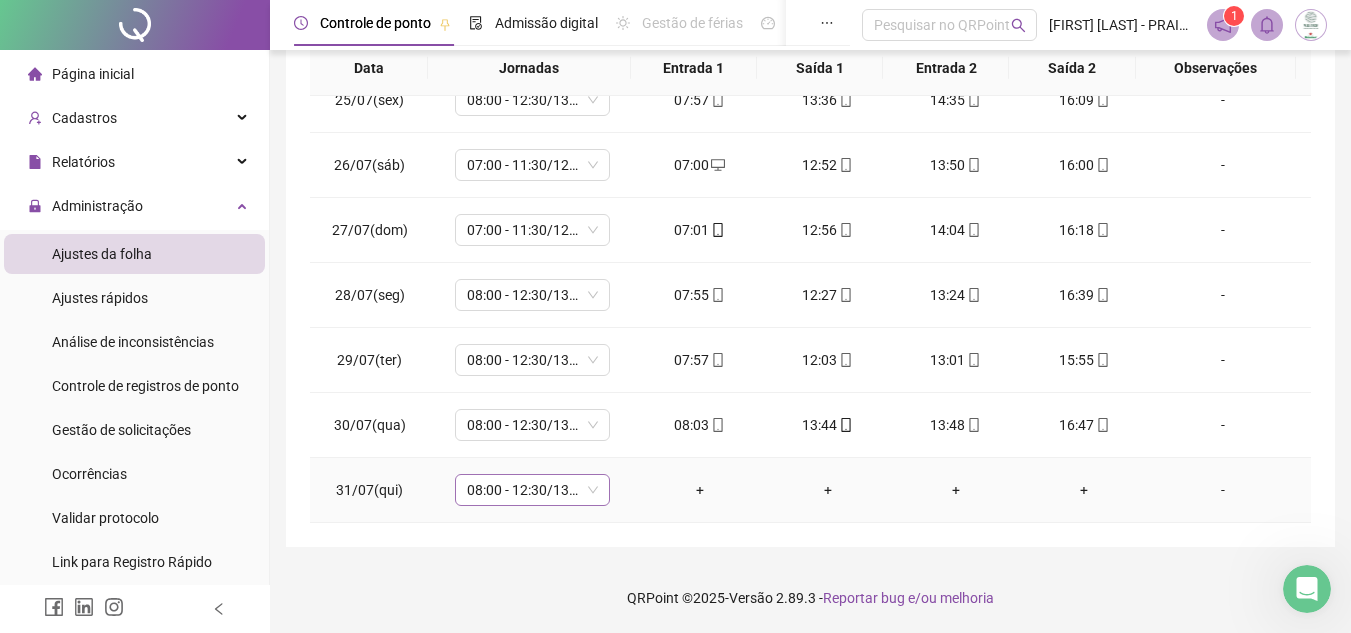 click on "08:00 - 12:30/13:30 - 16:20" at bounding box center [532, 490] 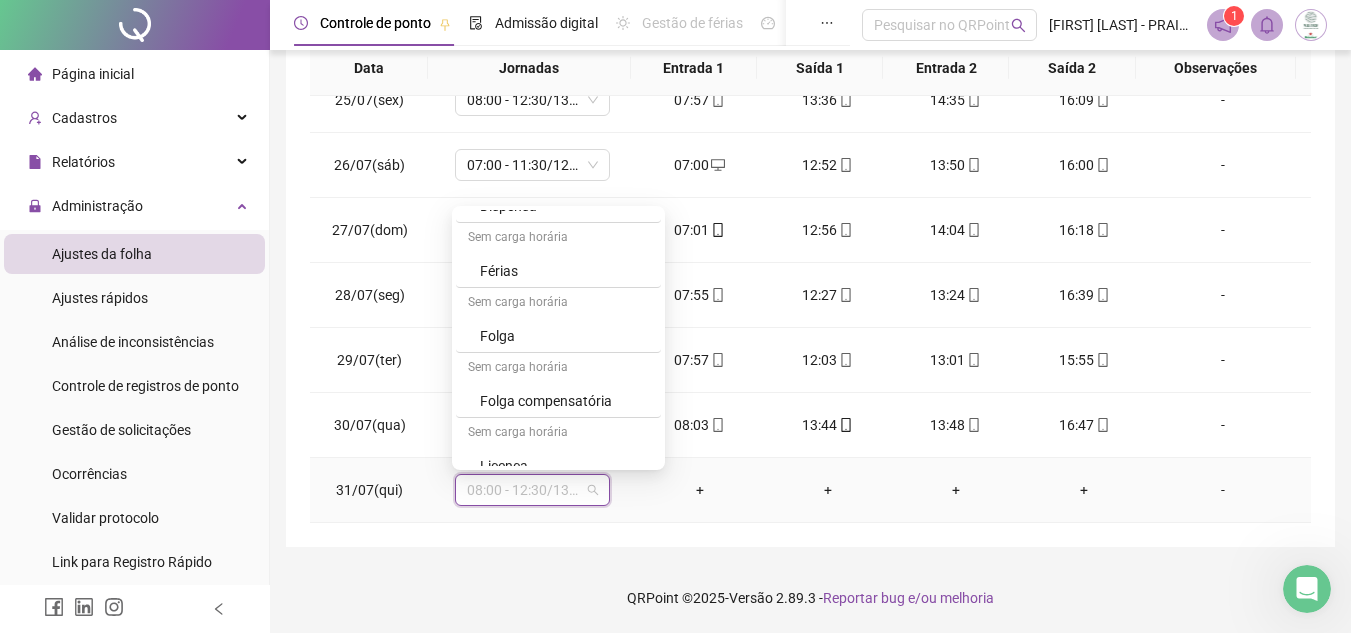 scroll, scrollTop: 979, scrollLeft: 0, axis: vertical 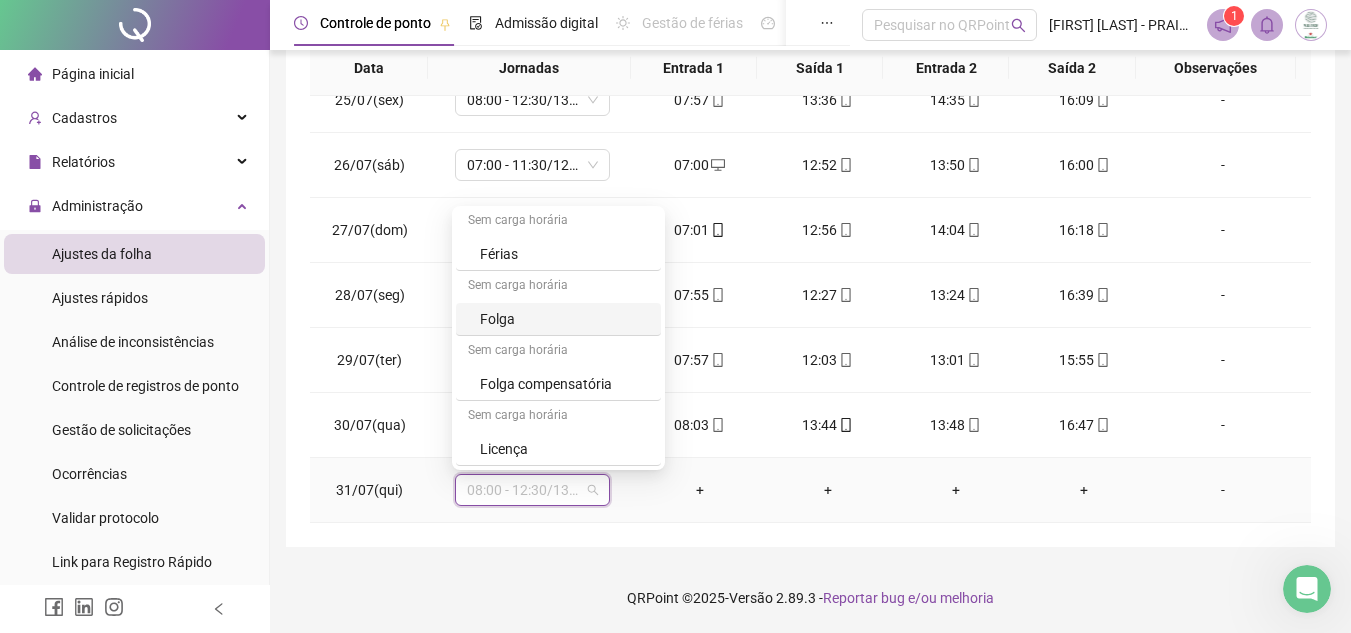 click on "Folga" at bounding box center (564, 319) 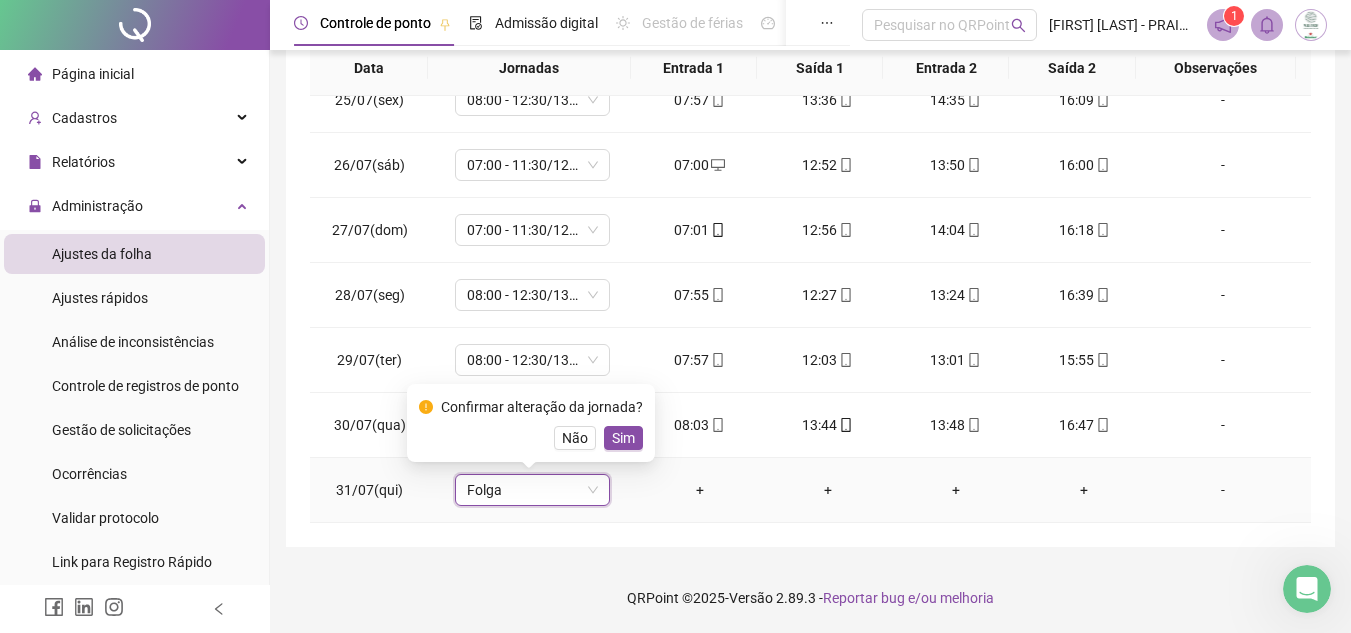 click on "Sim" at bounding box center [623, 438] 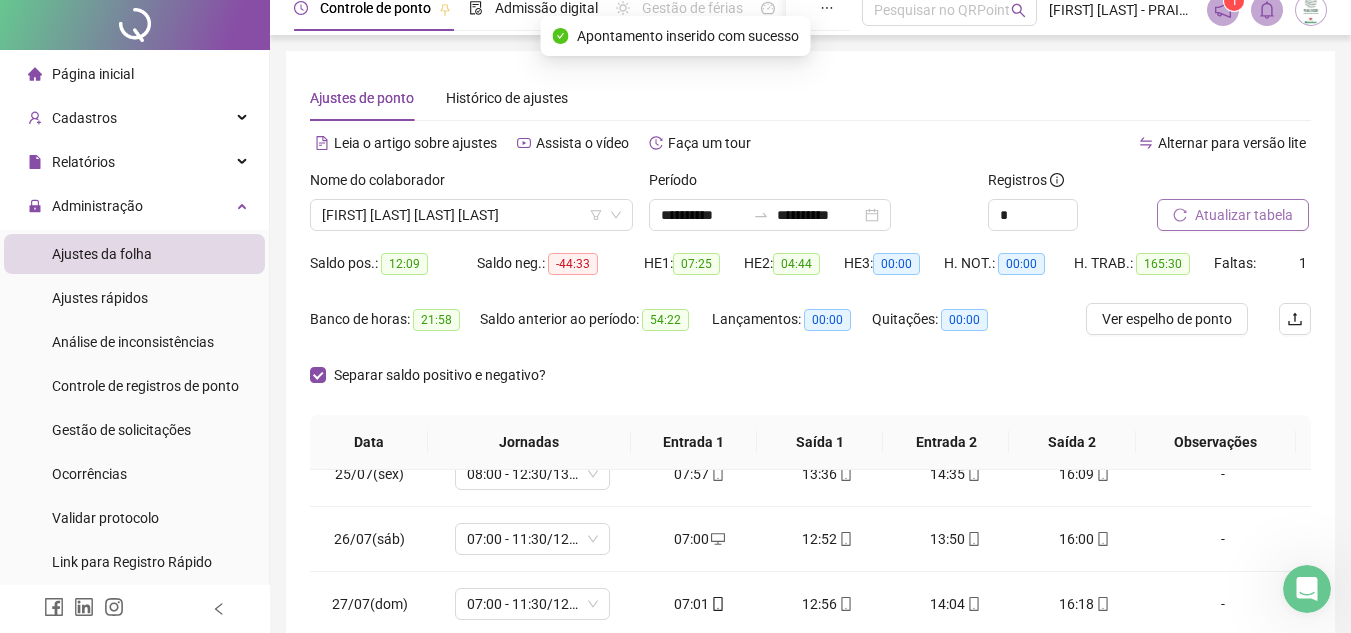 scroll, scrollTop: 0, scrollLeft: 0, axis: both 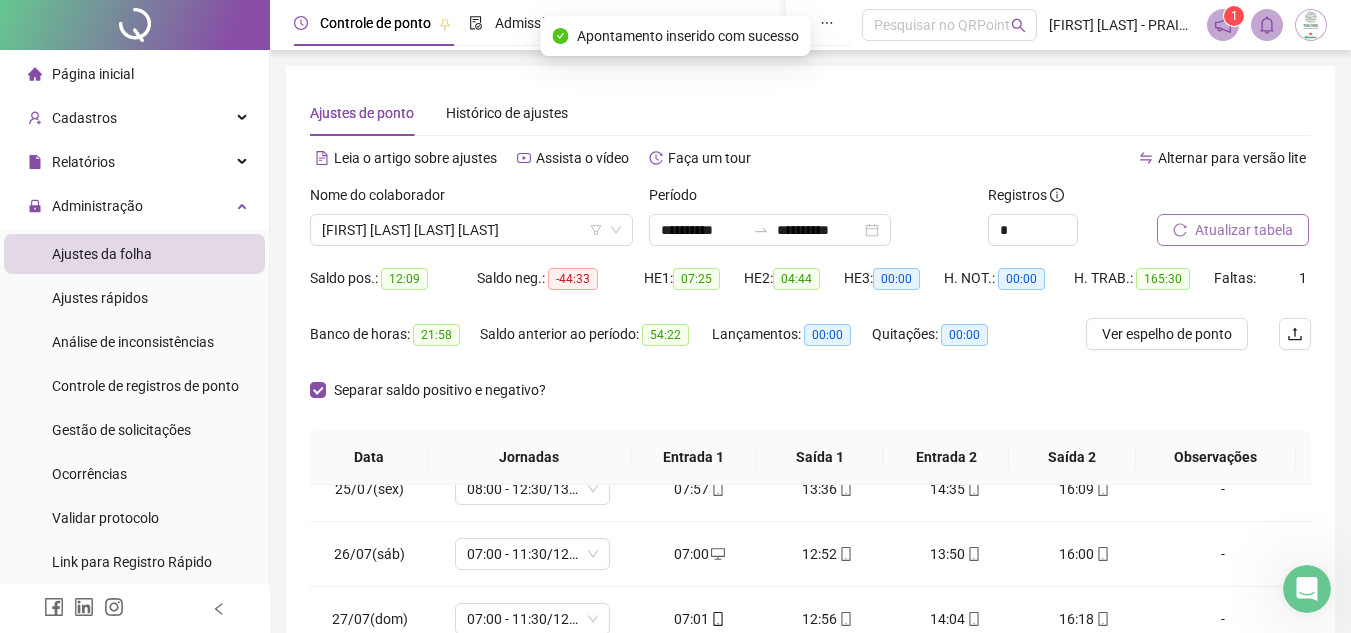 click on "Atualizar tabela" at bounding box center (1244, 230) 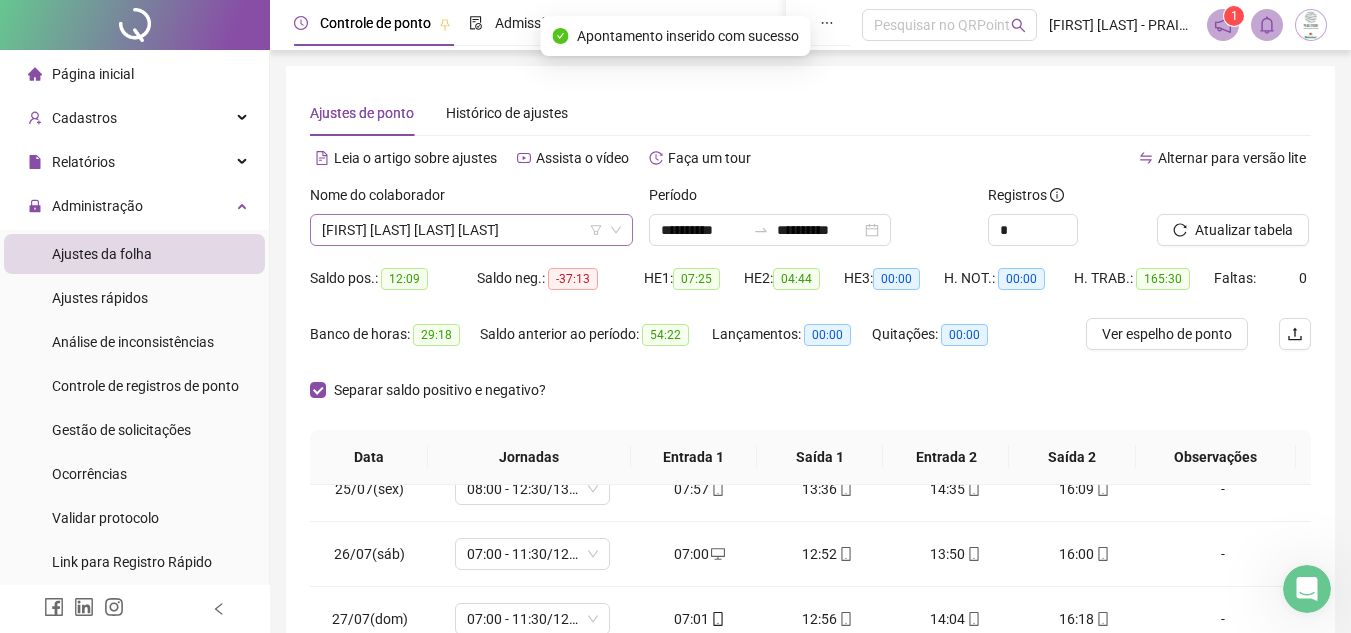 click on "[FIRST] [LAST] [LAST] [LAST]" at bounding box center (471, 230) 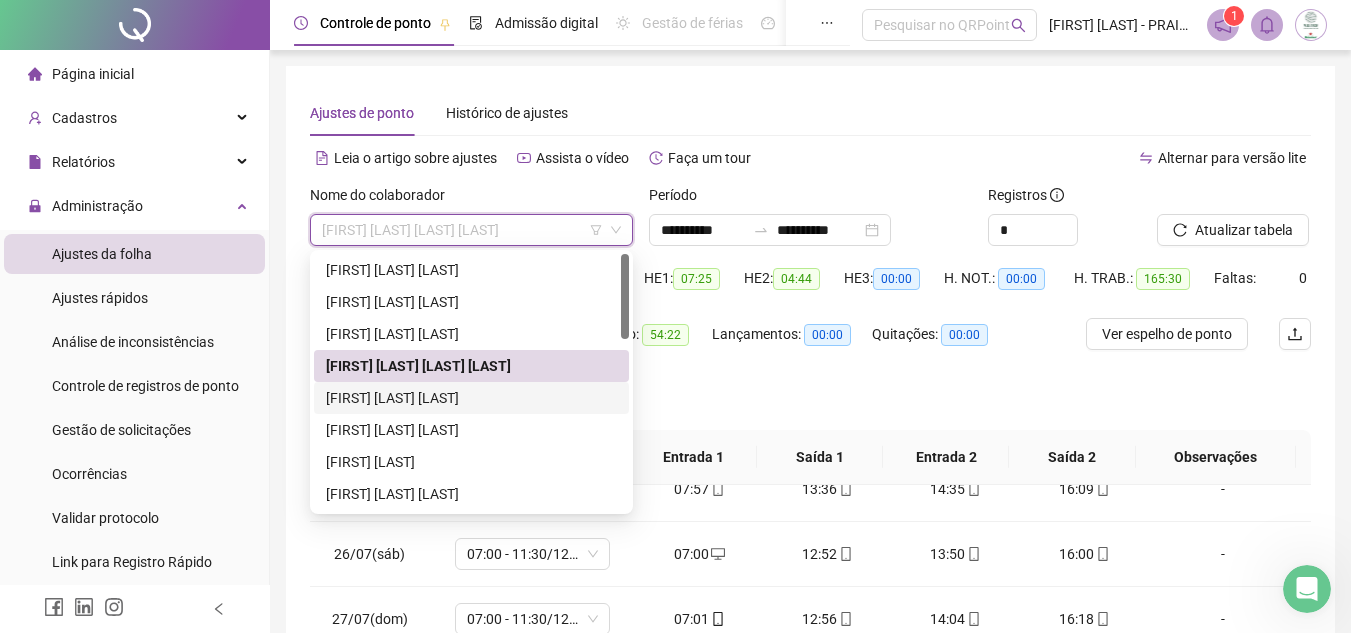 click on "[FIRST] [LAST] [LAST]" at bounding box center (471, 398) 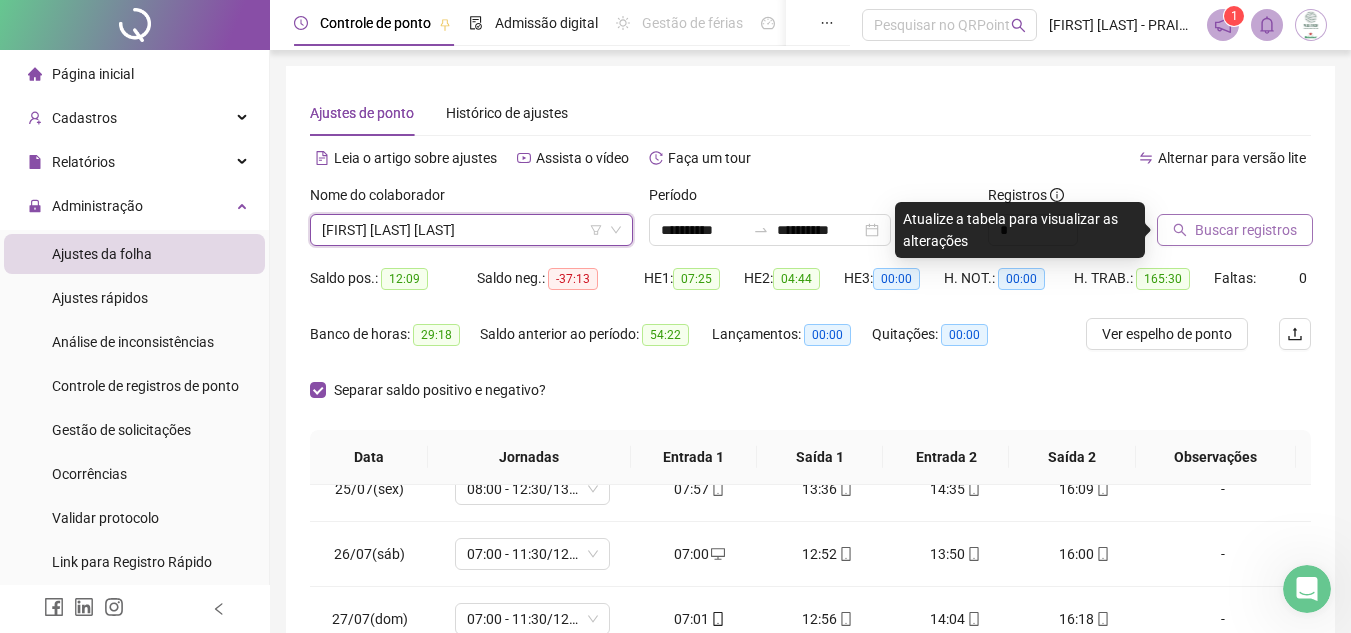 click 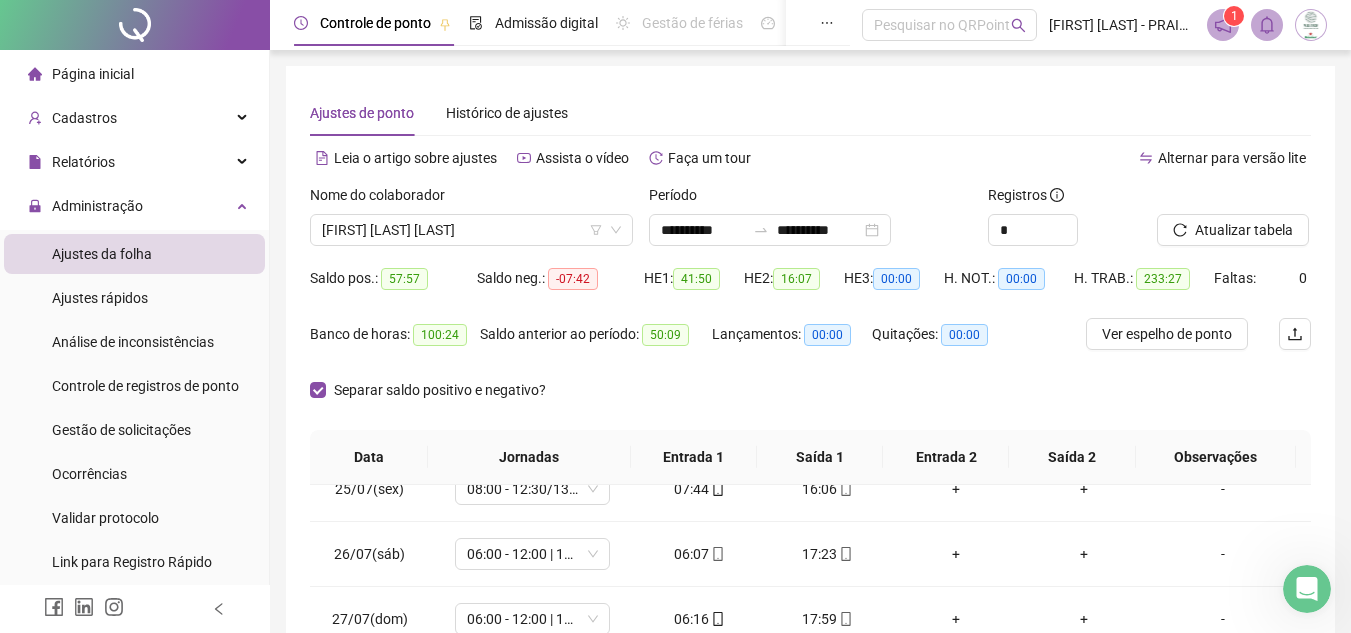 click on "Separar saldo positivo e negativo?" at bounding box center [810, 402] 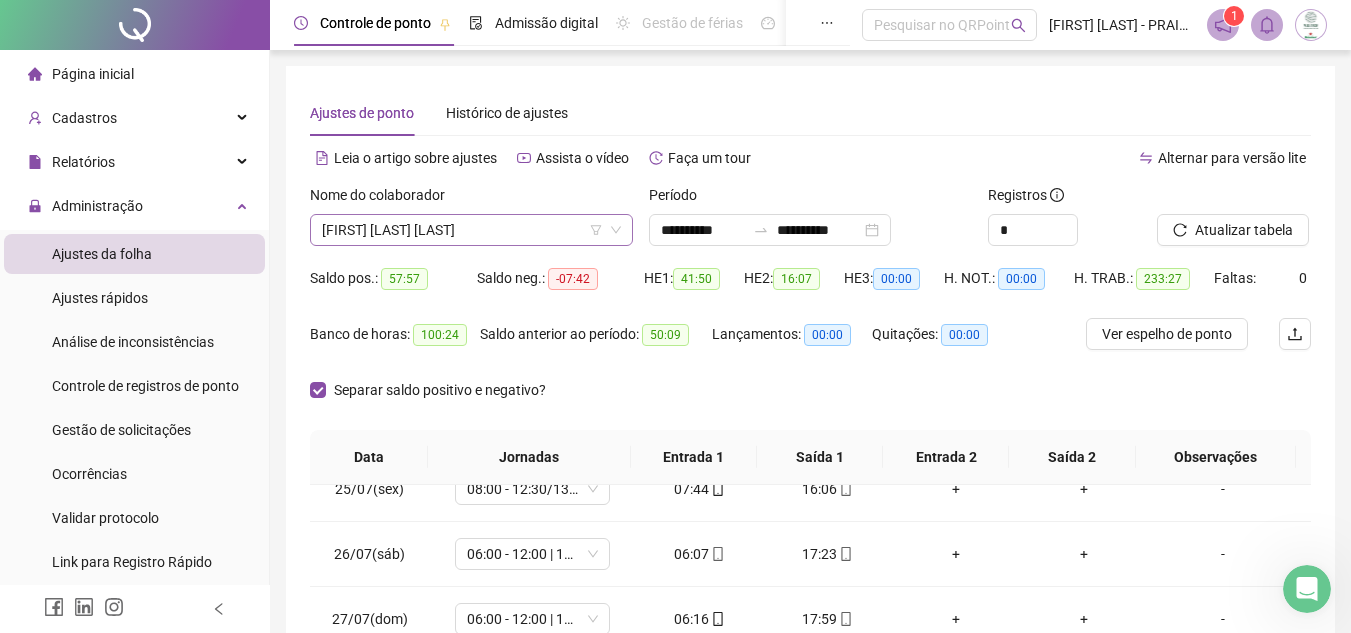click on "[FIRST] [LAST] [LAST]" at bounding box center (471, 230) 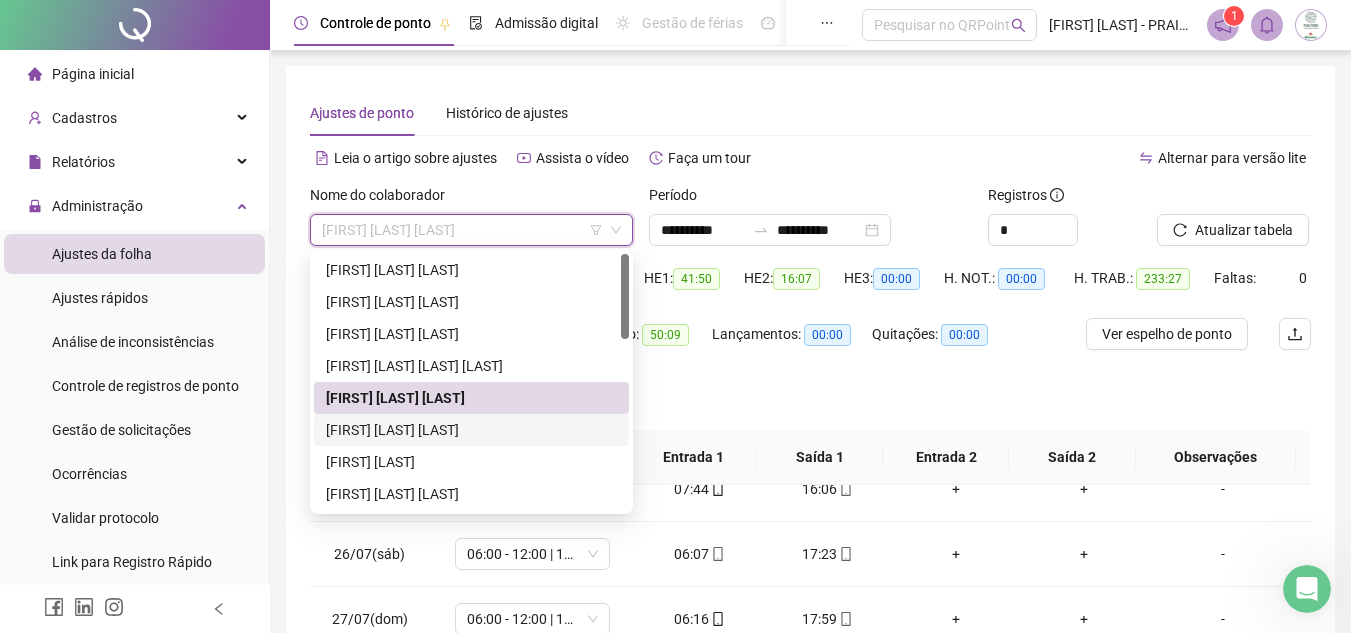 click on "[FIRST] [LAST] [LAST]" at bounding box center (471, 430) 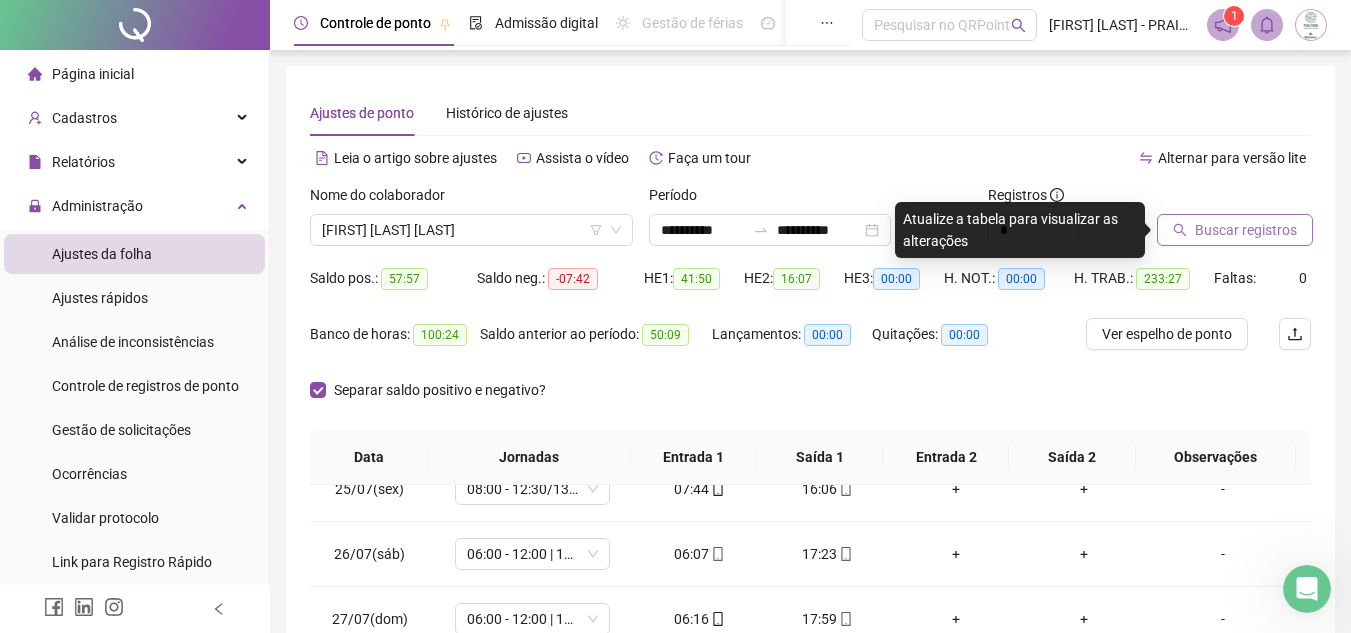 click on "Buscar registros" at bounding box center [1246, 230] 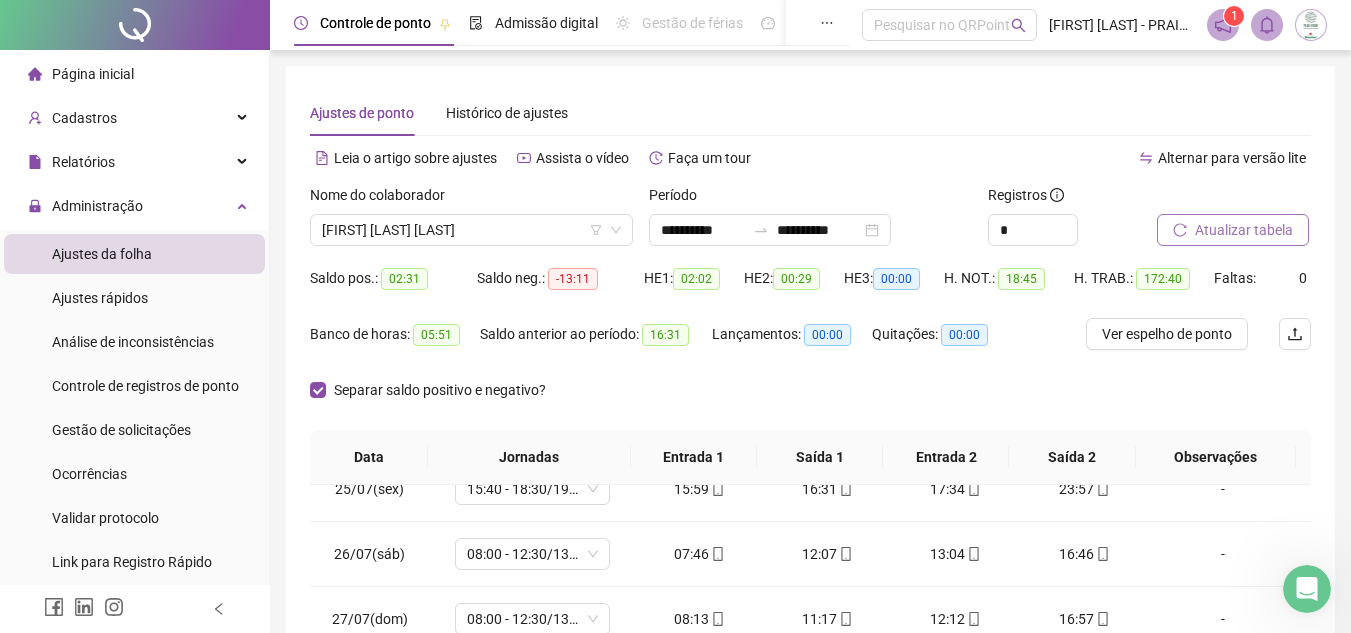 click on "Separar saldo positivo e negativo?" at bounding box center [810, 402] 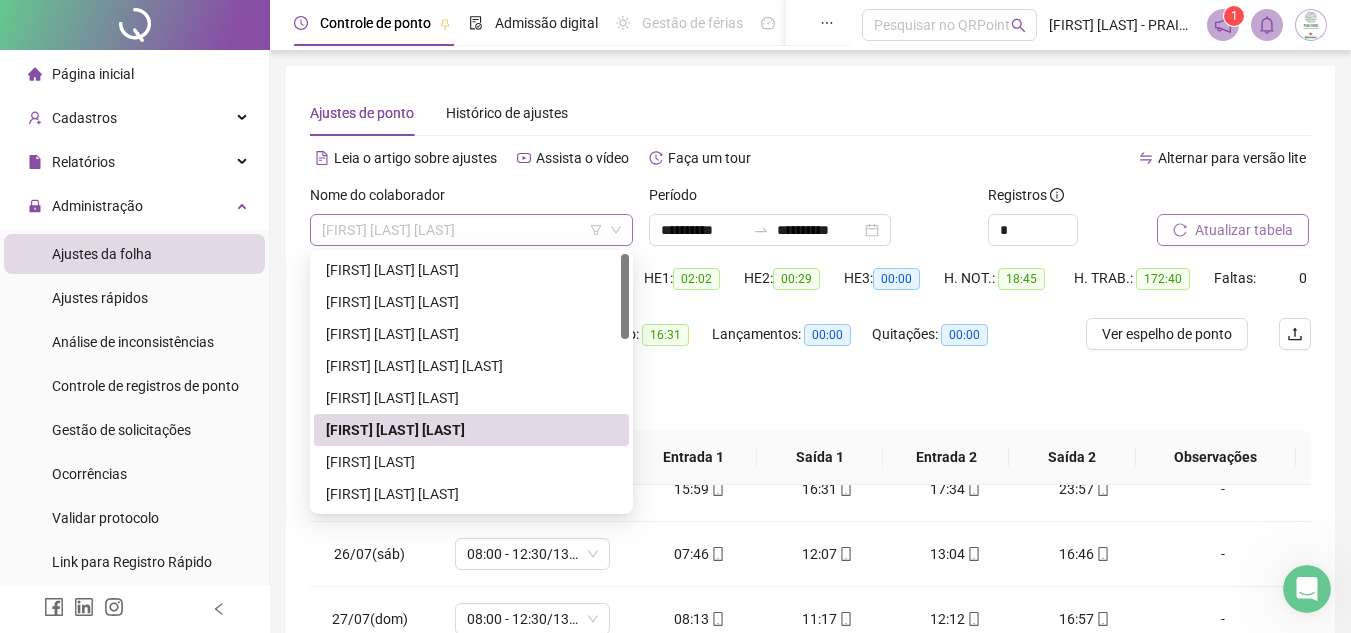 click on "[FIRST] [LAST] [LAST]" at bounding box center (471, 230) 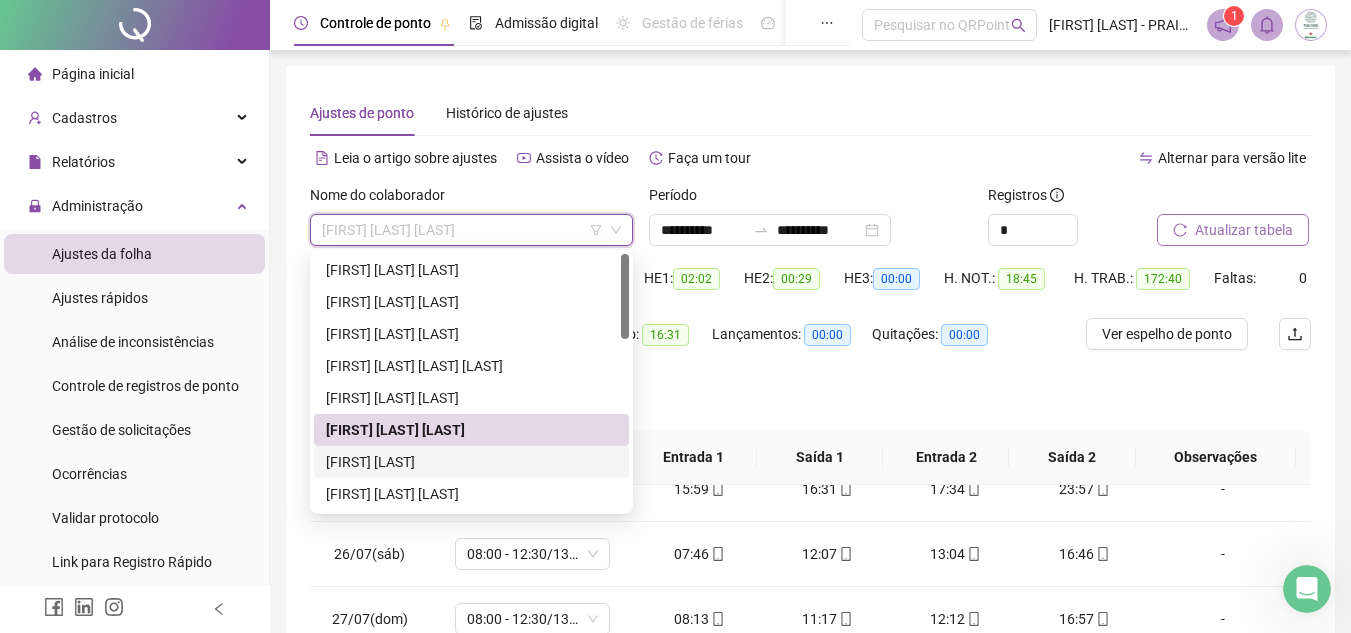 click on "[FIRST] [LAST]" at bounding box center (471, 462) 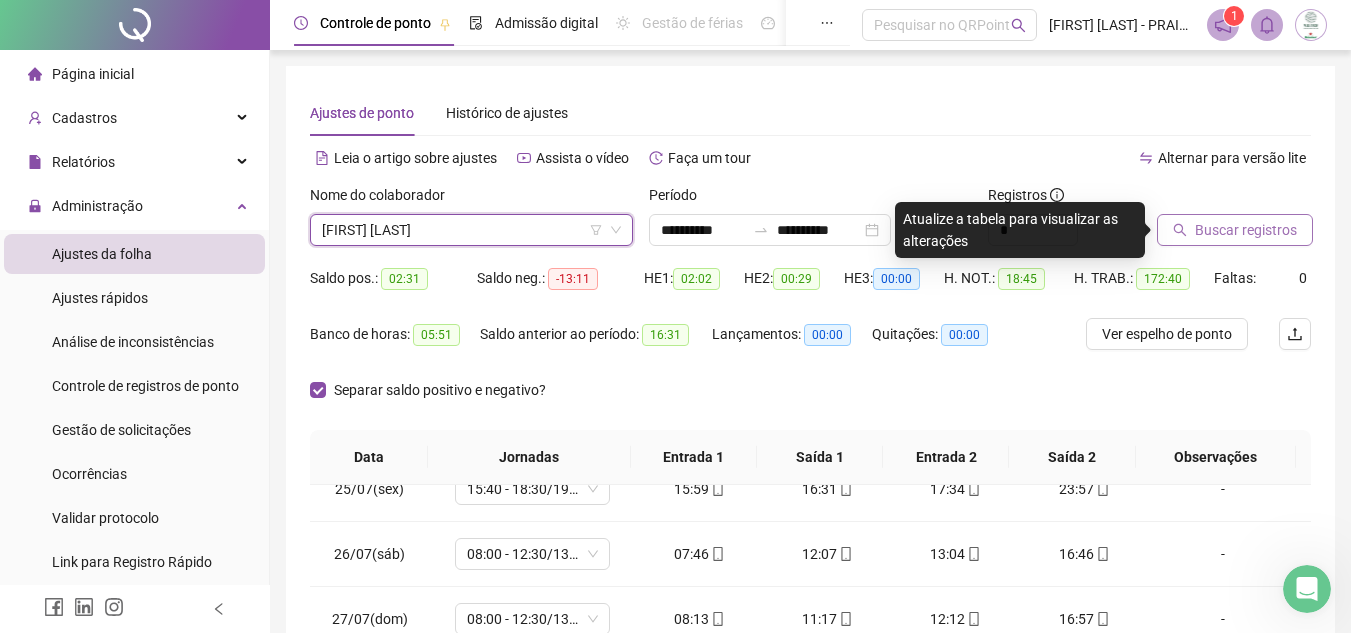 click on "Buscar registros" at bounding box center [1246, 230] 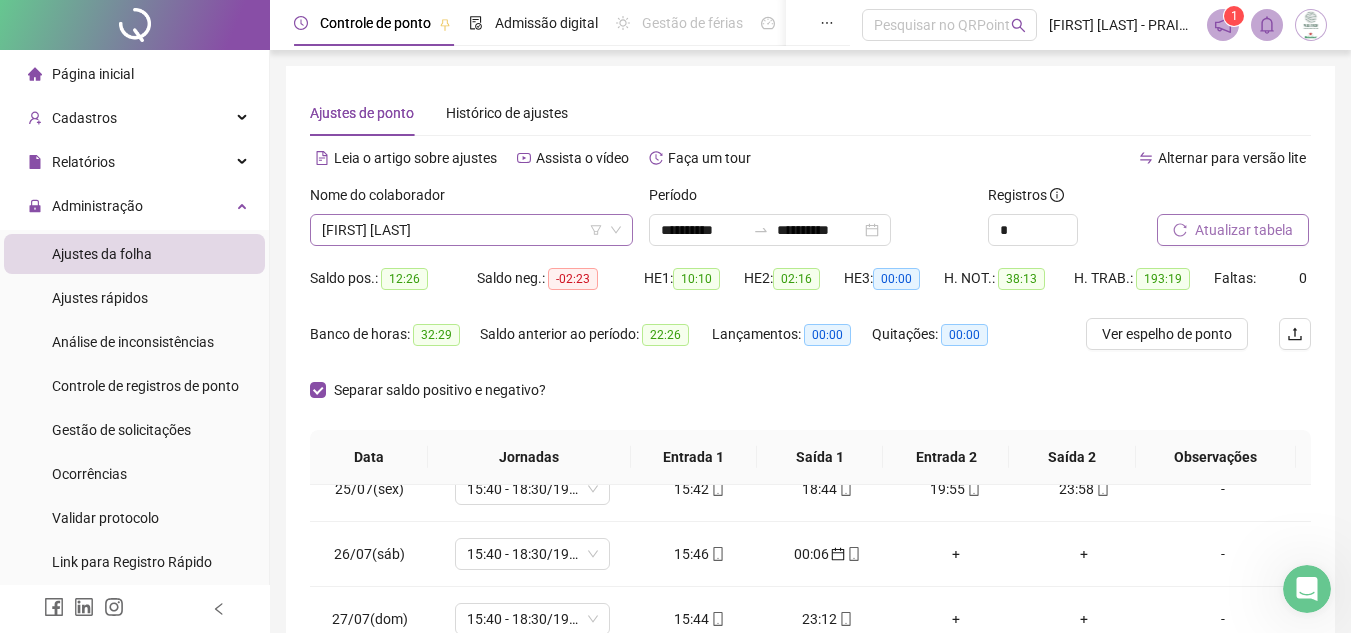 click on "[FIRST] [LAST]" at bounding box center [471, 230] 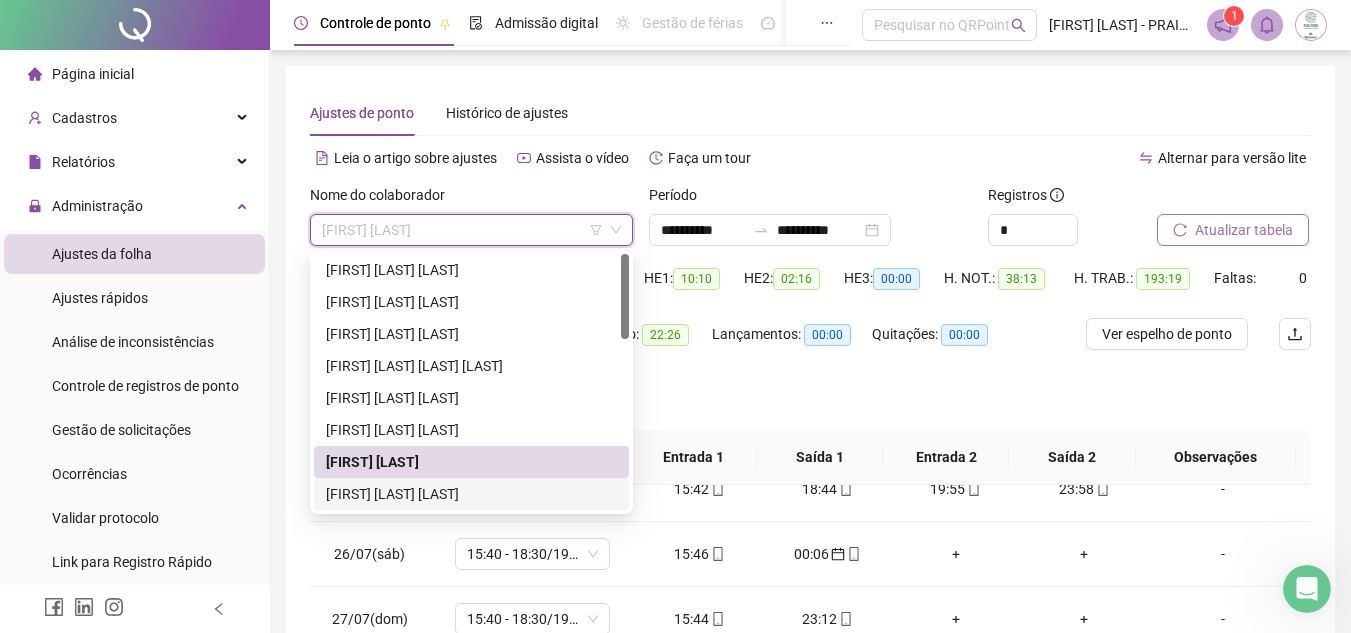 click on "[FIRST] [LAST] [LAST]" at bounding box center [471, 494] 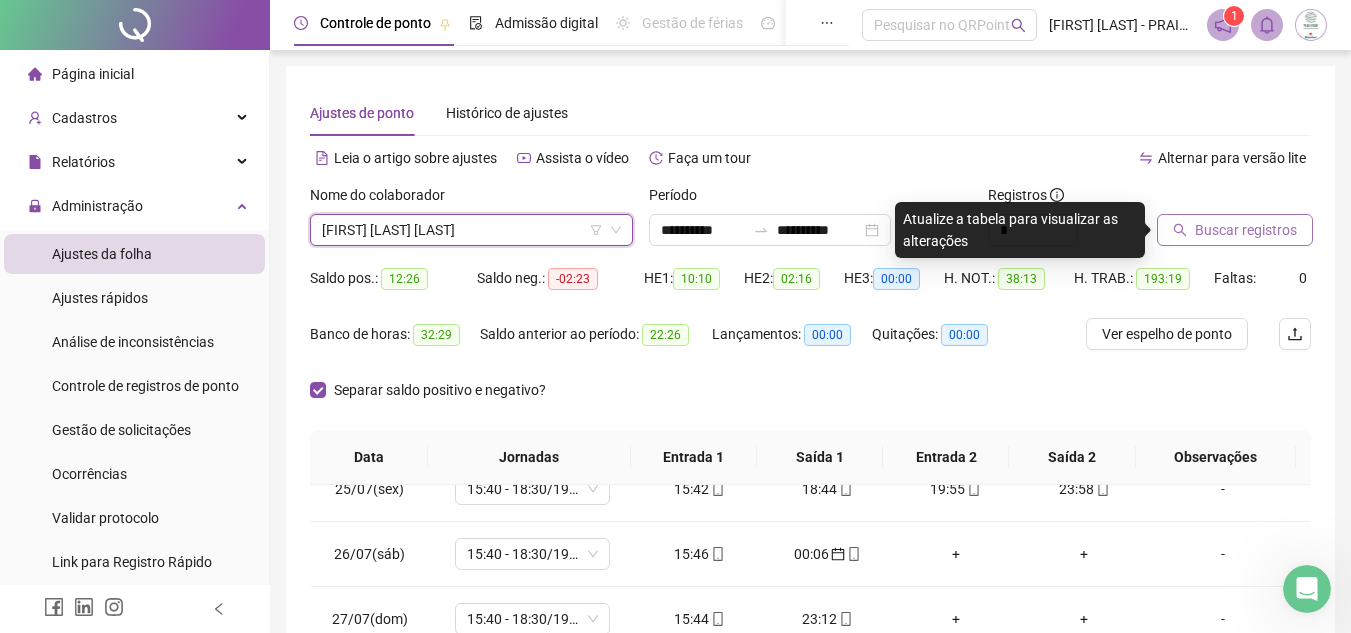 click on "[FIRST] [LAST] [LAST]" at bounding box center (471, 230) 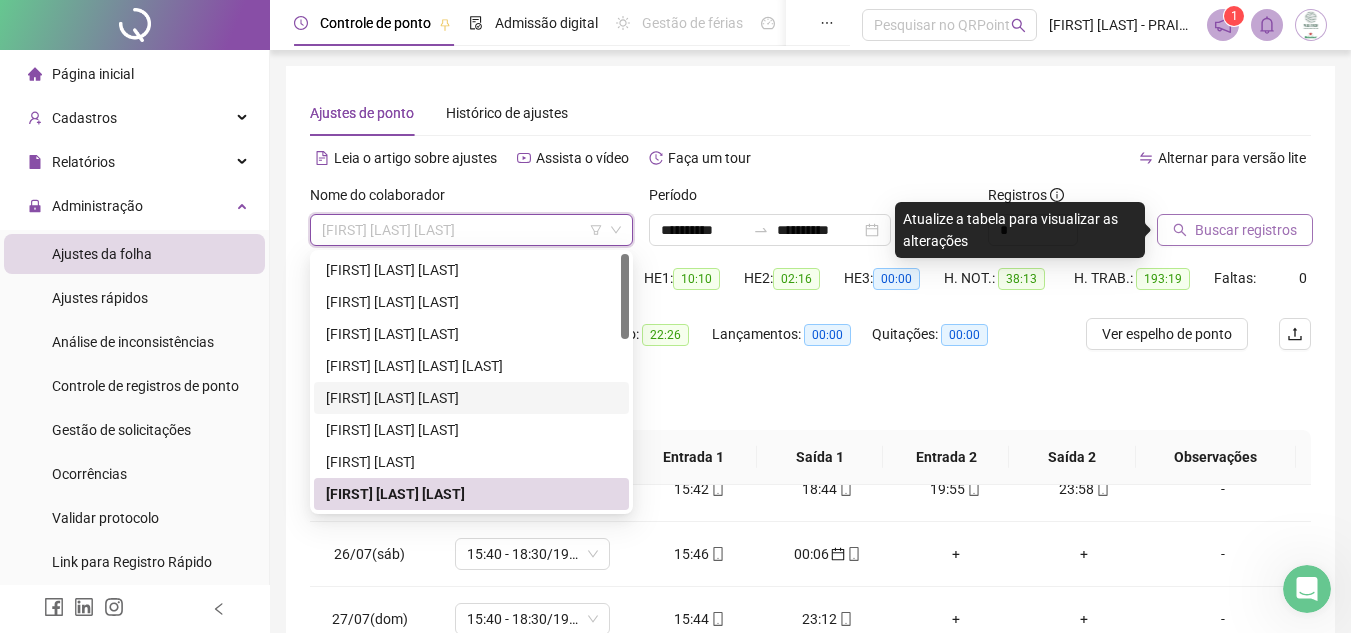 scroll, scrollTop: 100, scrollLeft: 0, axis: vertical 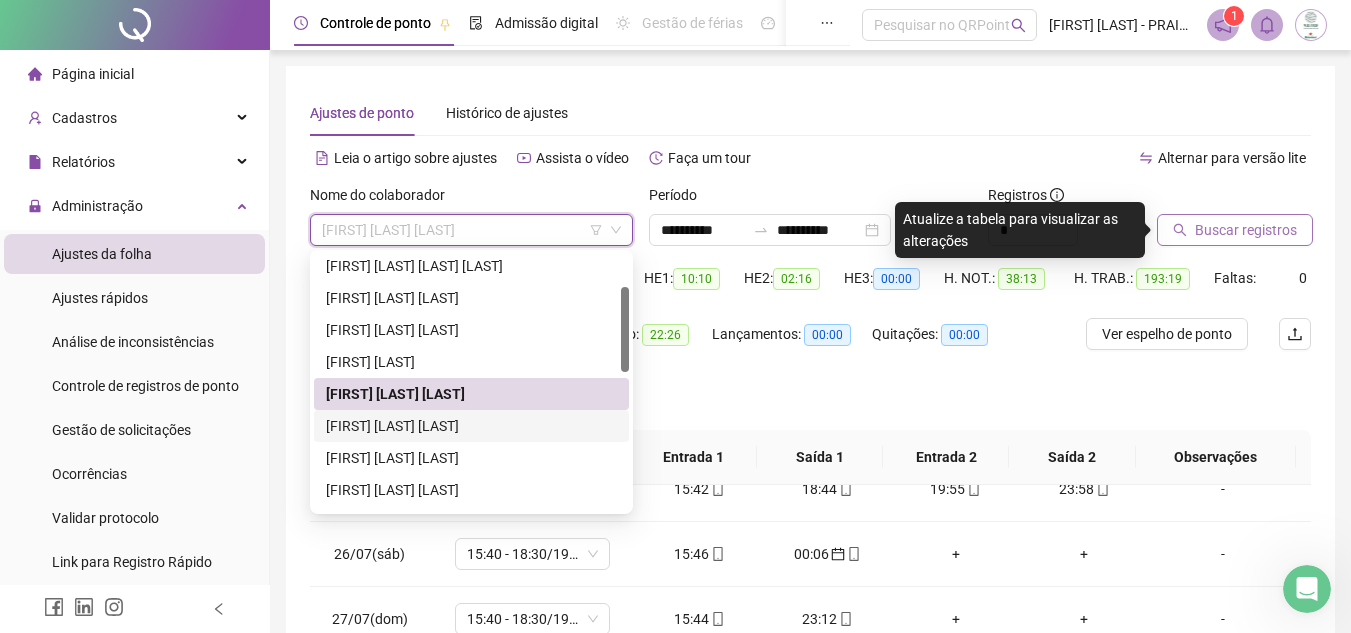 click on "[FIRST] [LAST] [LAST]" at bounding box center [471, 426] 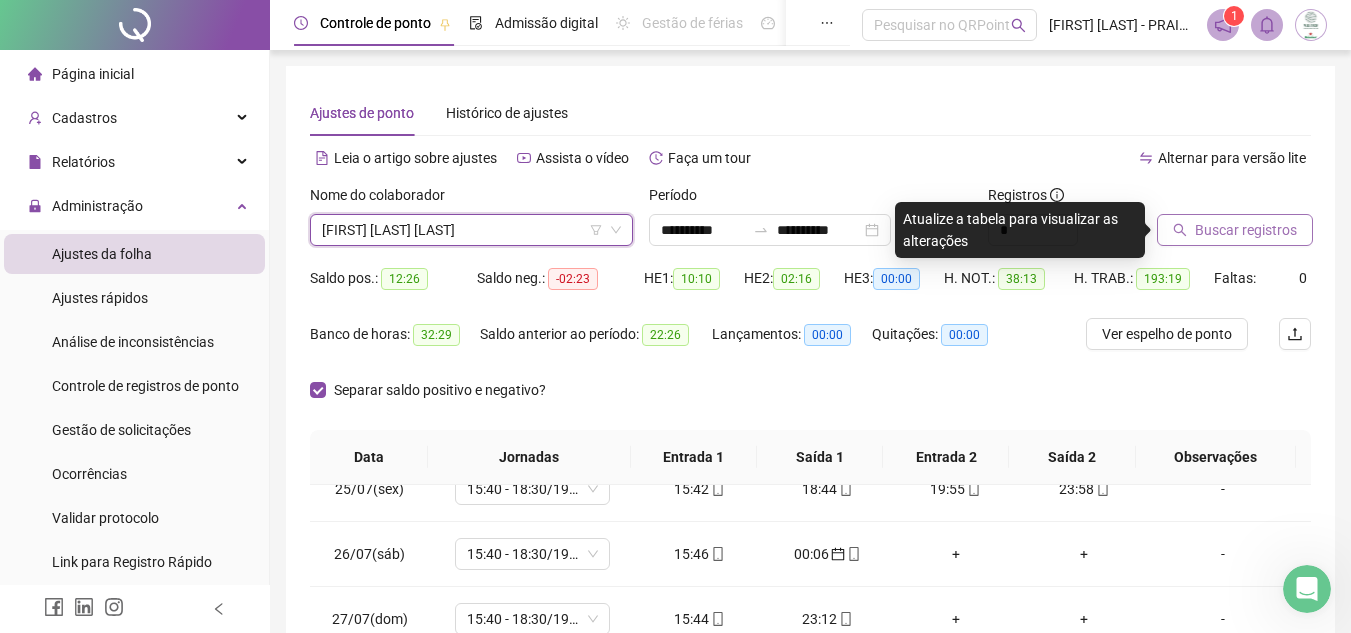 click on "Buscar registros" at bounding box center [1246, 230] 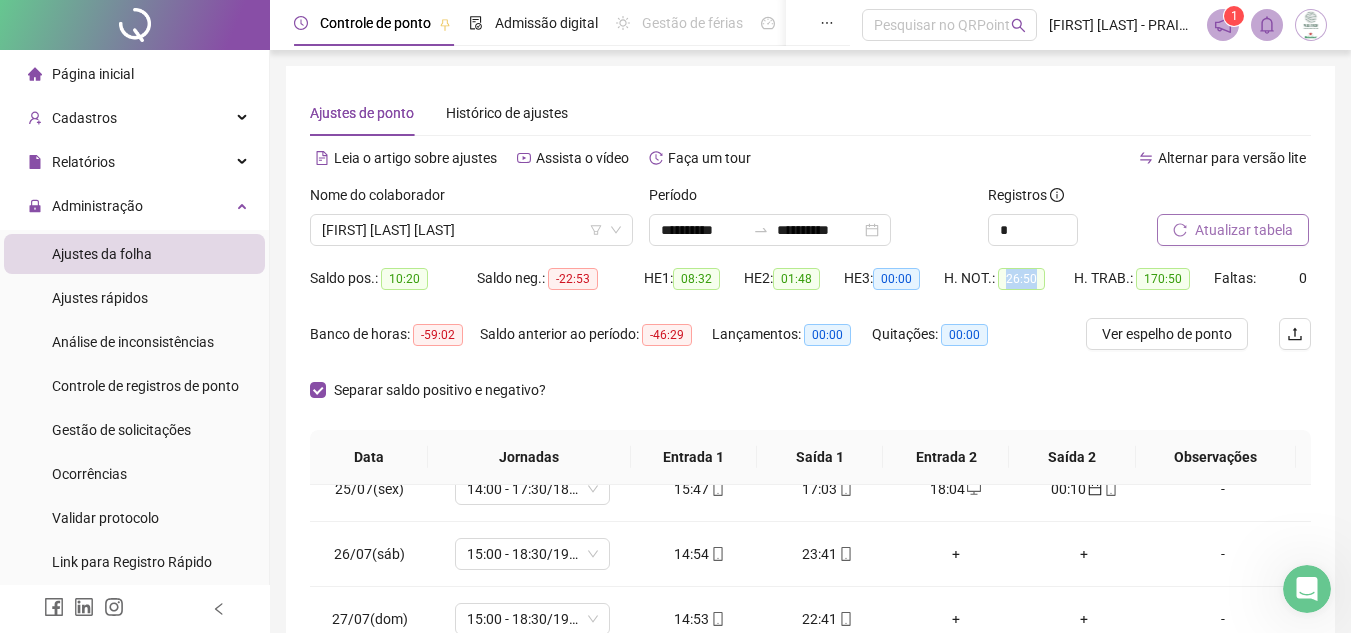 drag, startPoint x: 1004, startPoint y: 276, endPoint x: 1038, endPoint y: 276, distance: 34 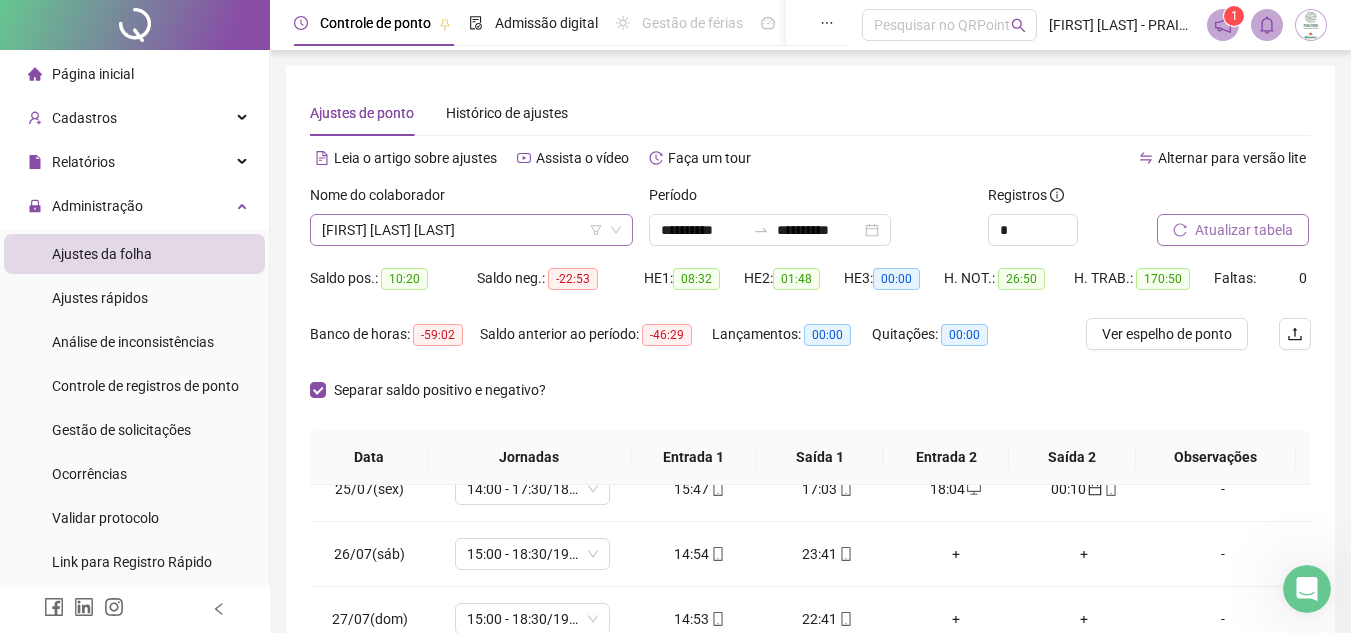 drag, startPoint x: 523, startPoint y: 252, endPoint x: 516, endPoint y: 239, distance: 14.764823 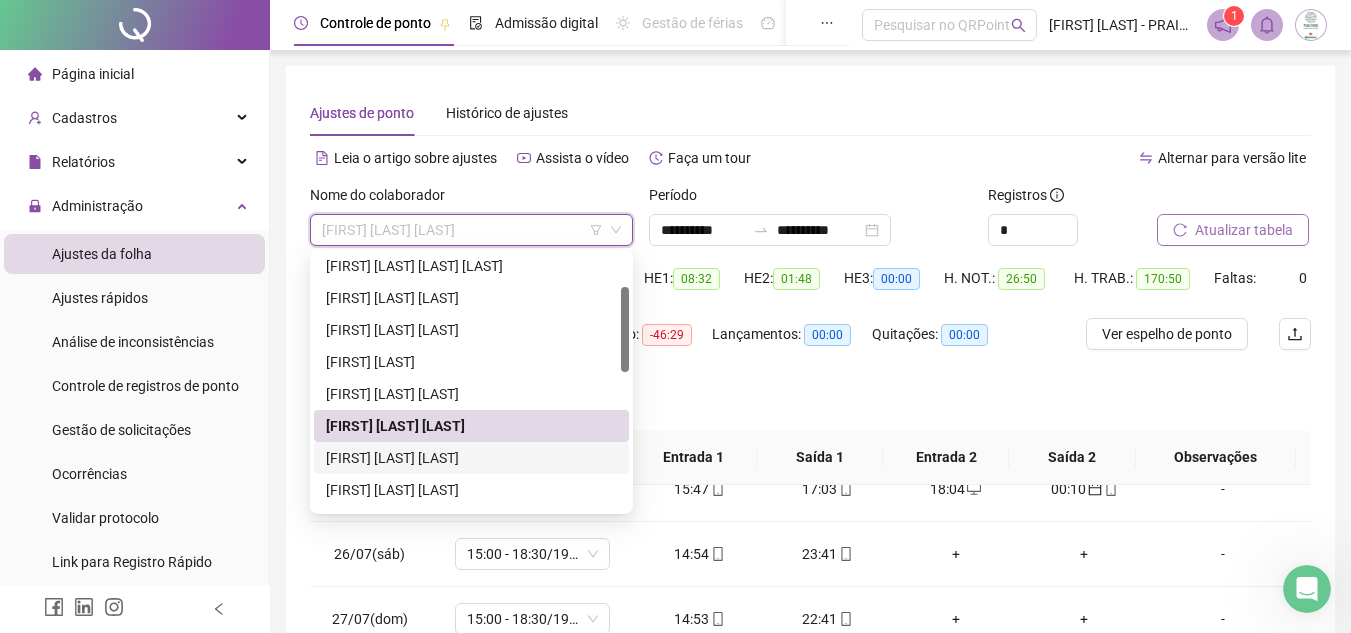 click on "[FIRST] [LAST] [LAST]" at bounding box center [471, 458] 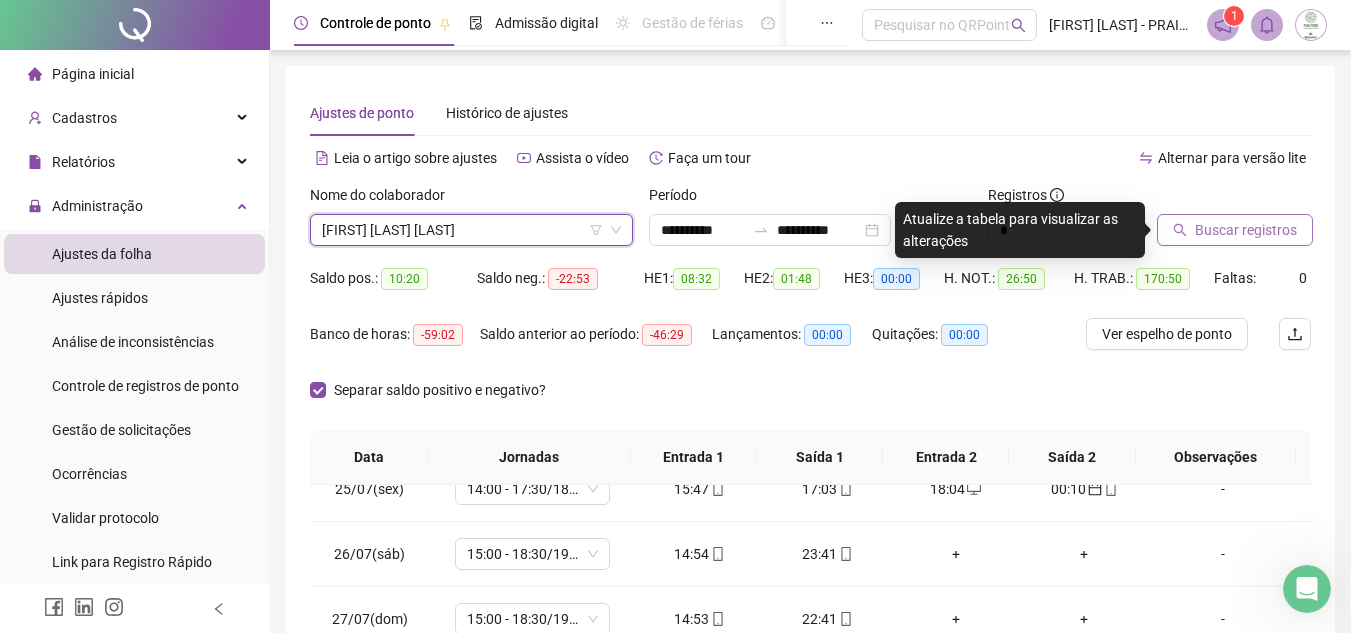 click on "Buscar registros" at bounding box center (1246, 230) 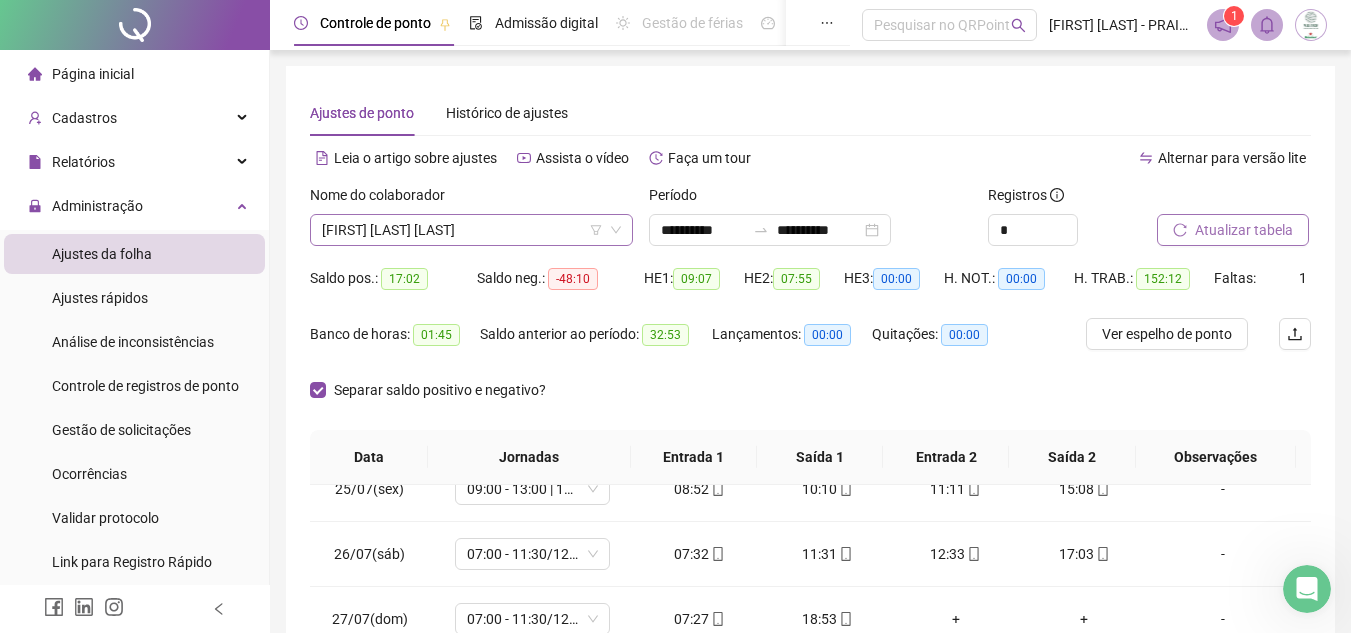 click on "[FIRST] [LAST] [LAST]" at bounding box center (471, 230) 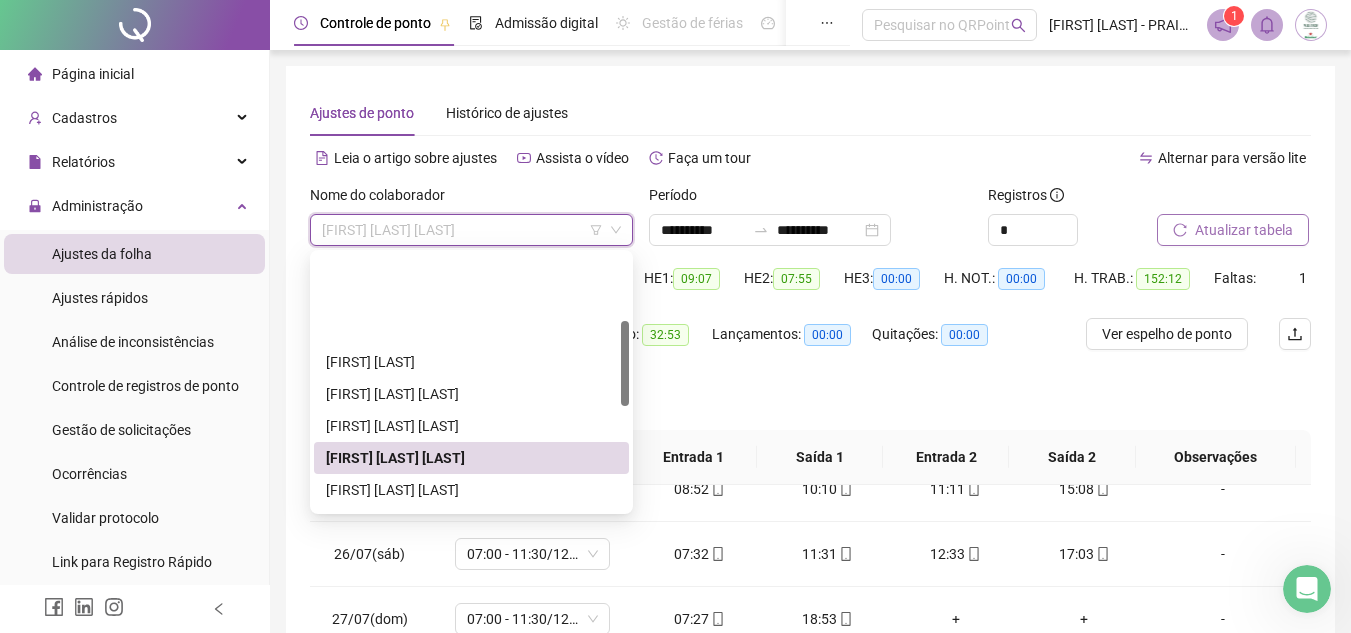 scroll, scrollTop: 200, scrollLeft: 0, axis: vertical 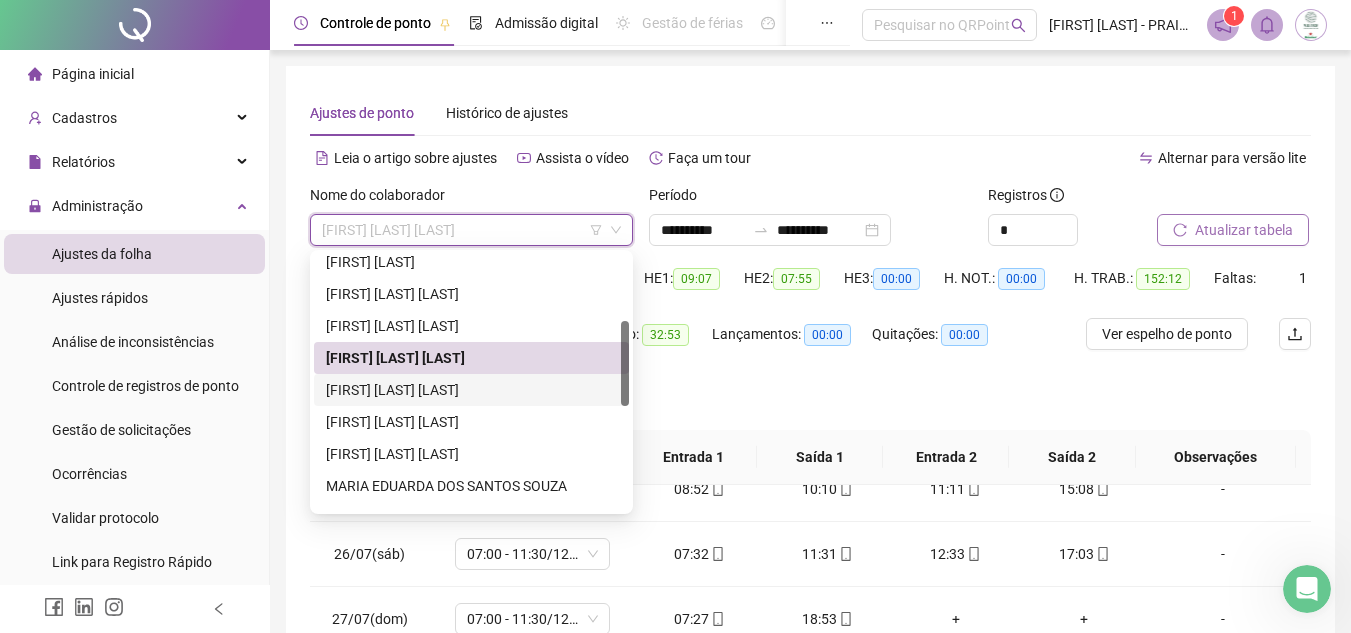drag, startPoint x: 484, startPoint y: 392, endPoint x: 852, endPoint y: 275, distance: 386.15152 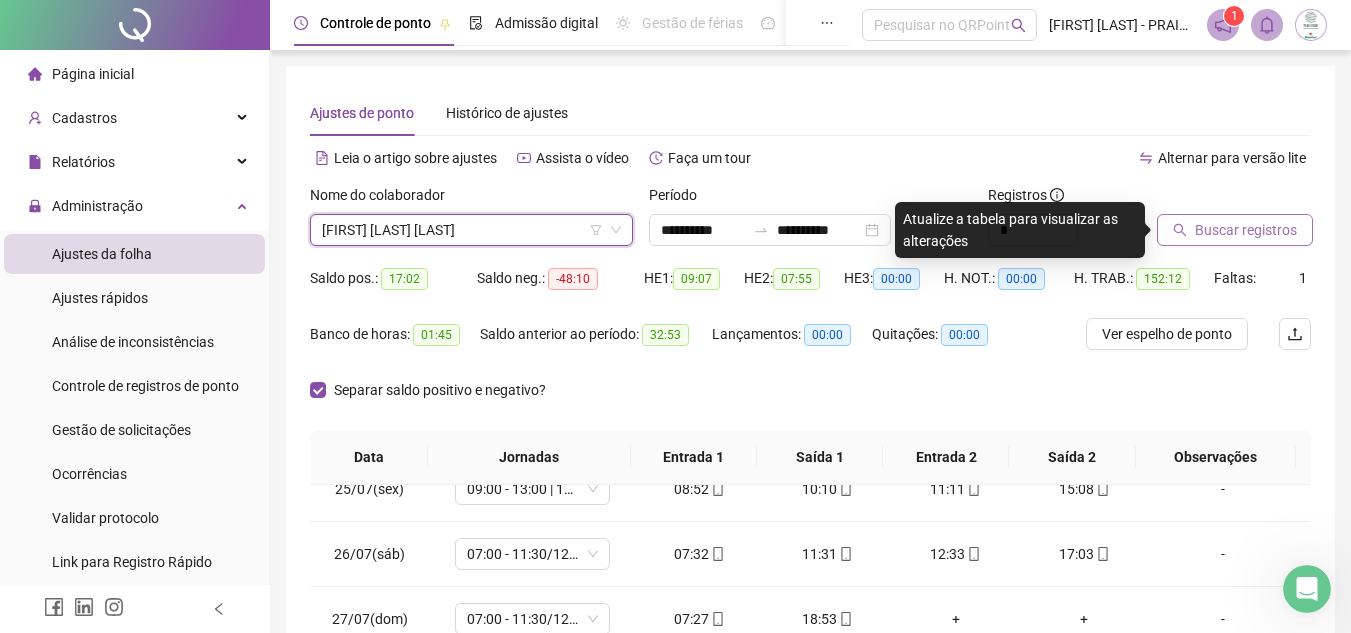 click on "Buscar registros" at bounding box center [1246, 230] 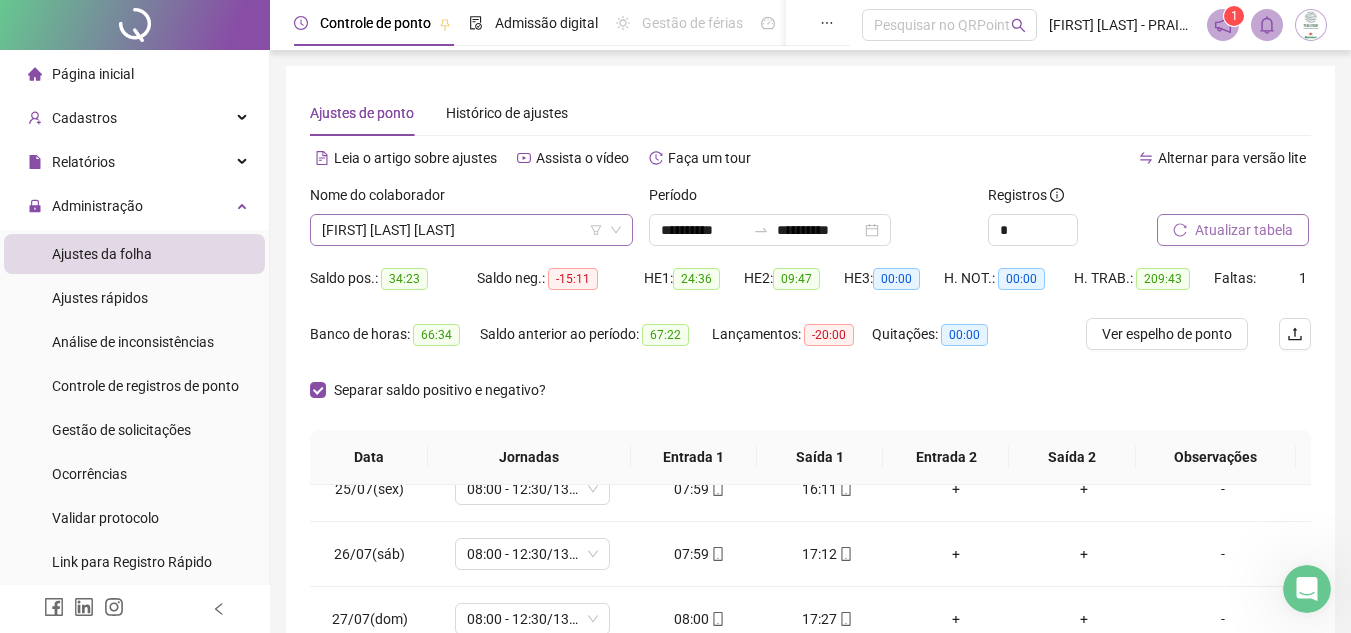 click on "[FIRST] [LAST] [LAST]" at bounding box center (471, 230) 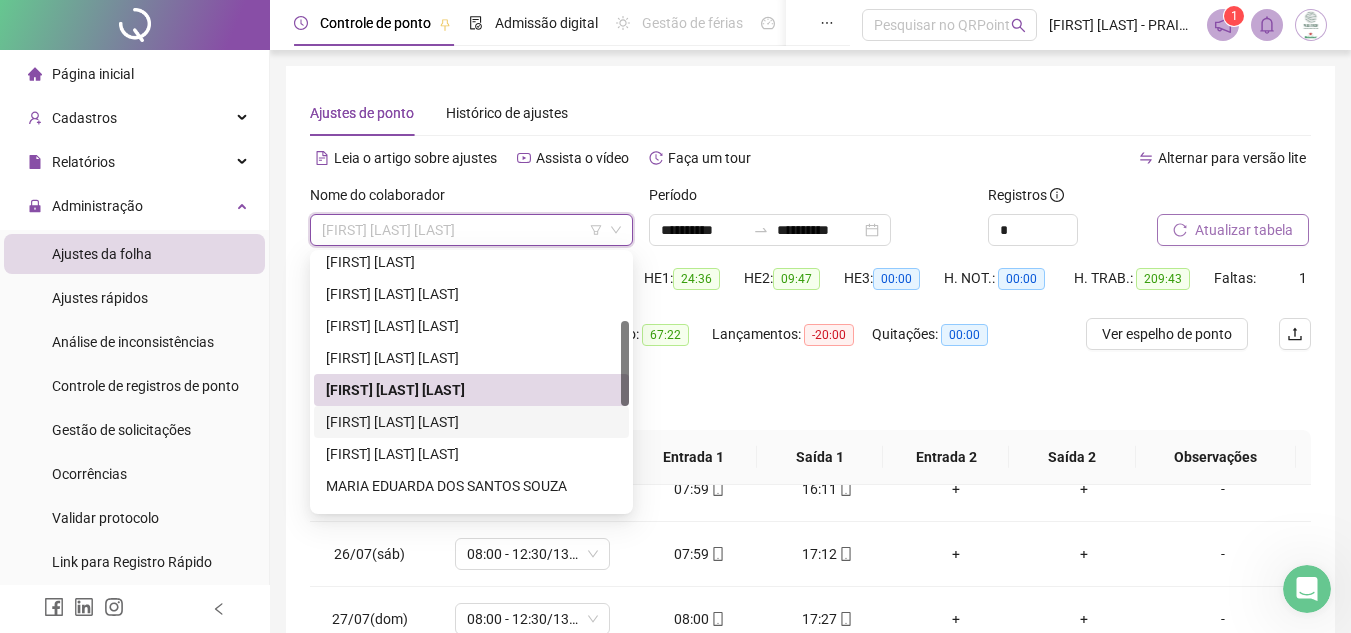 click on "[FIRST] [LAST] [LAST]" at bounding box center [471, 422] 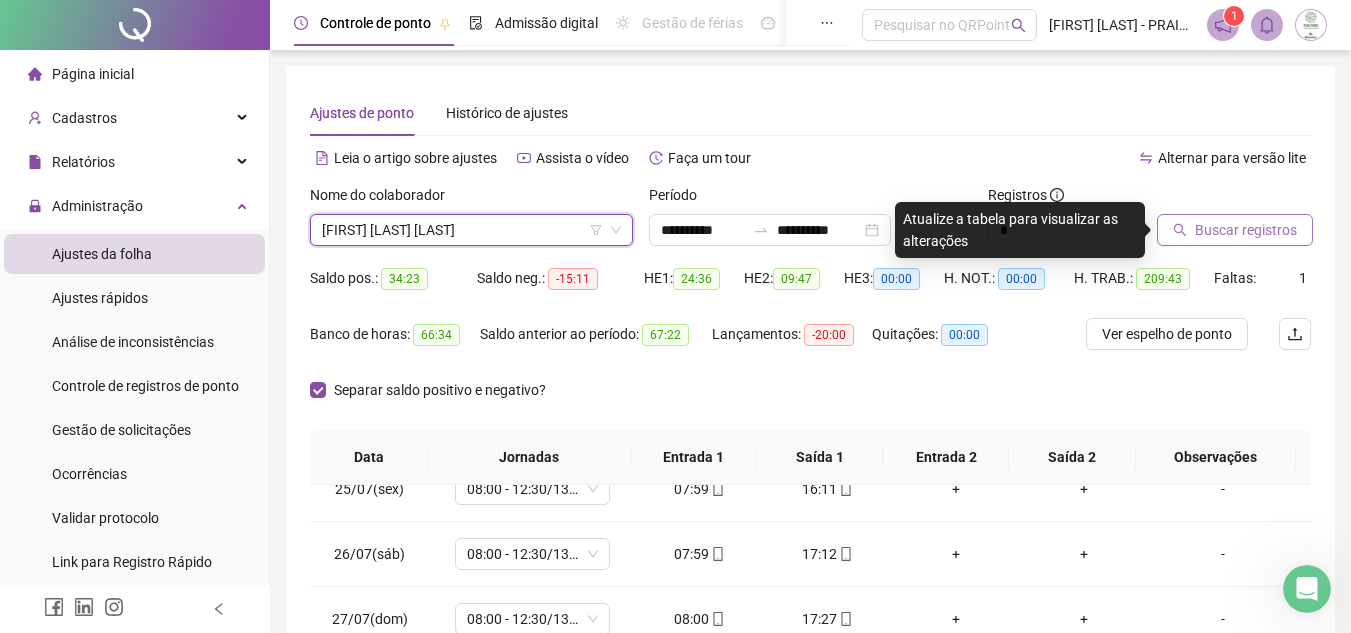 click on "[FIRST] [LAST] [LAST]" at bounding box center (471, 230) 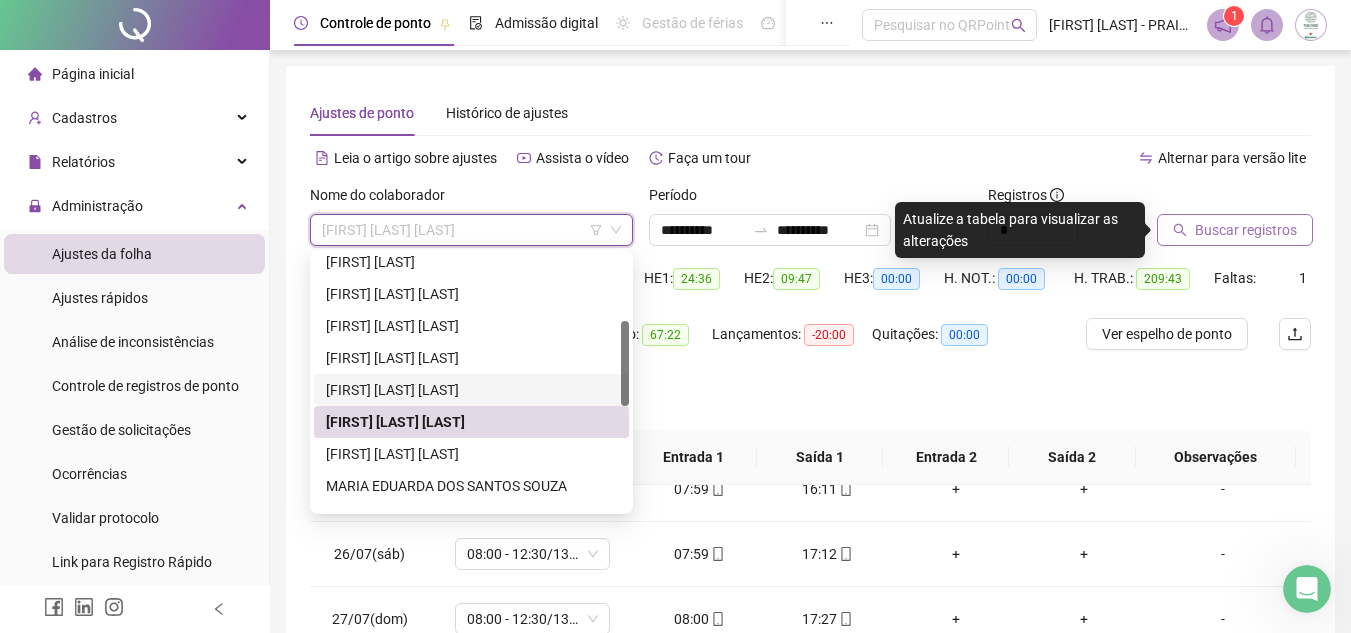 scroll, scrollTop: 300, scrollLeft: 0, axis: vertical 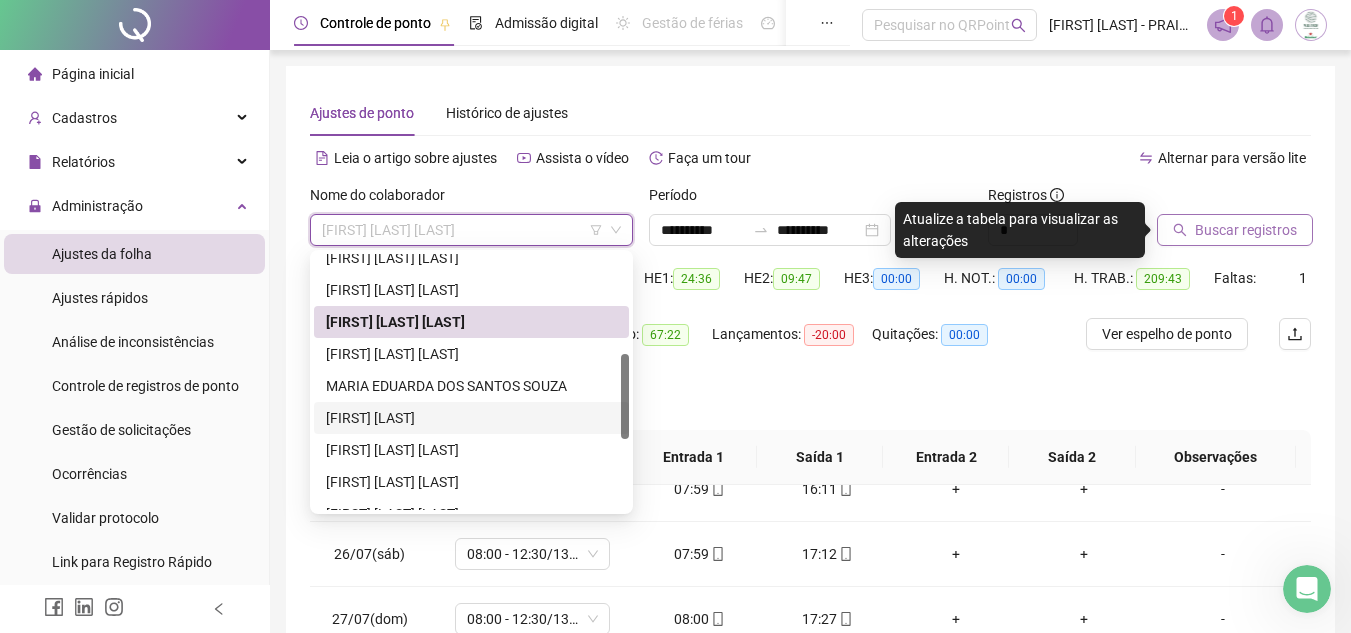 click on "[FIRST] [LAST]" at bounding box center (471, 418) 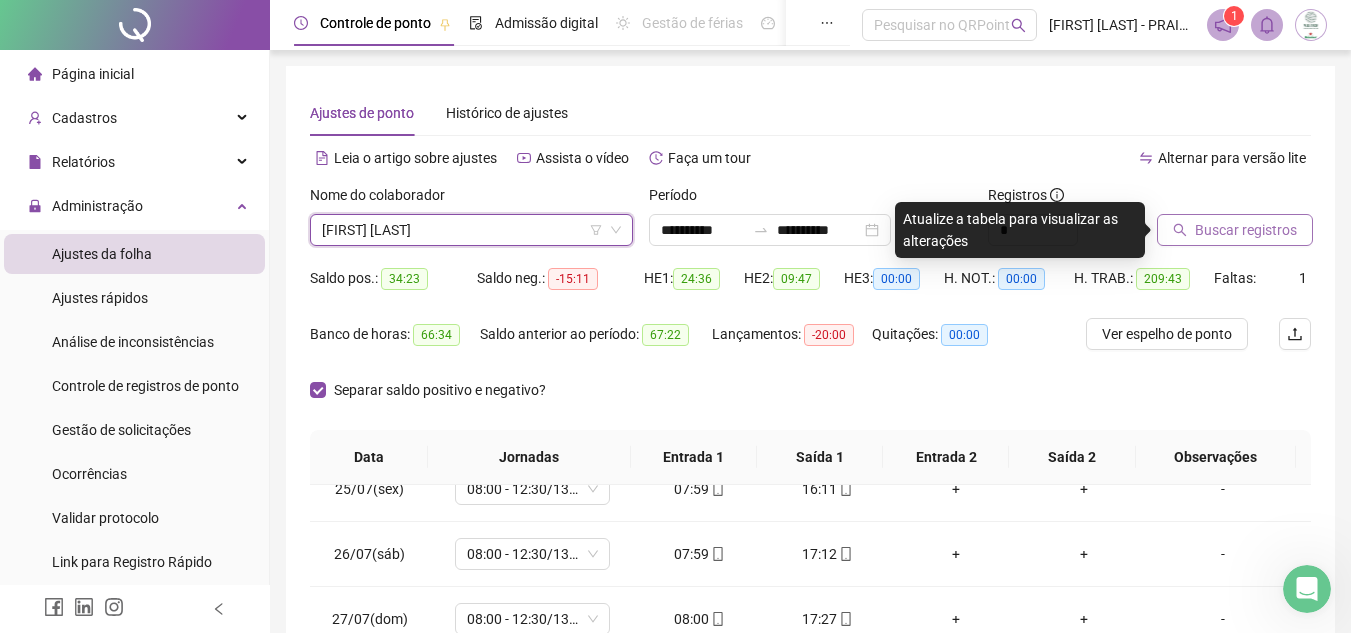 click on "Buscar registros" at bounding box center (1246, 230) 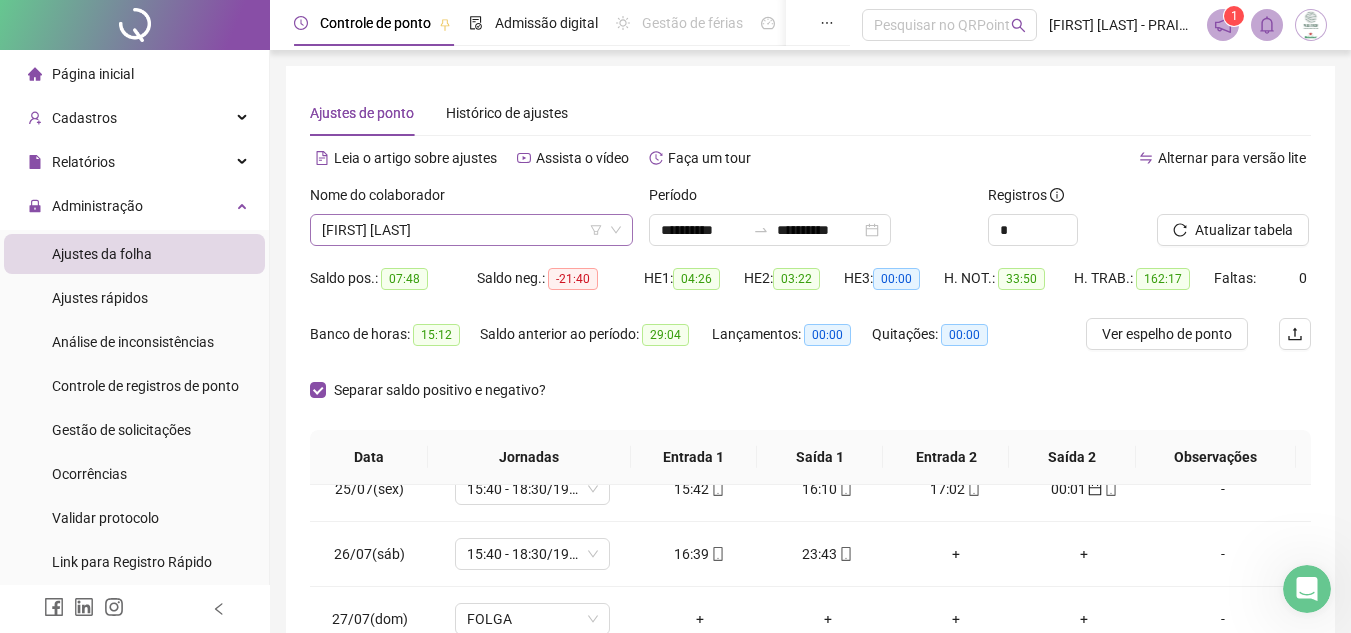 click on "[FIRST] [LAST]" at bounding box center (471, 230) 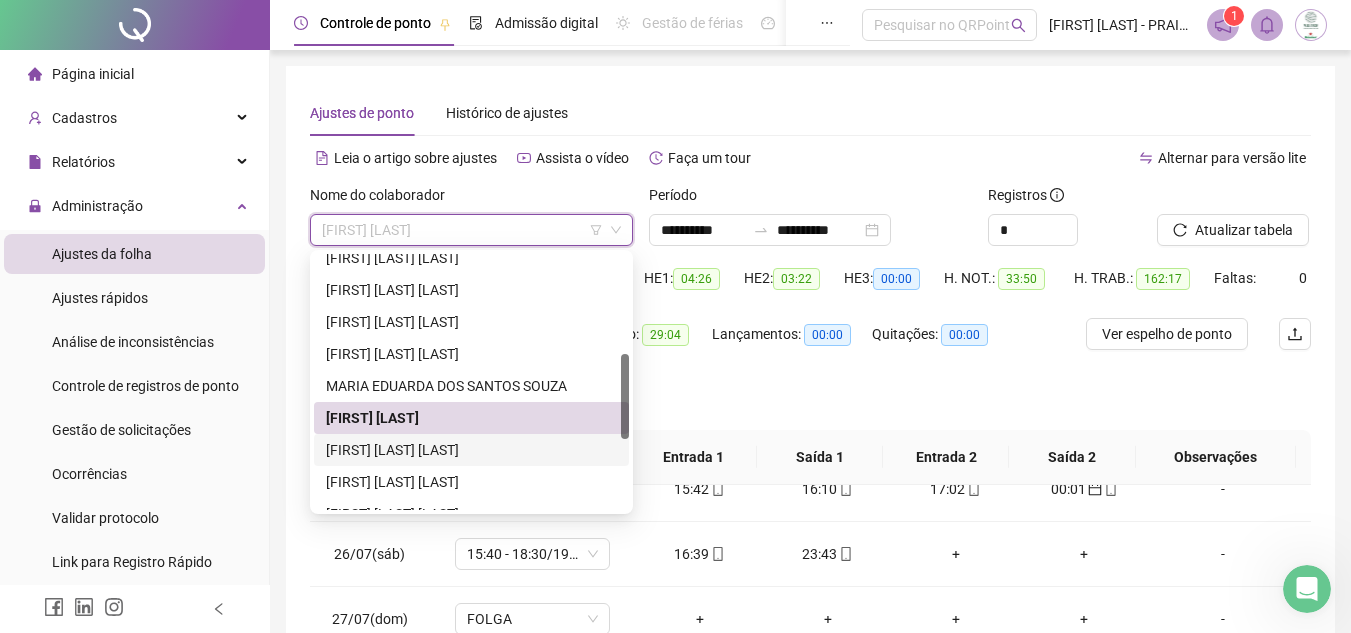 click on "[FIRST] [LAST] [LAST]" at bounding box center (471, 450) 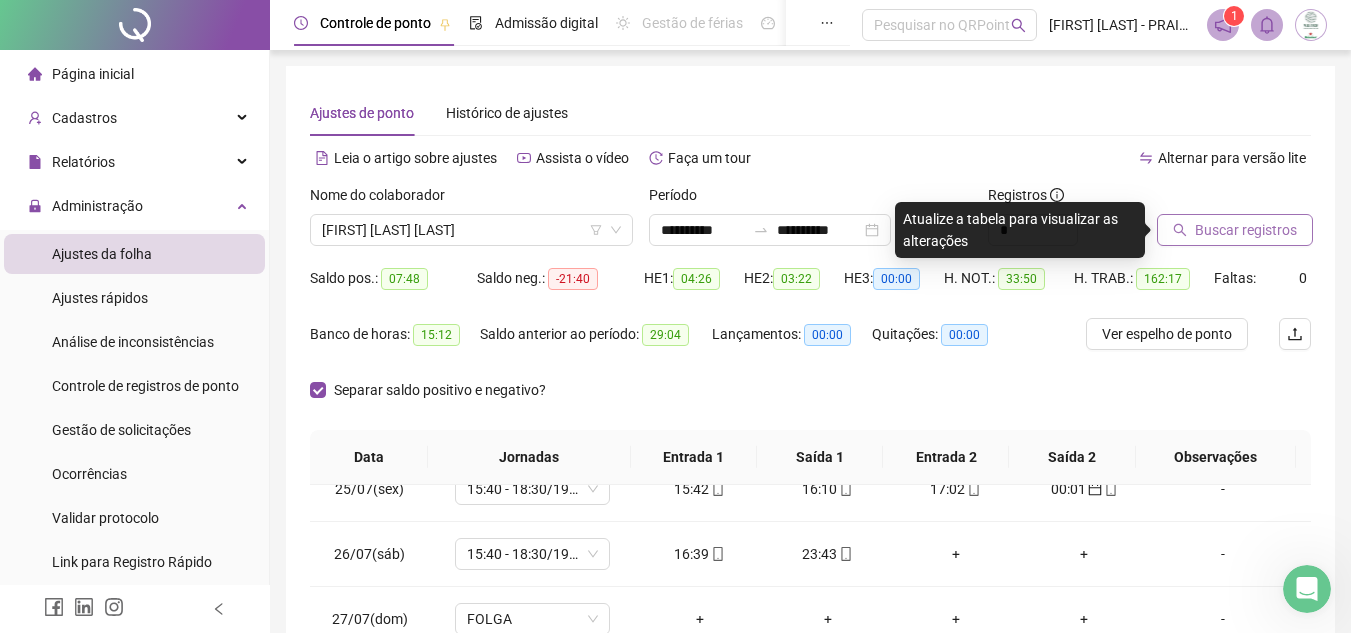 click on "Buscar registros" at bounding box center [1246, 230] 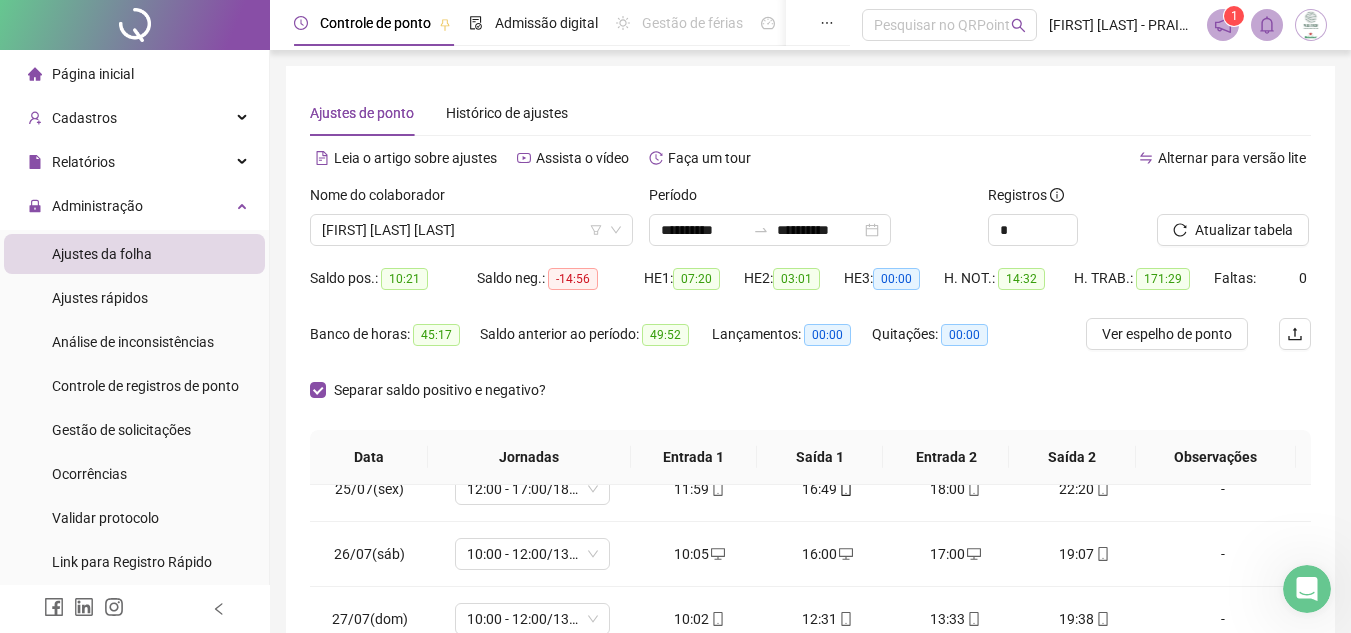 click on "Separar saldo positivo e negativo?" at bounding box center [810, 402] 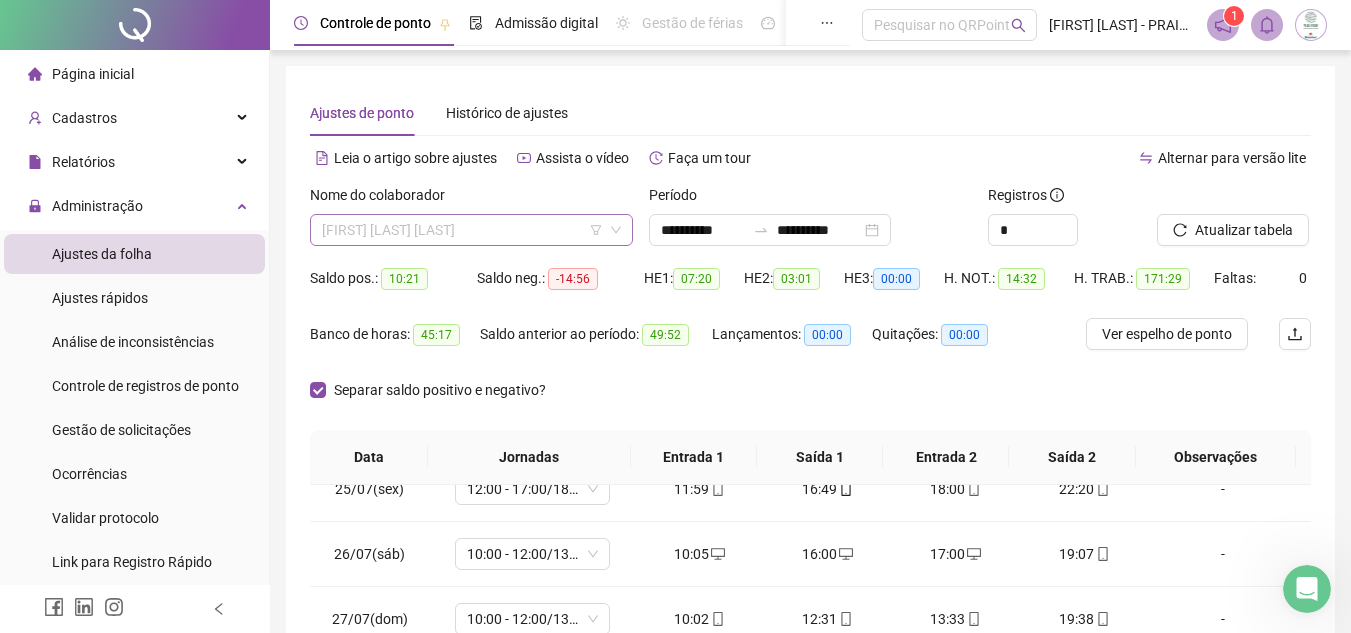 click on "[FIRST] [LAST] [LAST]" at bounding box center (471, 230) 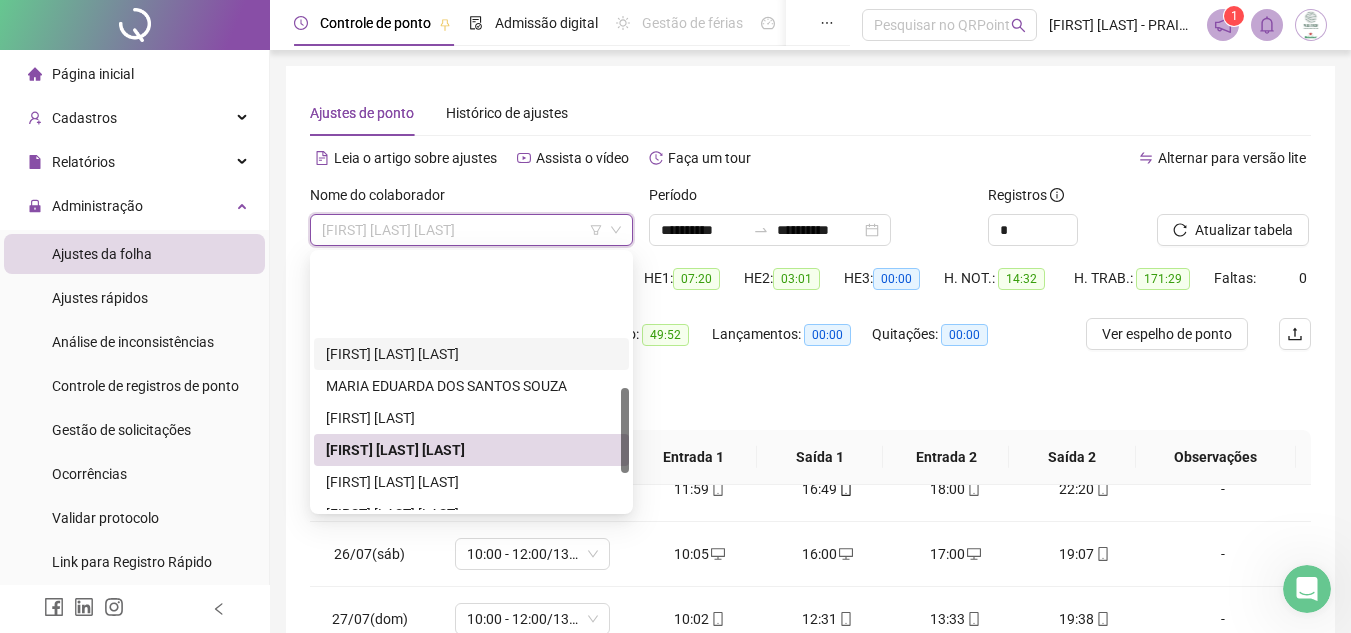 scroll, scrollTop: 400, scrollLeft: 0, axis: vertical 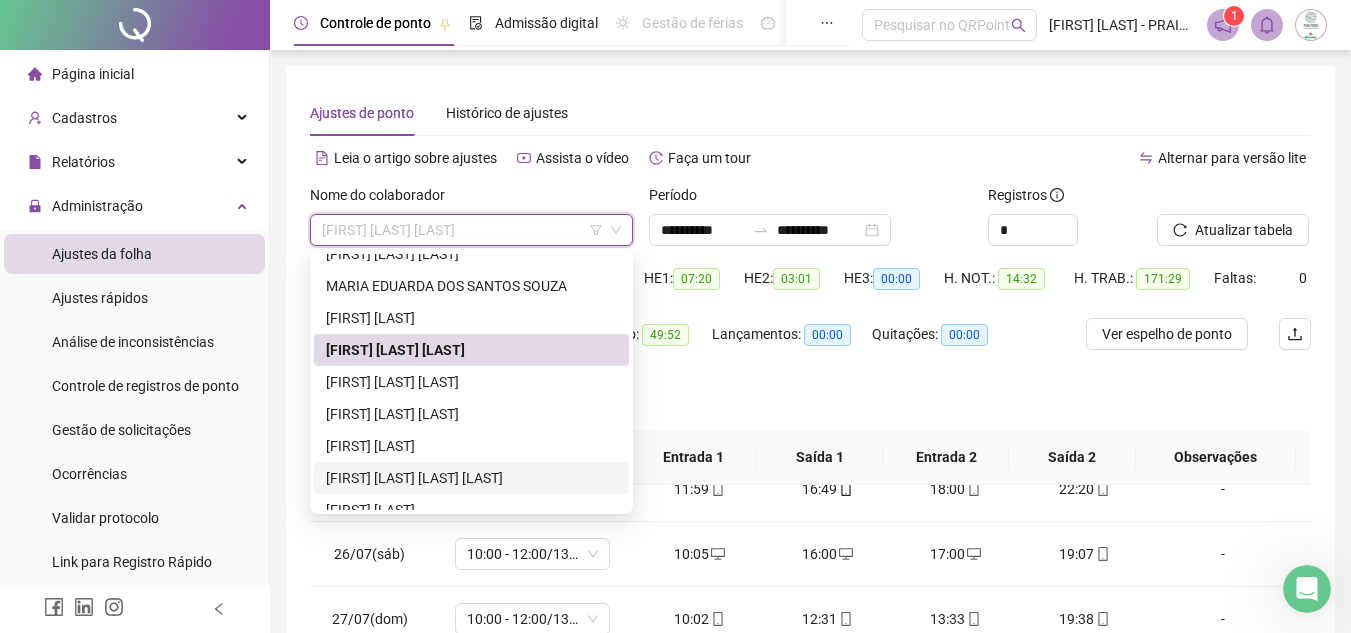 click on "[FIRST] [LAST] [LAST] [LAST]" at bounding box center (471, 478) 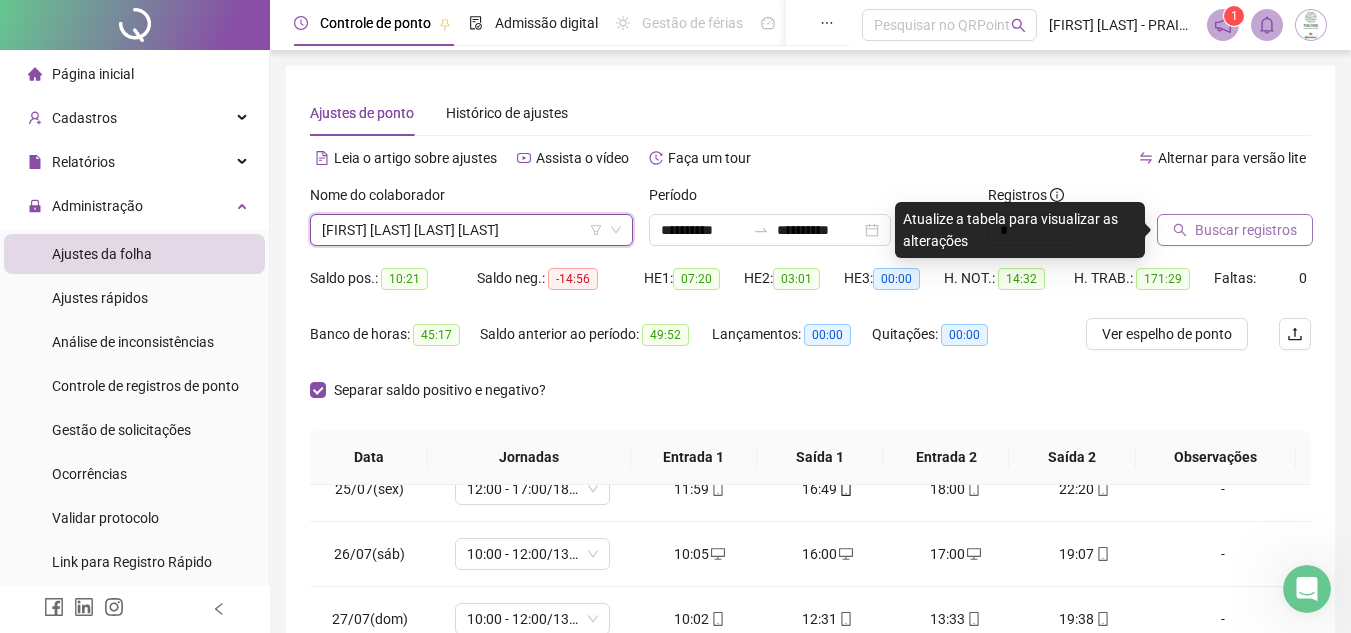 click on "Buscar registros" at bounding box center [1246, 230] 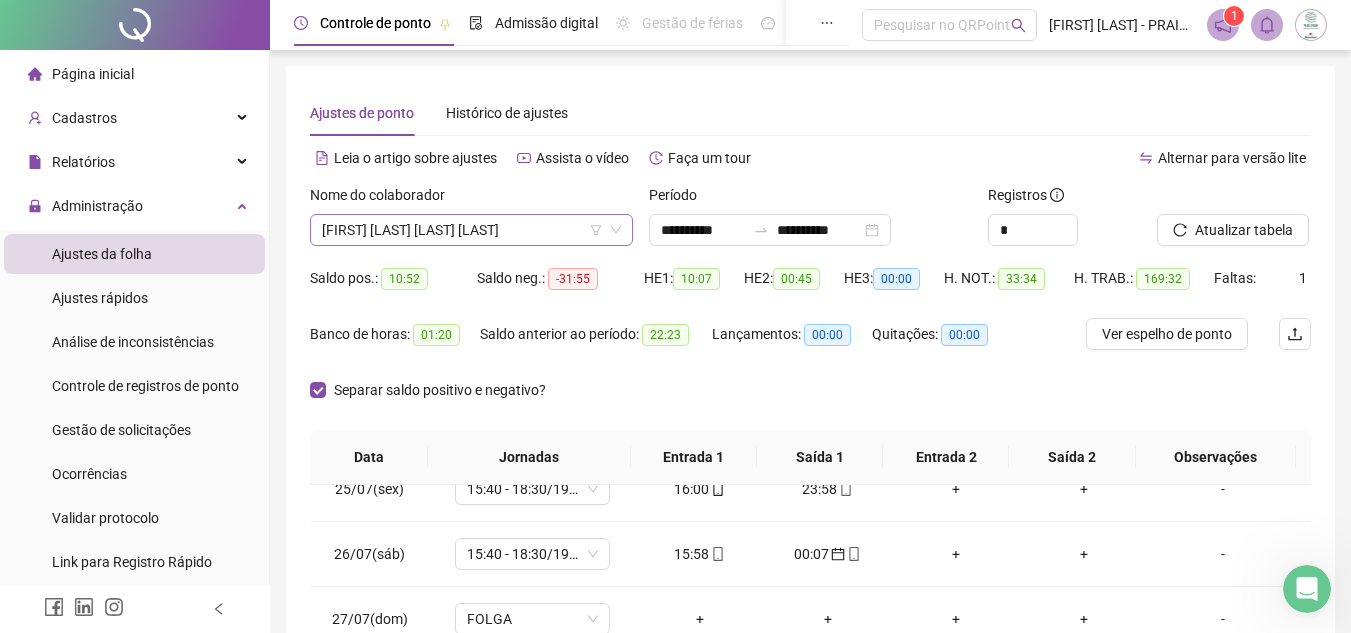 click on "[FIRST] [LAST] [LAST] [LAST]" at bounding box center [471, 230] 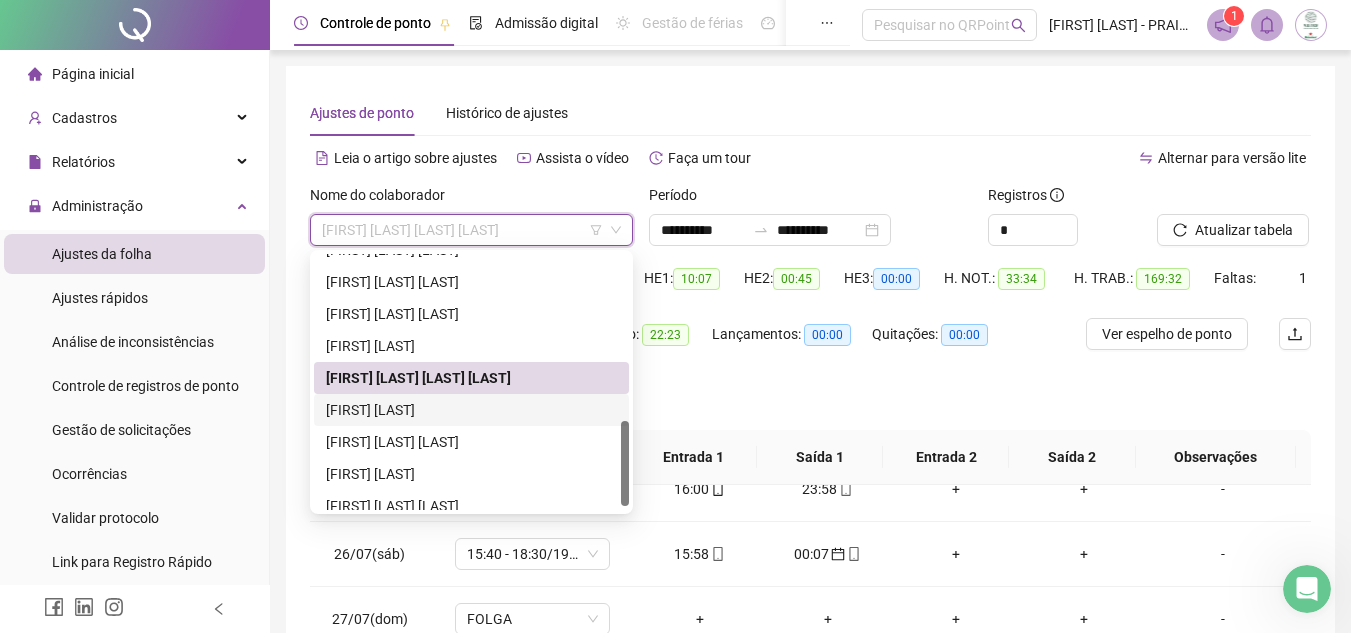 scroll, scrollTop: 512, scrollLeft: 0, axis: vertical 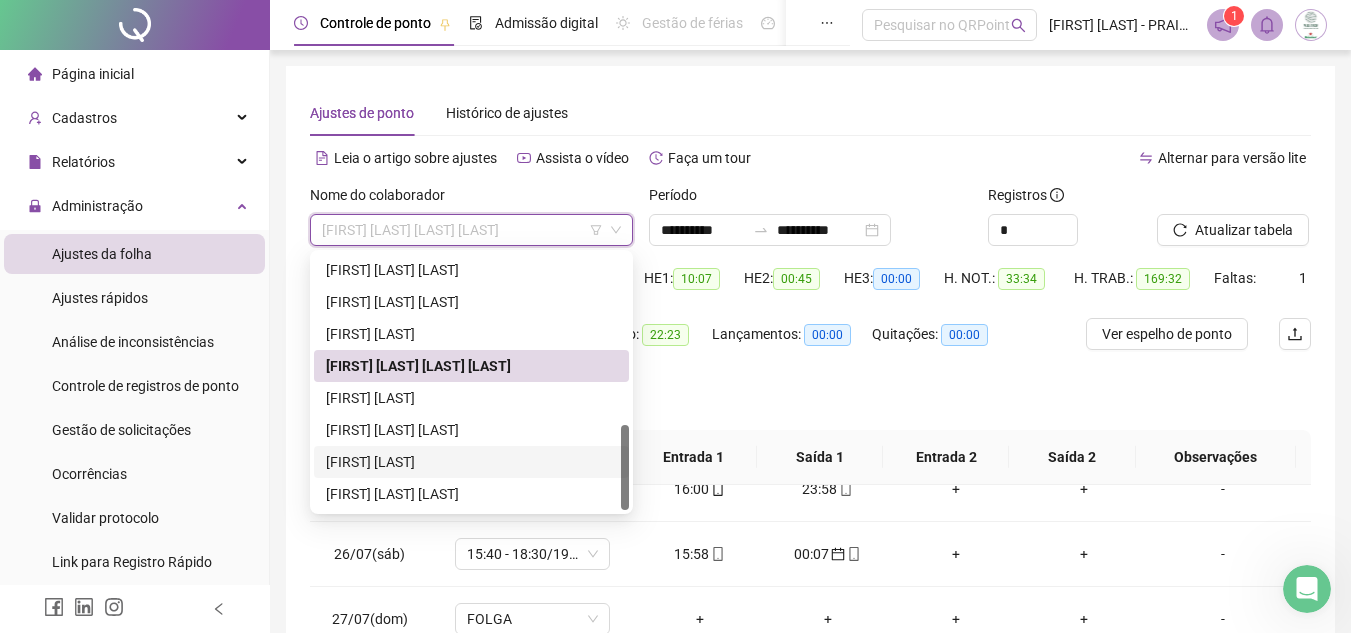 drag, startPoint x: 478, startPoint y: 458, endPoint x: 706, endPoint y: 412, distance: 232.59407 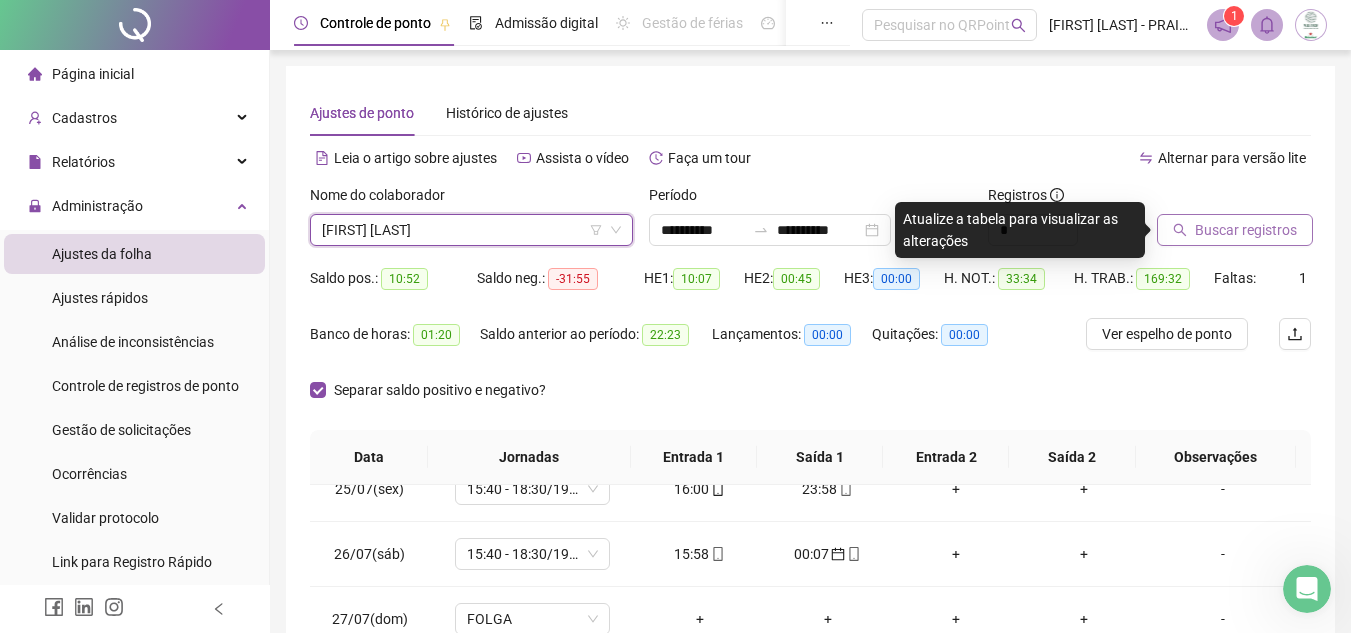 click on "Buscar registros" at bounding box center [1246, 230] 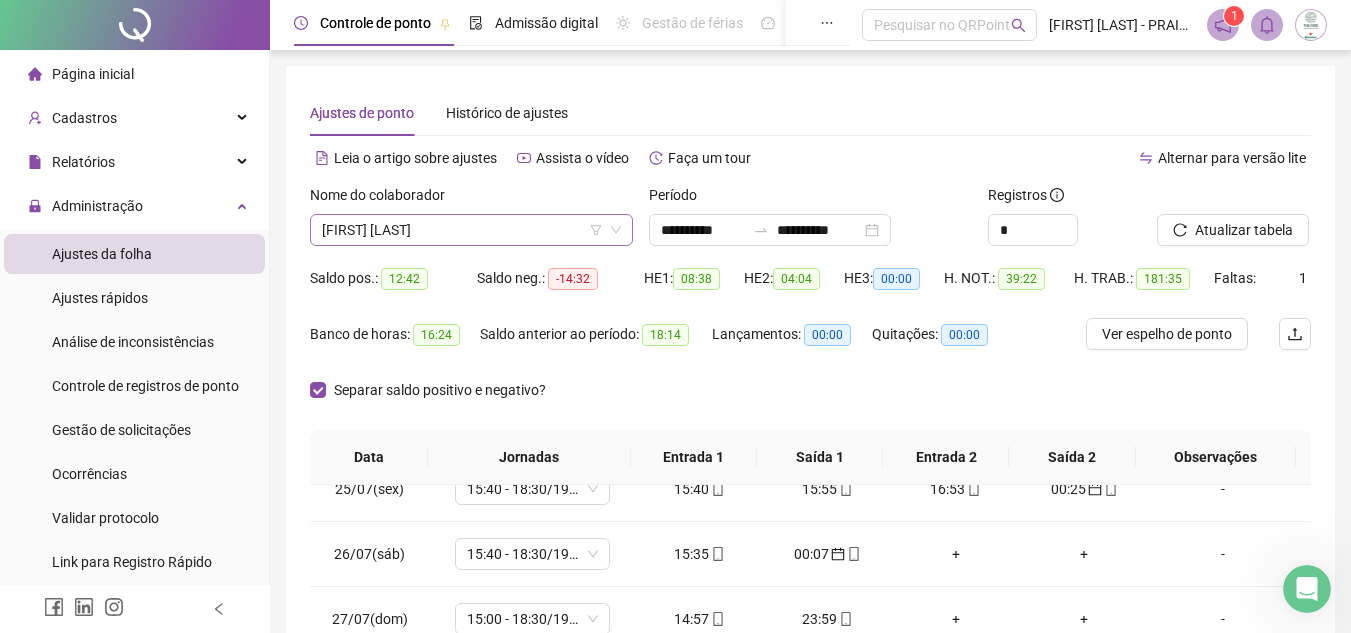 click on "[FIRST] [LAST]" at bounding box center (471, 230) 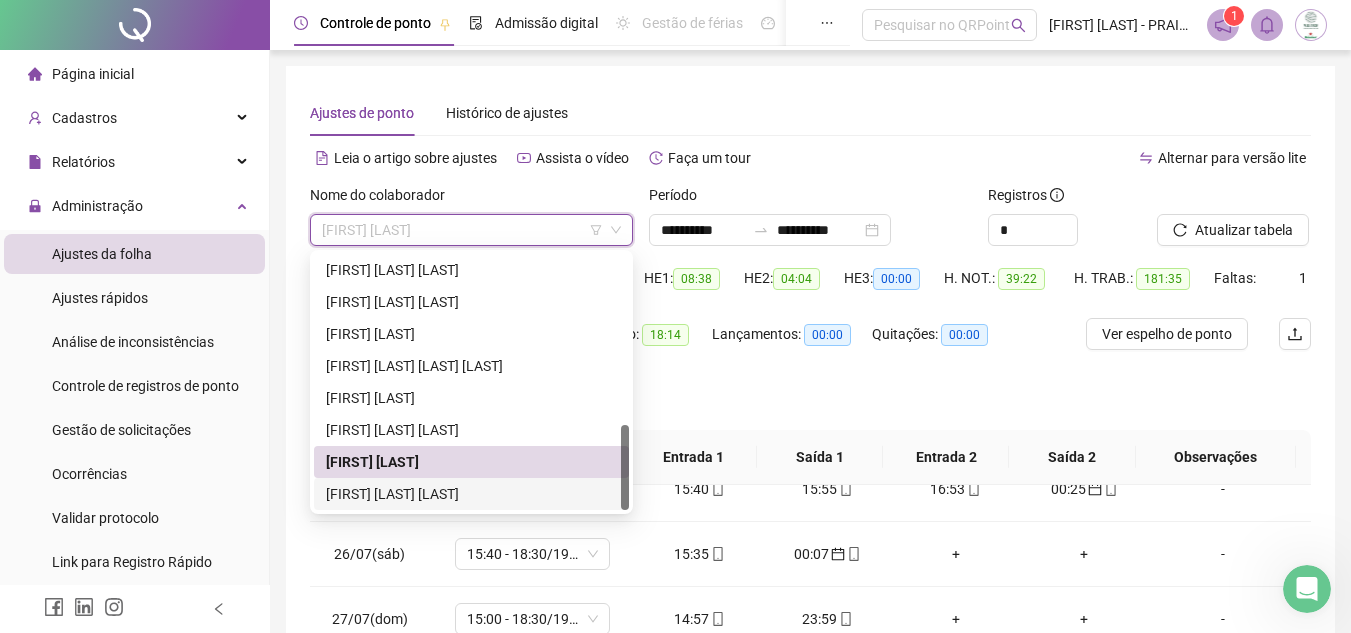 click on "[FIRST] [LAST] [LAST]" at bounding box center [471, 494] 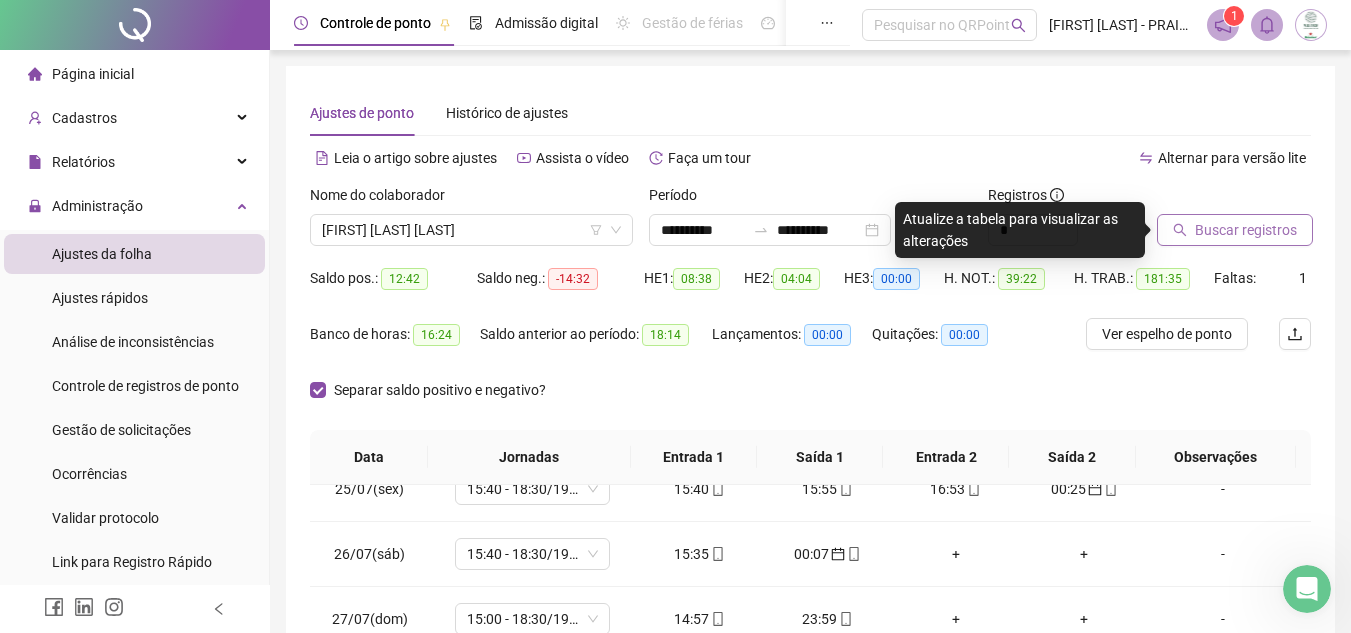 click on "Buscar registros" at bounding box center (1246, 230) 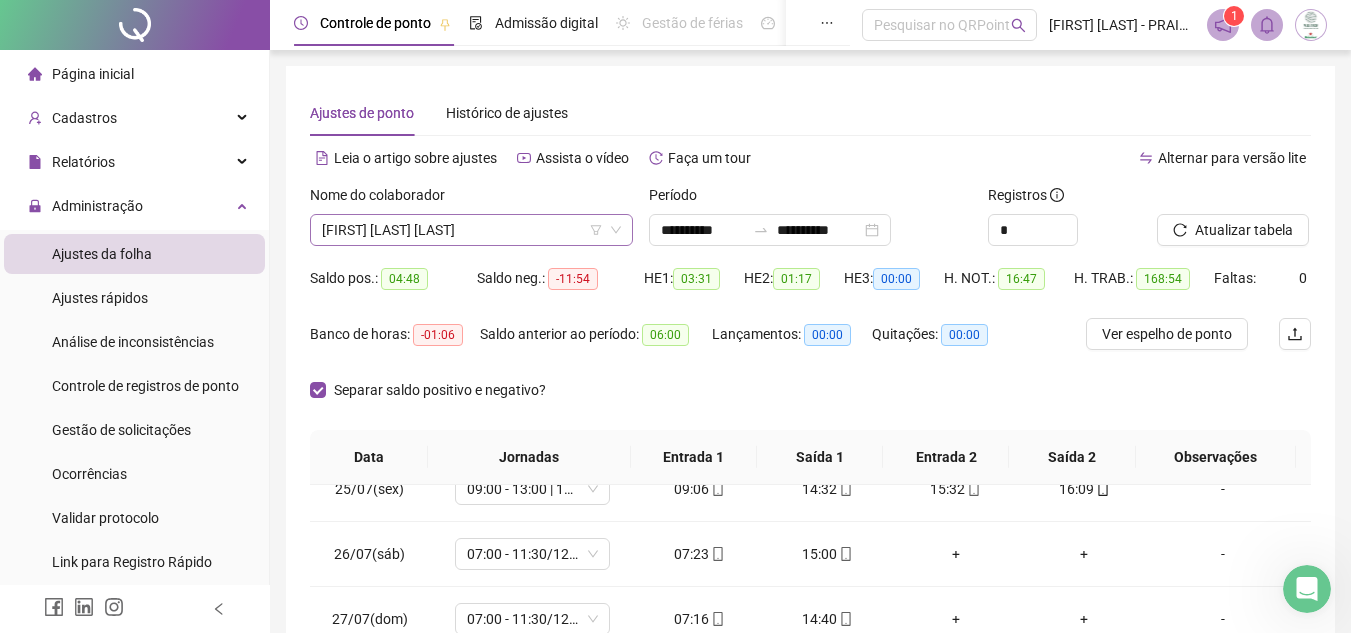 click on "[FIRST] [LAST] [LAST]" at bounding box center [471, 230] 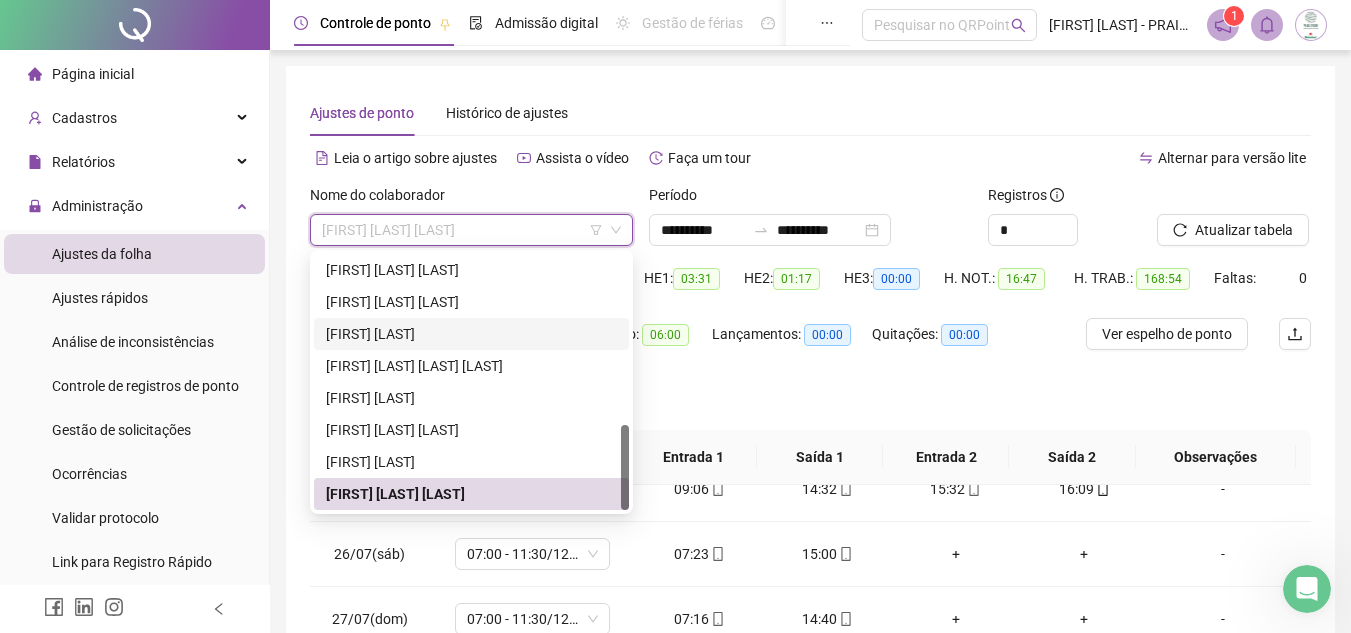 scroll, scrollTop: 0, scrollLeft: 0, axis: both 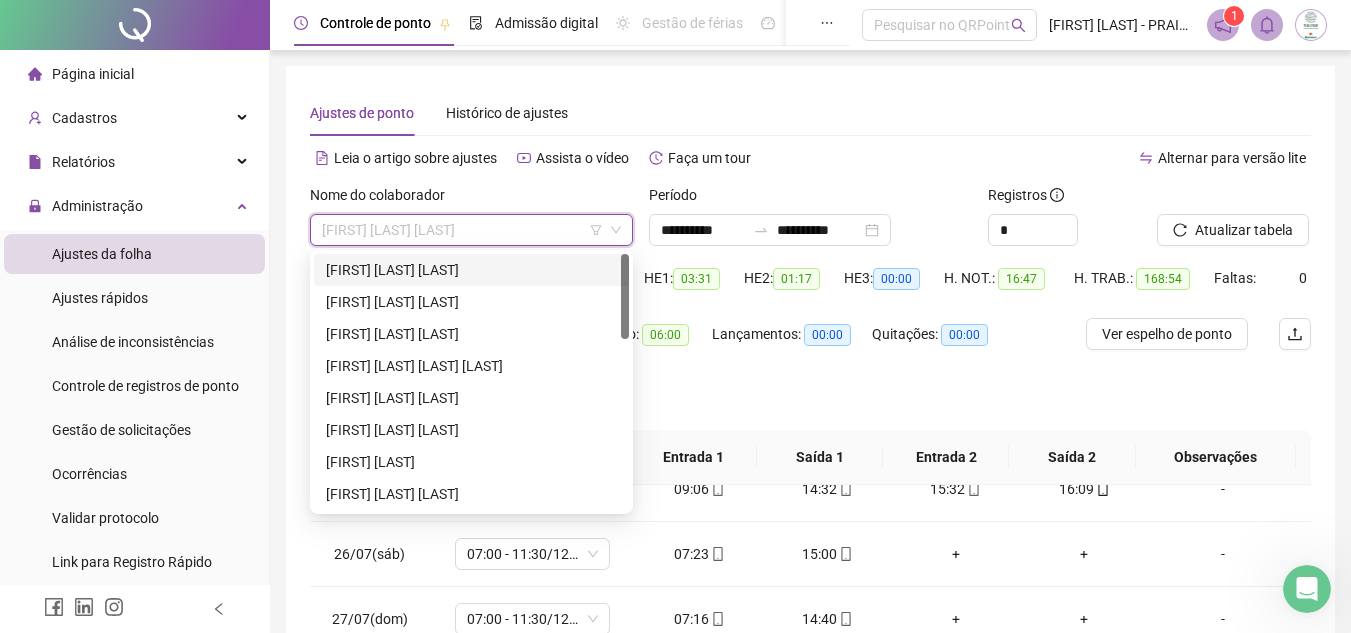 drag, startPoint x: 484, startPoint y: 269, endPoint x: 1269, endPoint y: 264, distance: 785.0159 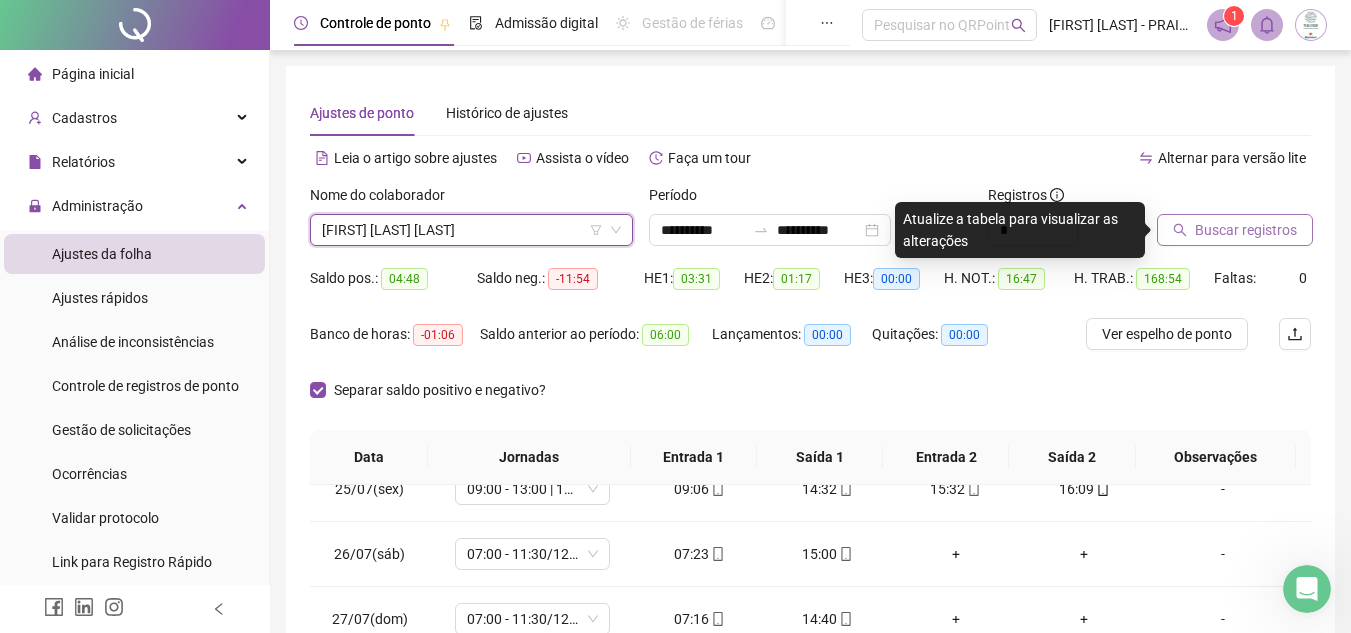 click on "Buscar registros" at bounding box center [1246, 230] 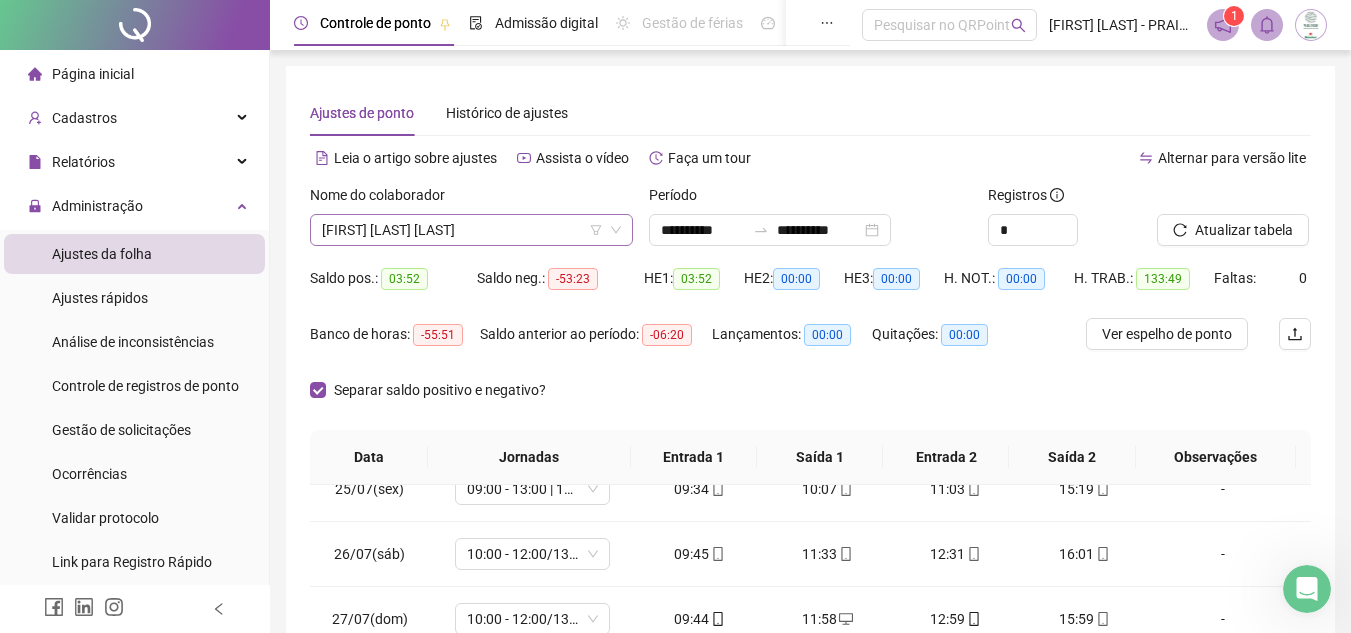 click on "[FIRST] [LAST] [LAST]" at bounding box center (471, 230) 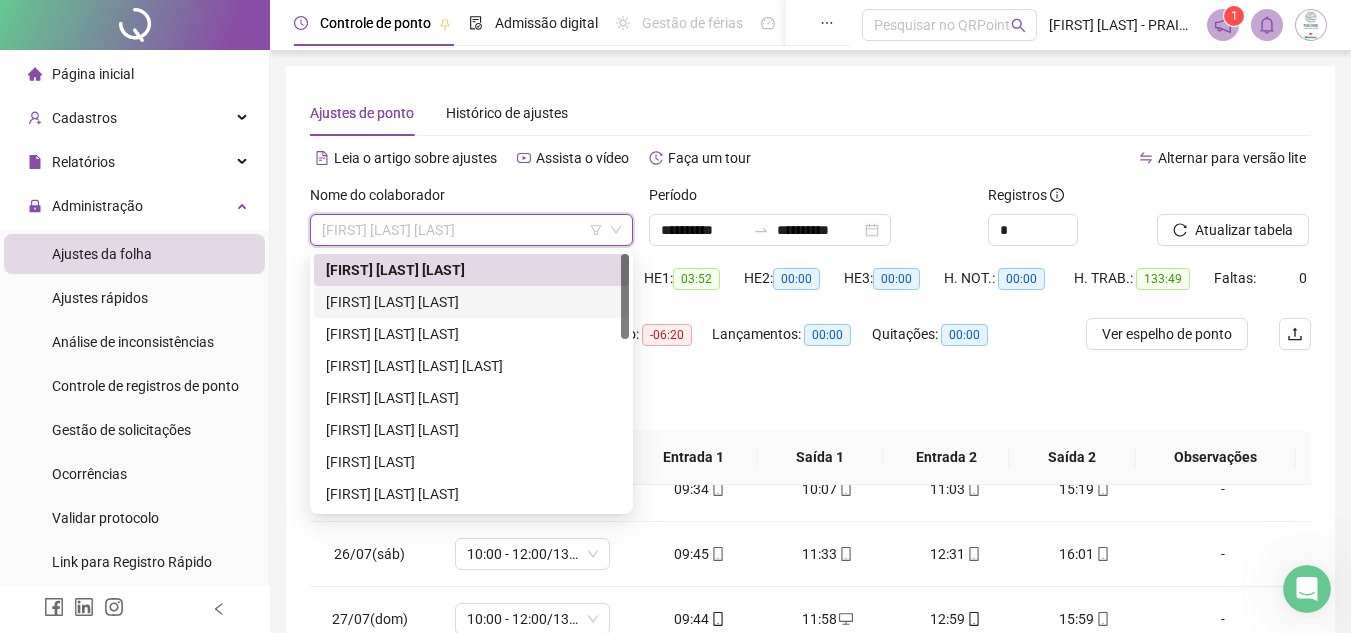 click on "[FIRST] [LAST] [LAST]" at bounding box center (471, 302) 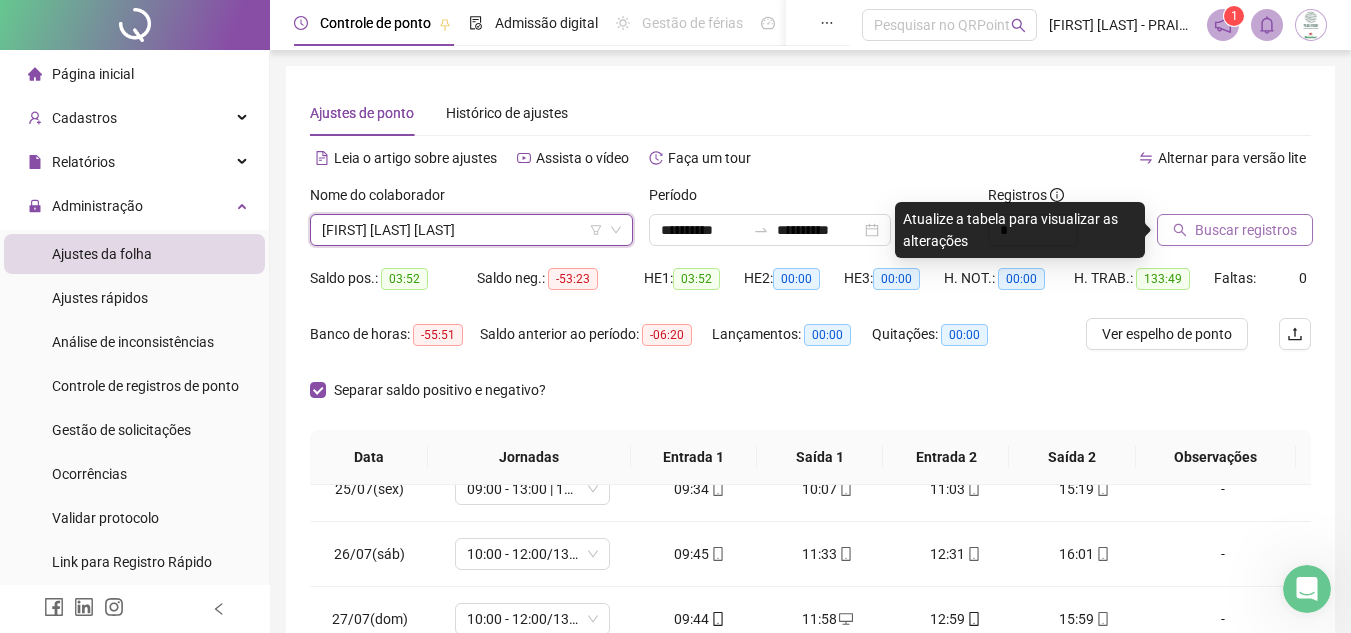 click on "Buscar registros" at bounding box center (1246, 230) 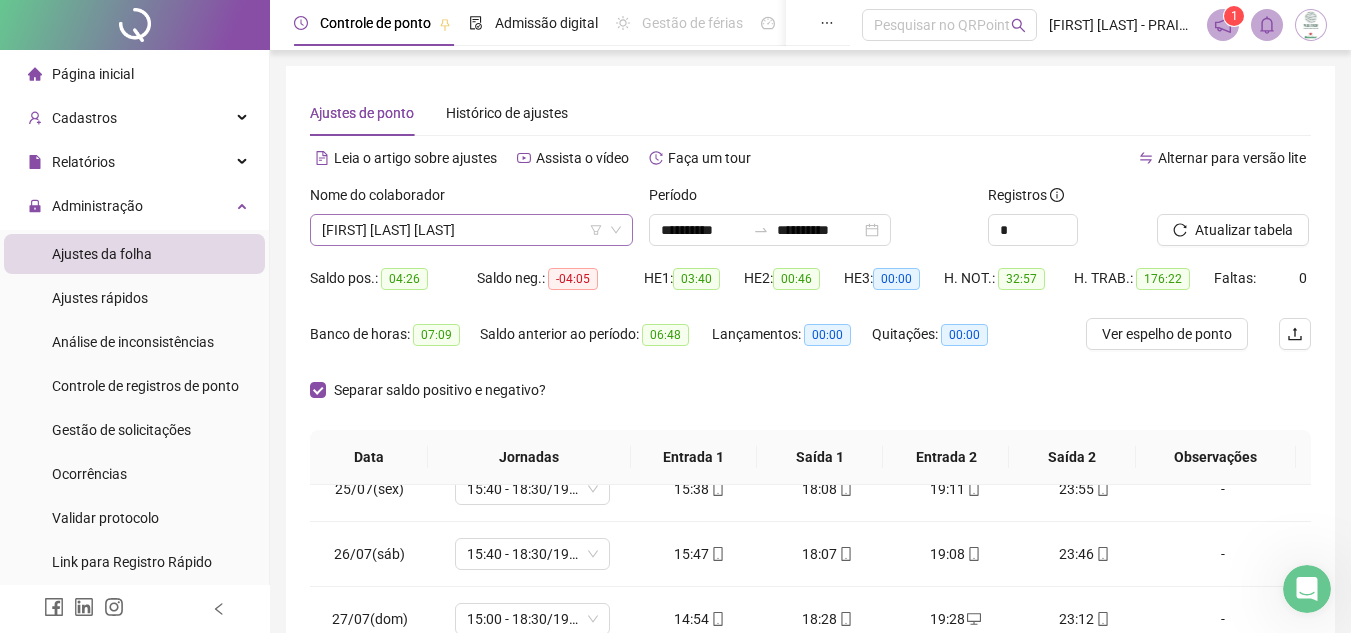 drag, startPoint x: 465, startPoint y: 208, endPoint x: 472, endPoint y: 231, distance: 24.04163 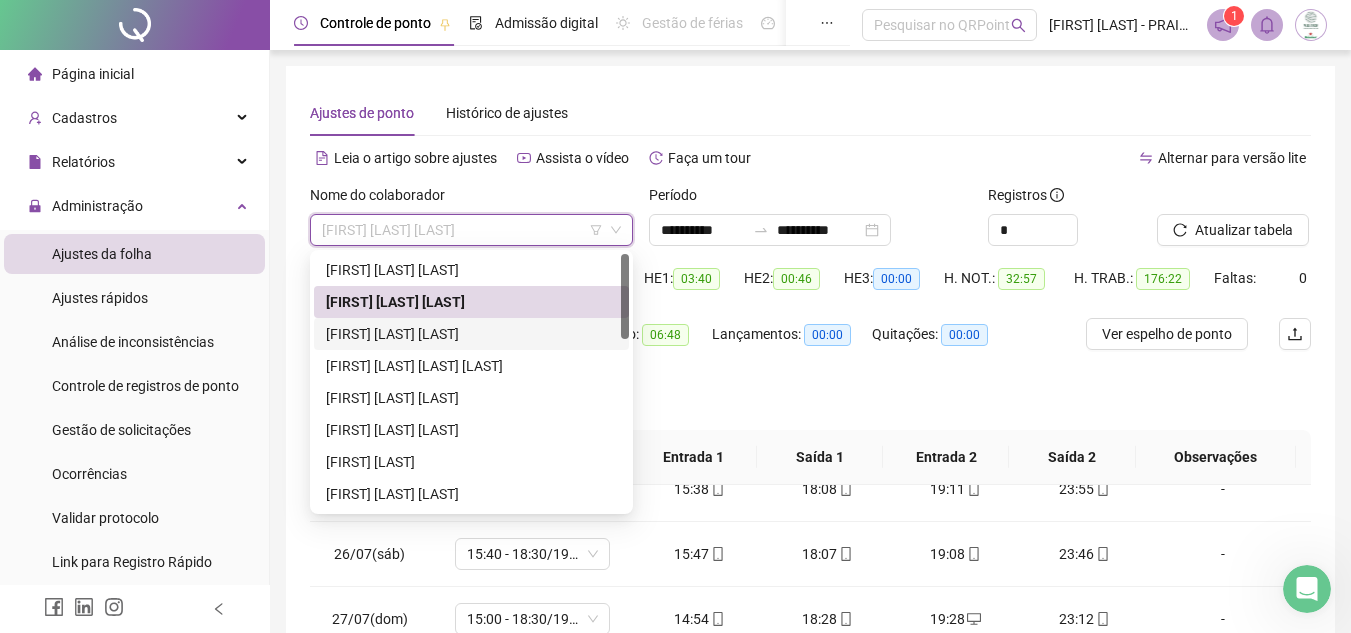 click on "[FIRST] [LAST] [LAST]" at bounding box center [471, 334] 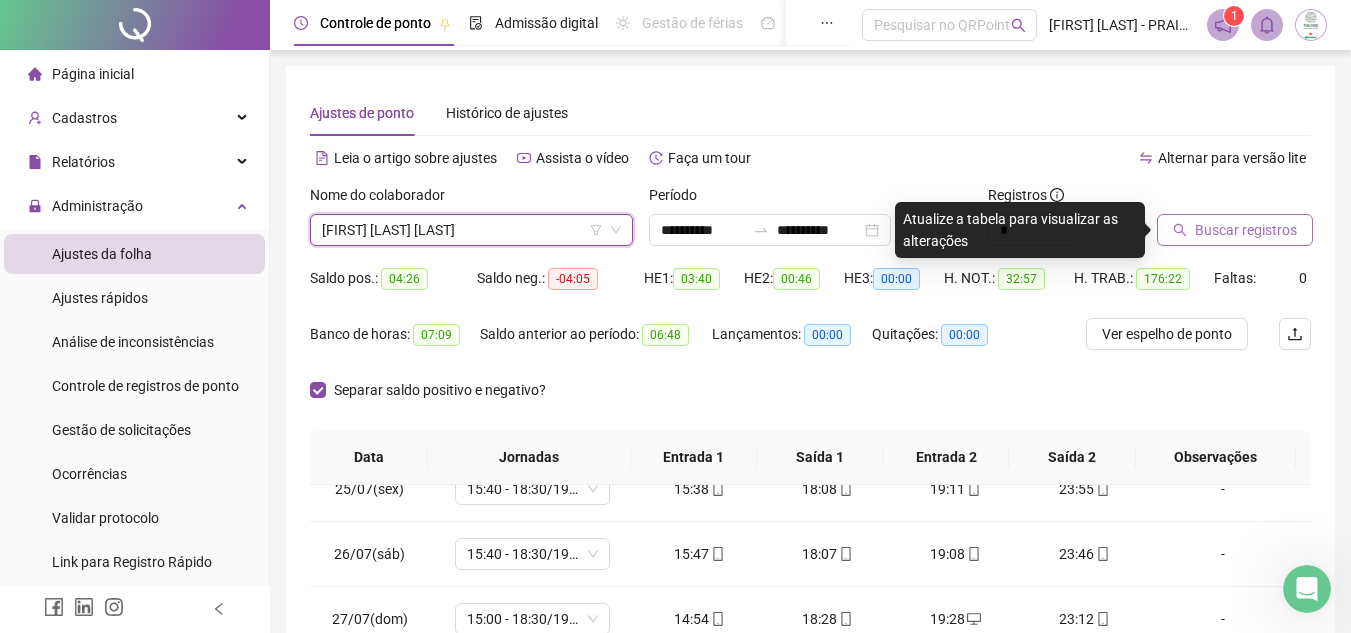 click 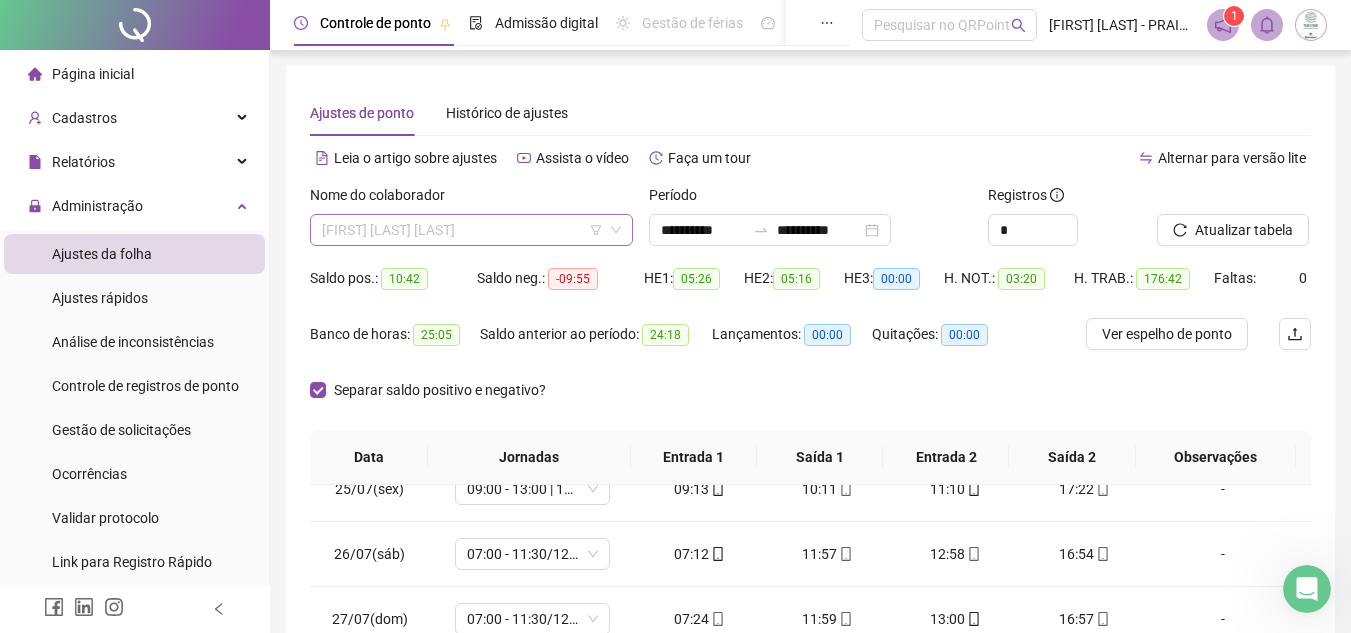click on "[FIRST] [LAST] [LAST]" at bounding box center (471, 230) 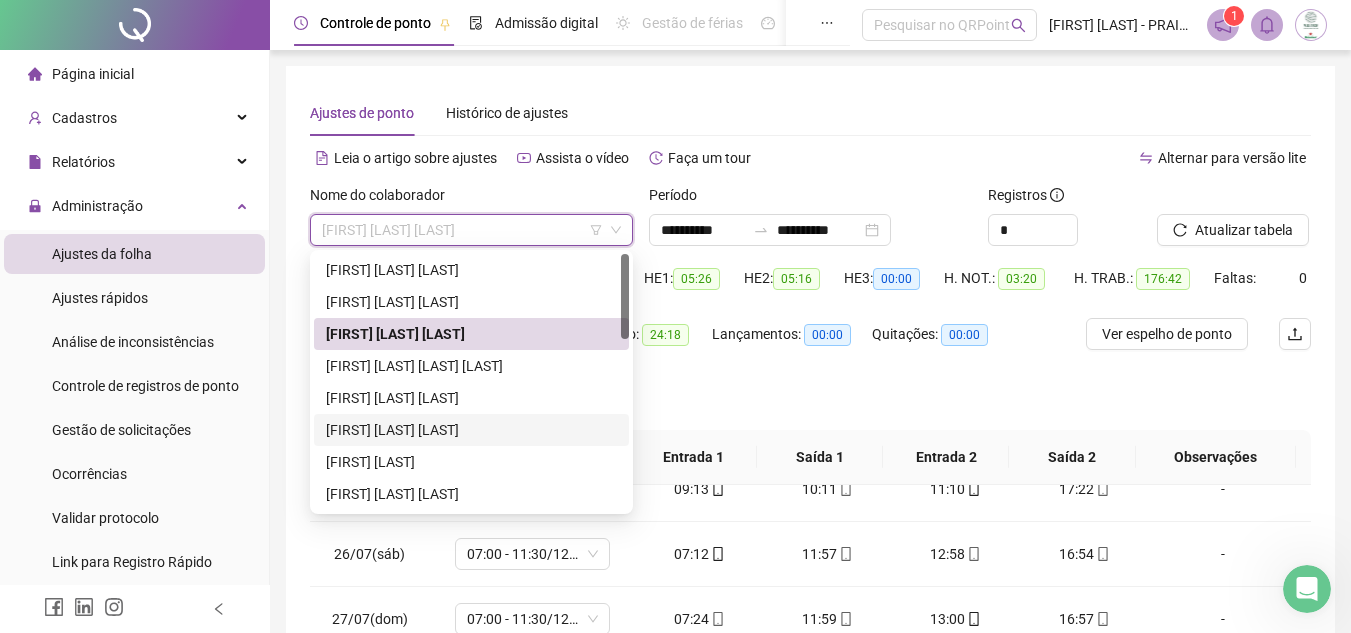click on "[FIRST] [LAST] [LAST]" at bounding box center [471, 430] 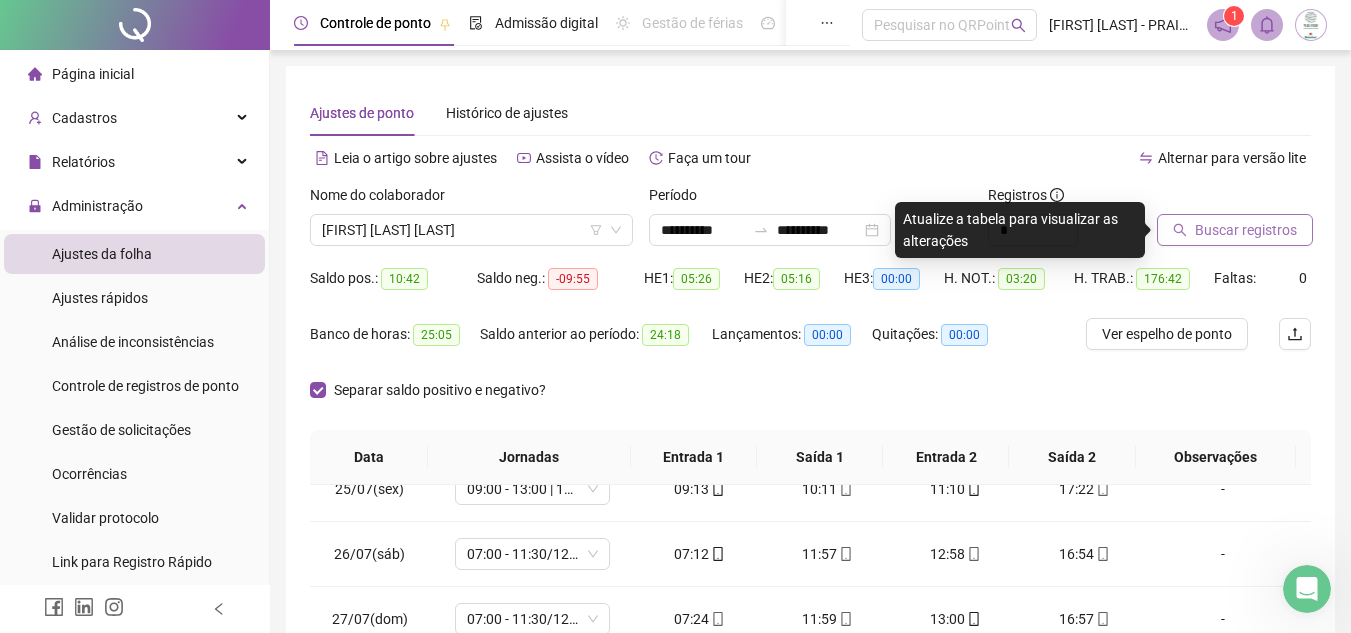 click on "Buscar registros" at bounding box center [1246, 230] 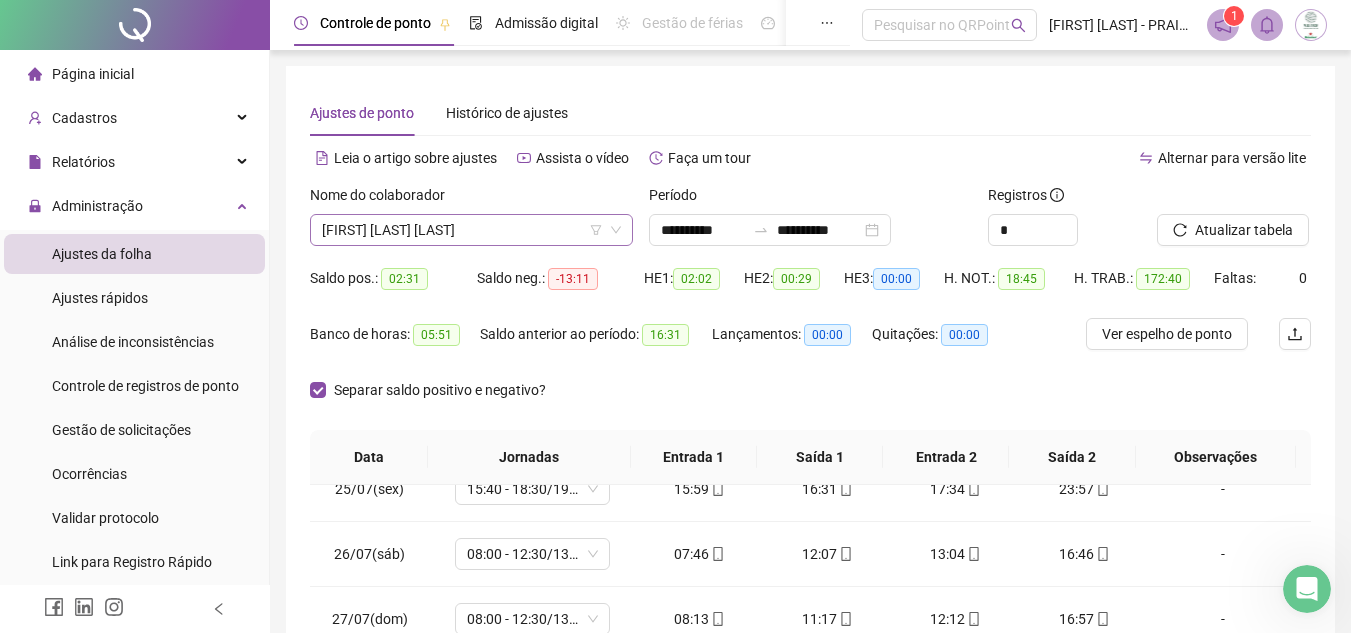 click on "[FIRST] [LAST] [LAST]" at bounding box center [471, 230] 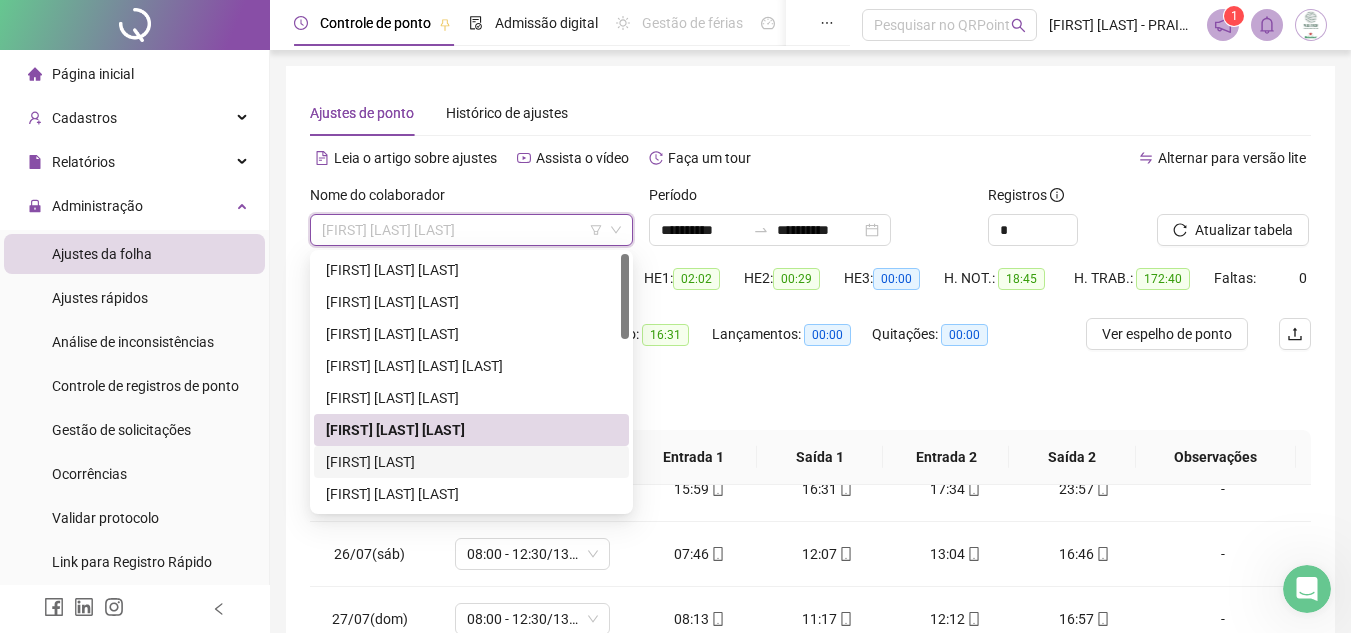 drag, startPoint x: 435, startPoint y: 456, endPoint x: 512, endPoint y: 425, distance: 83.00603 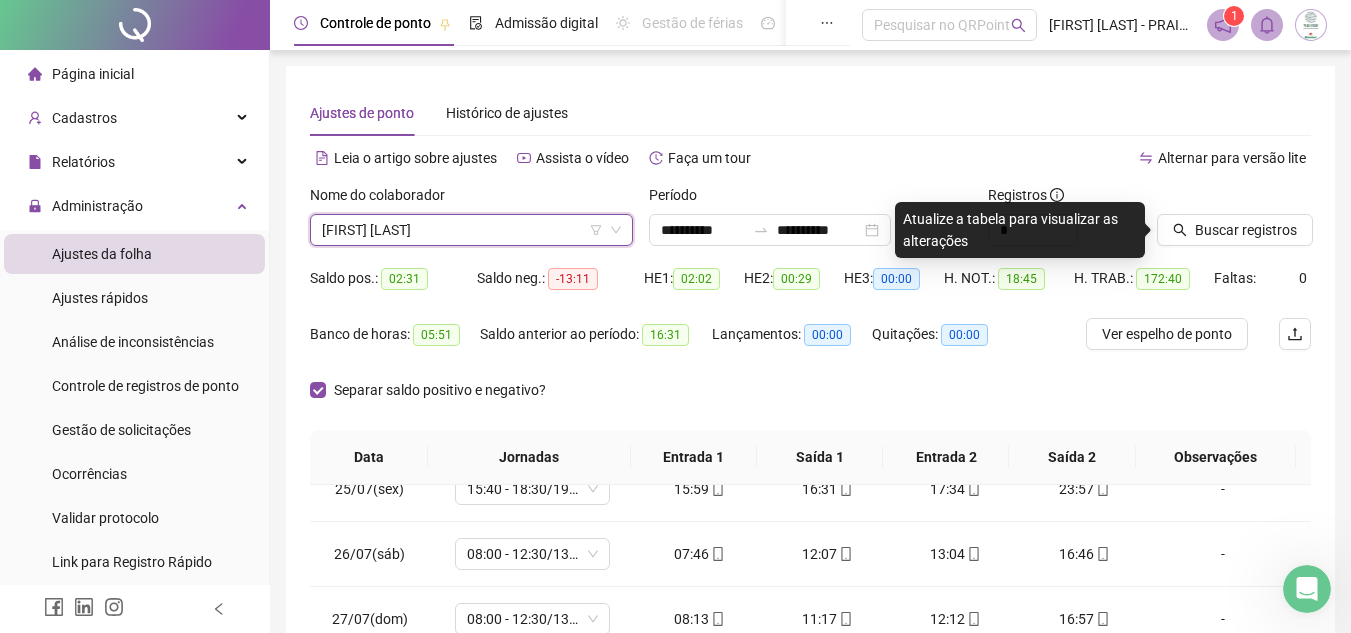 click at bounding box center (1209, 199) 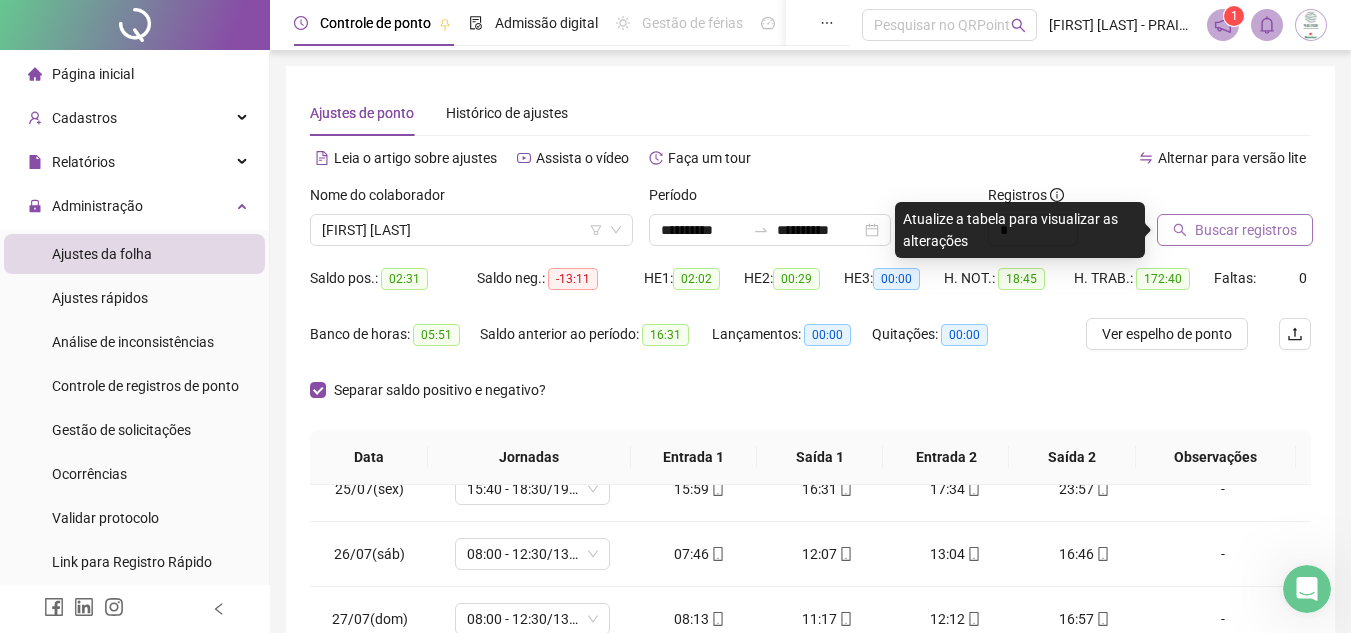 click on "Buscar registros" at bounding box center [1246, 230] 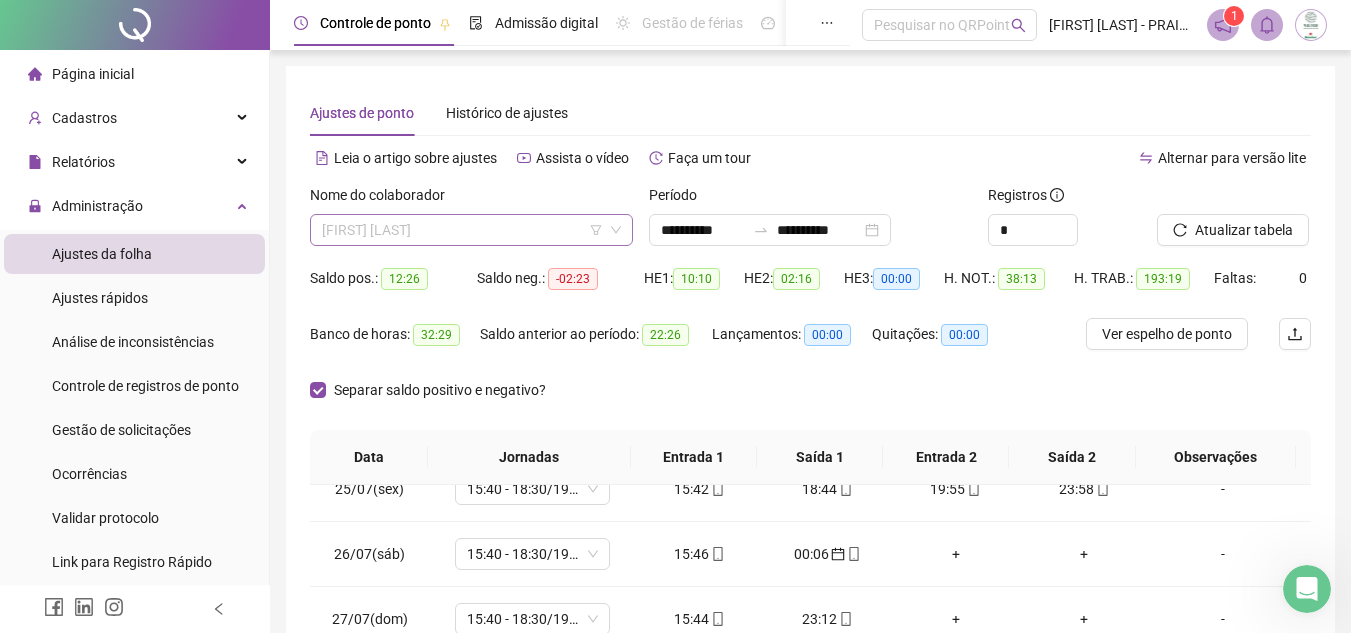 click on "[FIRST] [LAST]" at bounding box center [471, 230] 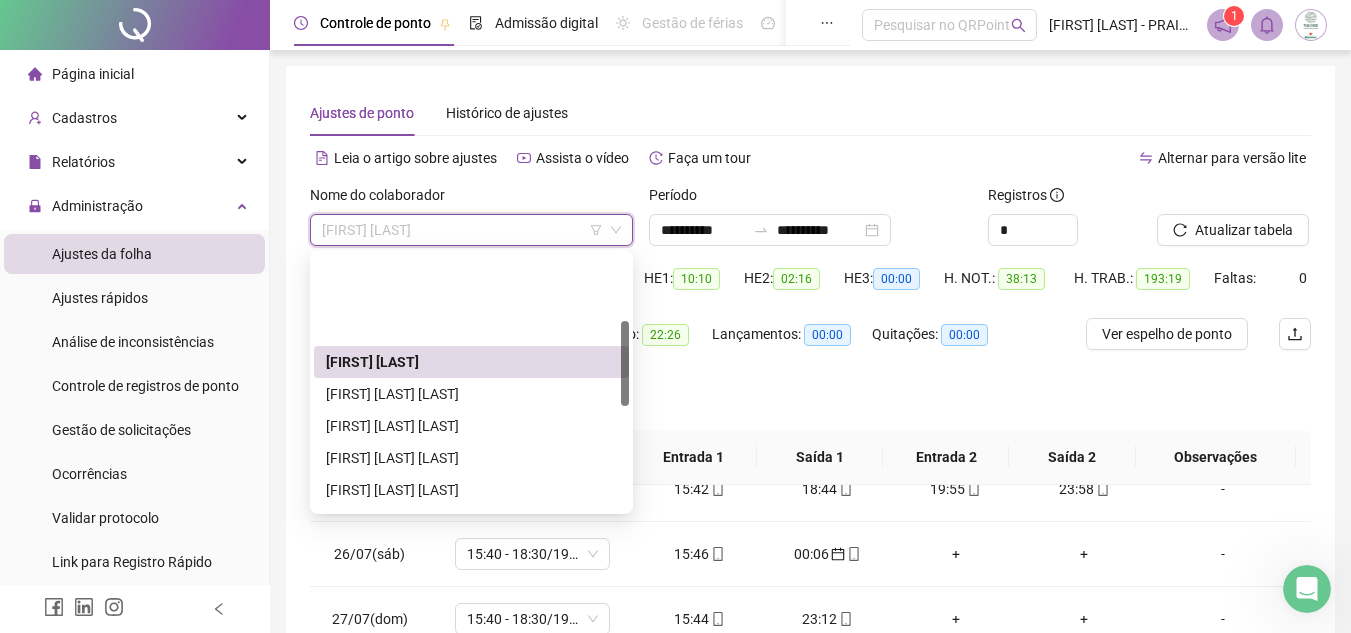 scroll, scrollTop: 200, scrollLeft: 0, axis: vertical 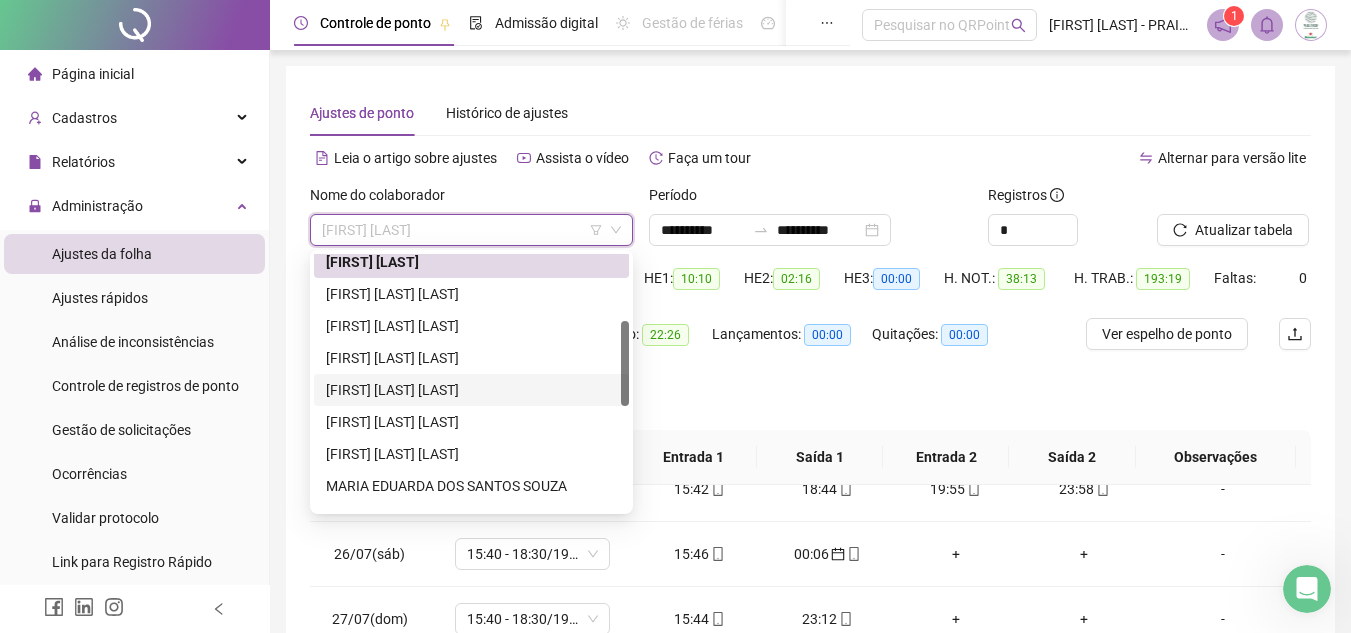 click on "[FIRST] [LAST] [LAST]" at bounding box center [471, 390] 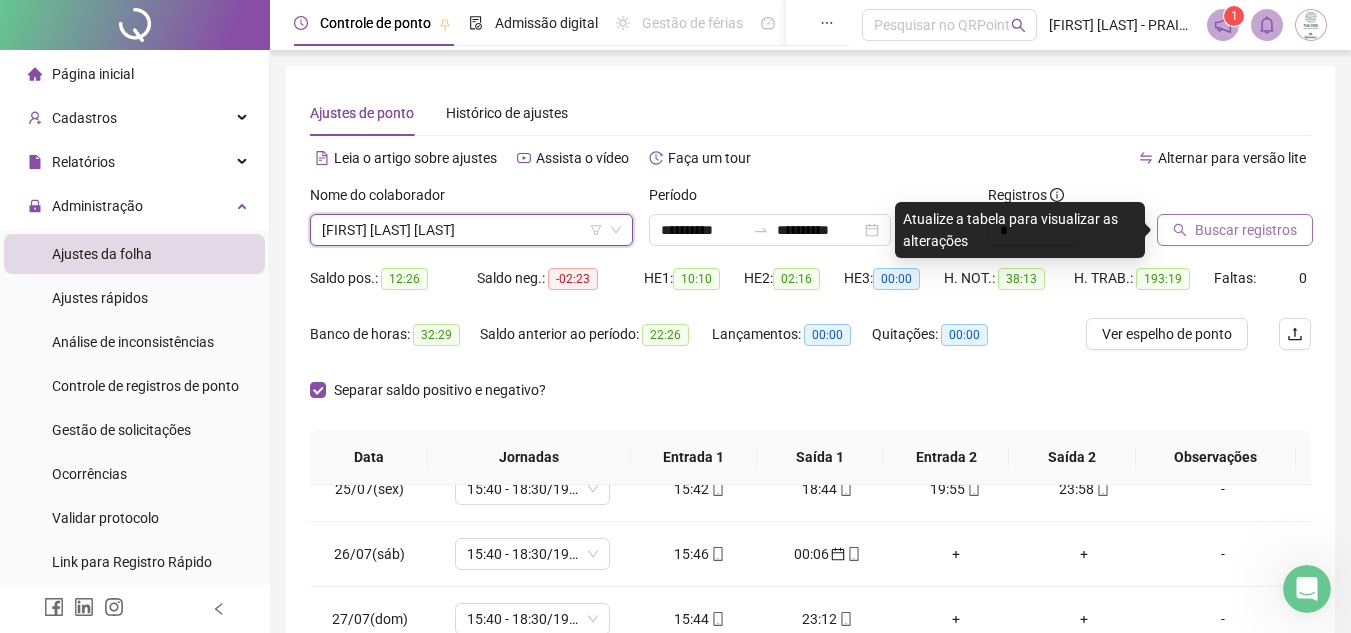 click on "Buscar registros" at bounding box center [1235, 230] 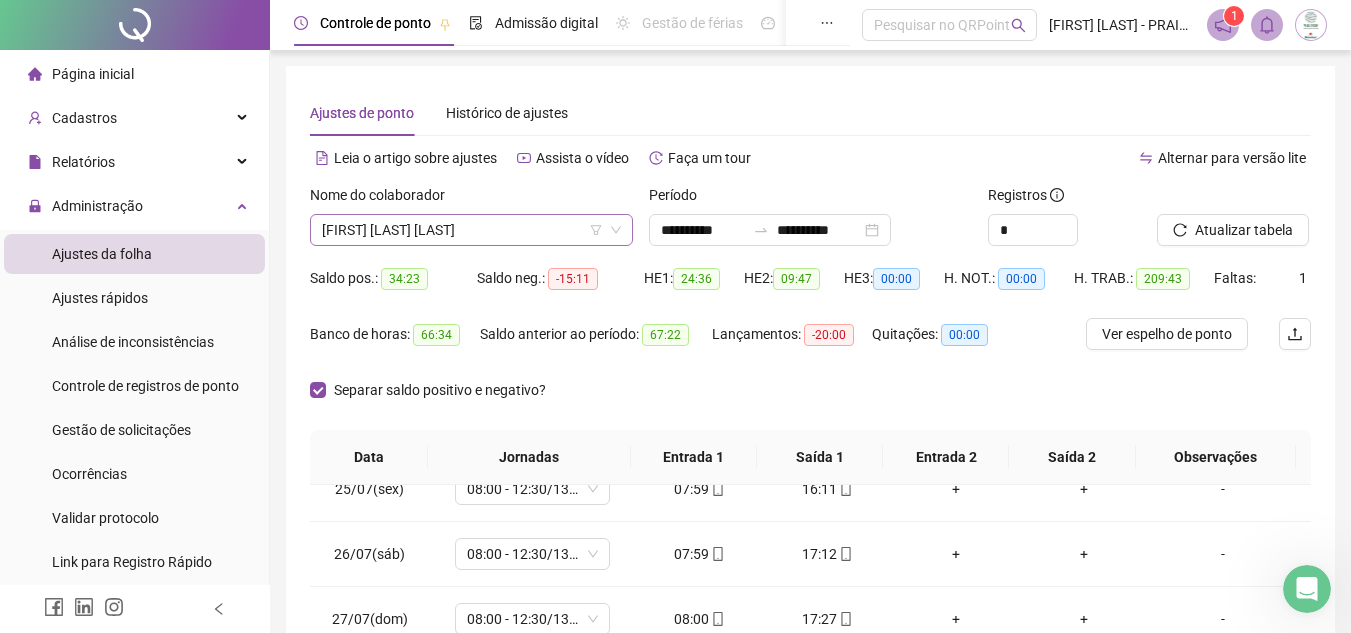 click on "[FIRST] [LAST] [LAST]" at bounding box center (471, 230) 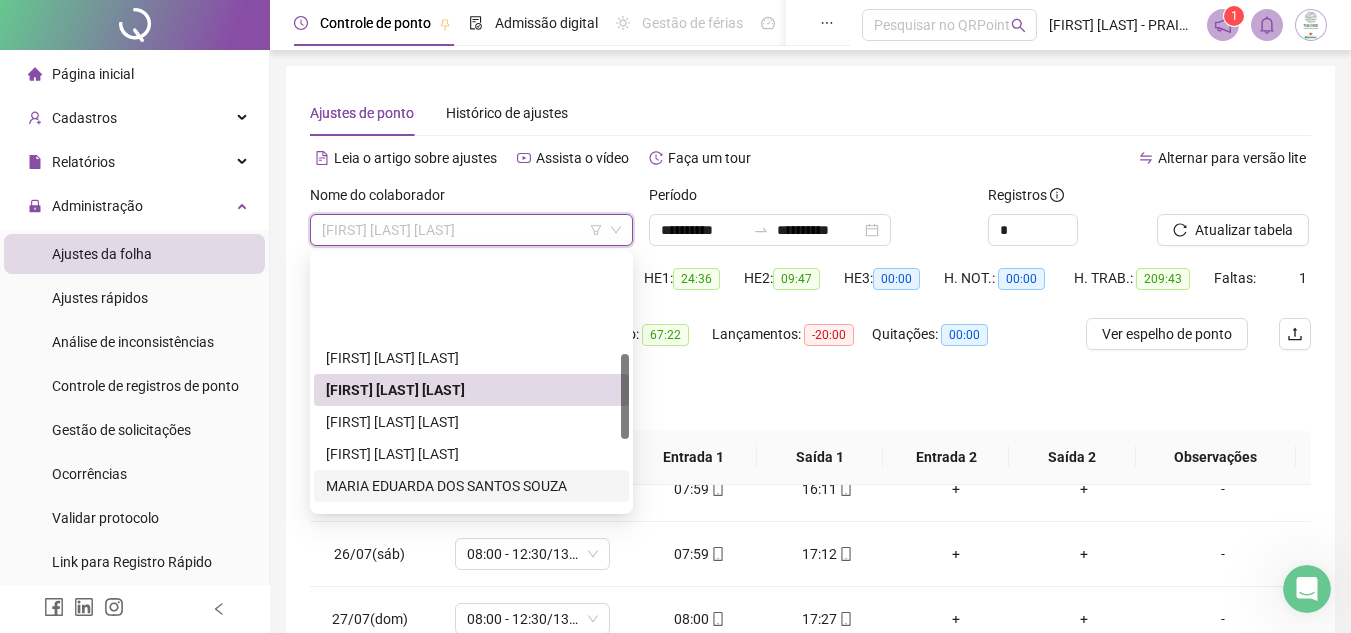 scroll, scrollTop: 300, scrollLeft: 0, axis: vertical 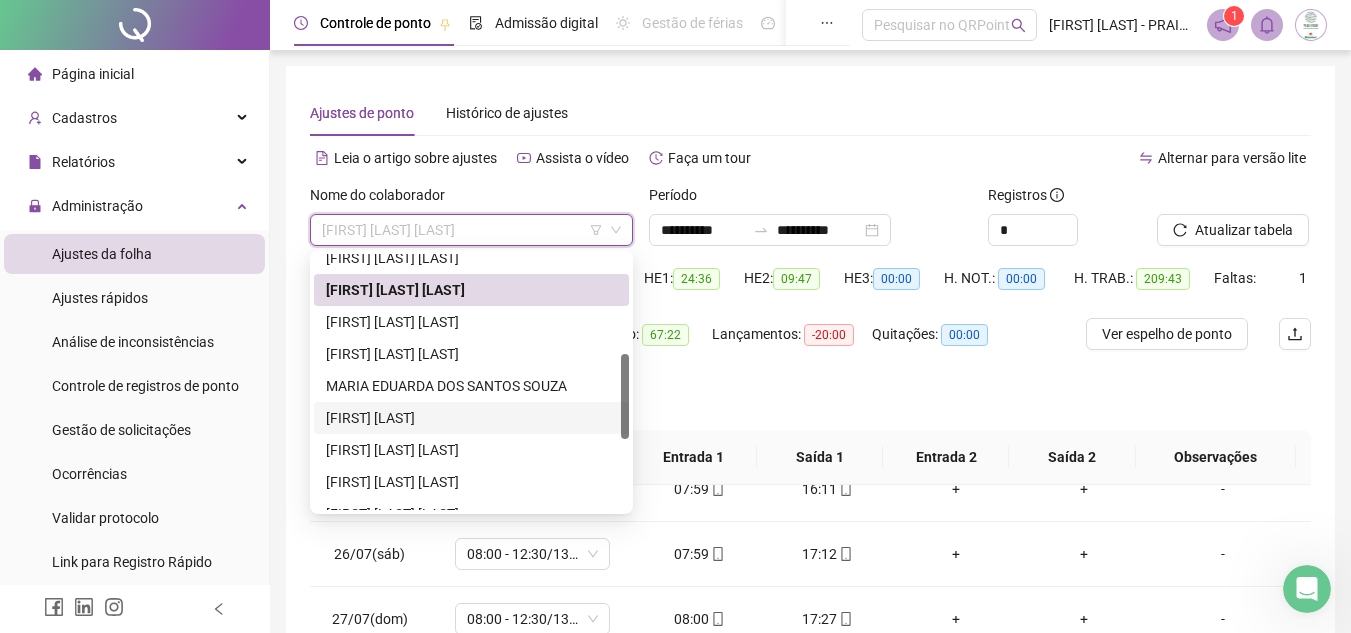 click on "[FIRST] [LAST]" at bounding box center [471, 418] 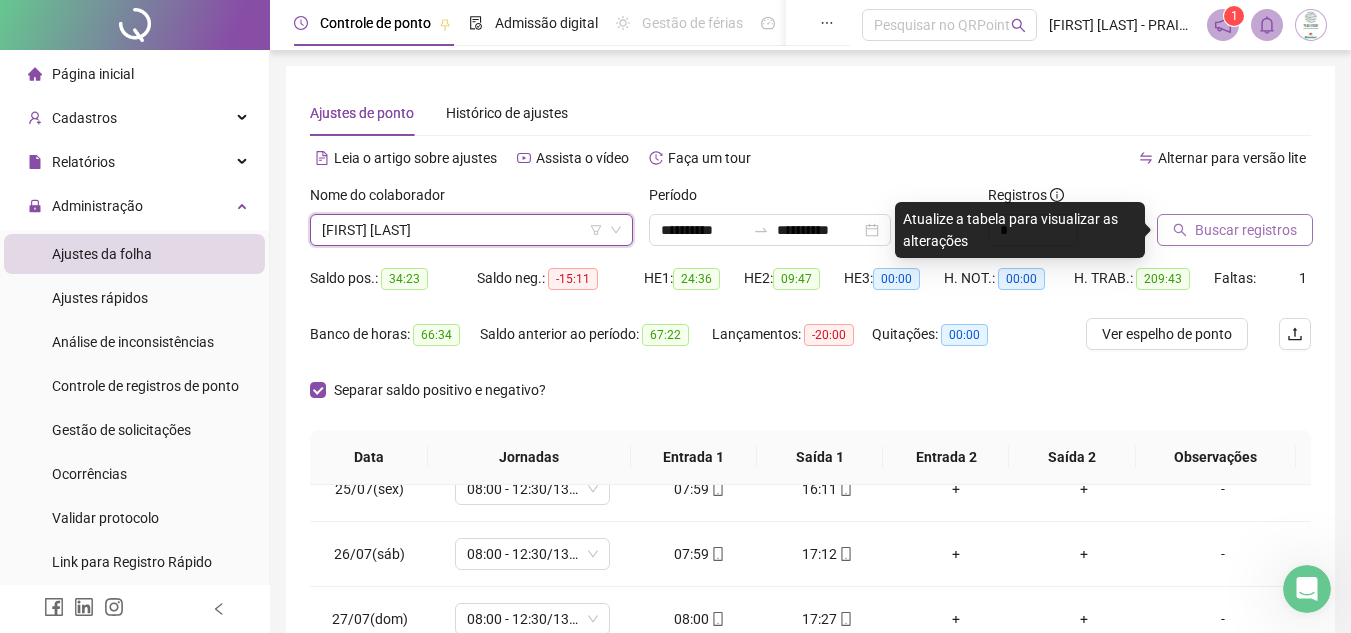 click on "Buscar registros" at bounding box center [1246, 230] 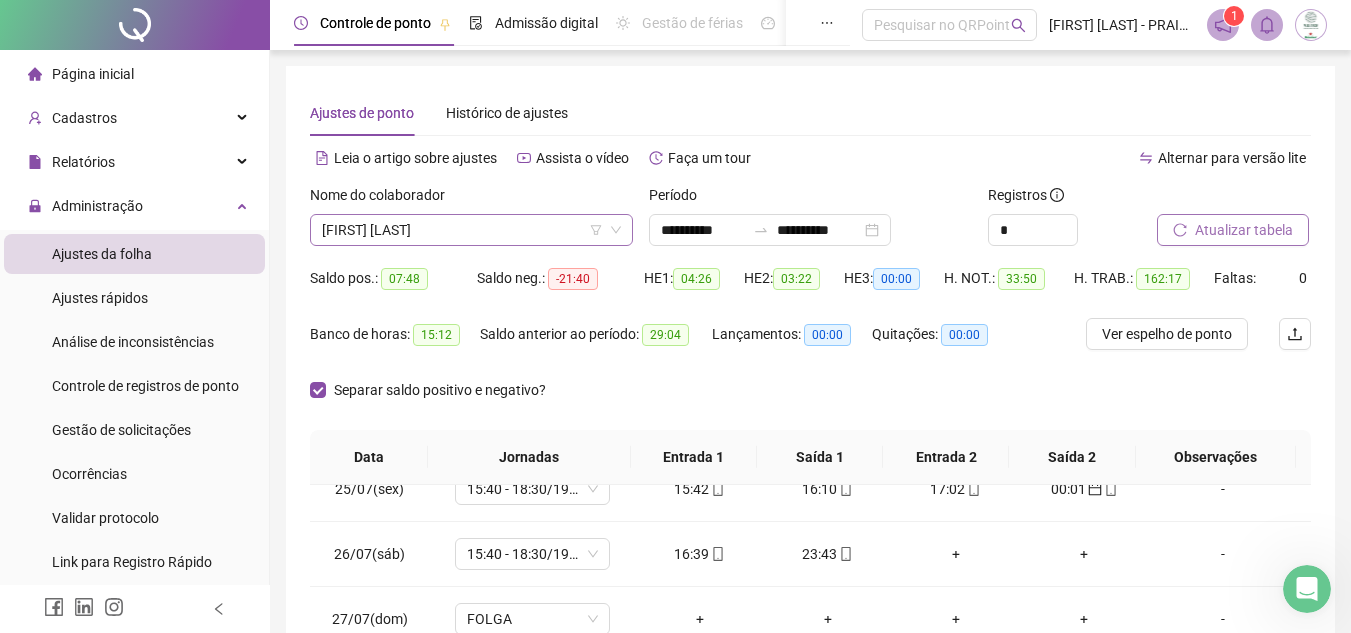 click on "[FIRST] [LAST]" at bounding box center [471, 230] 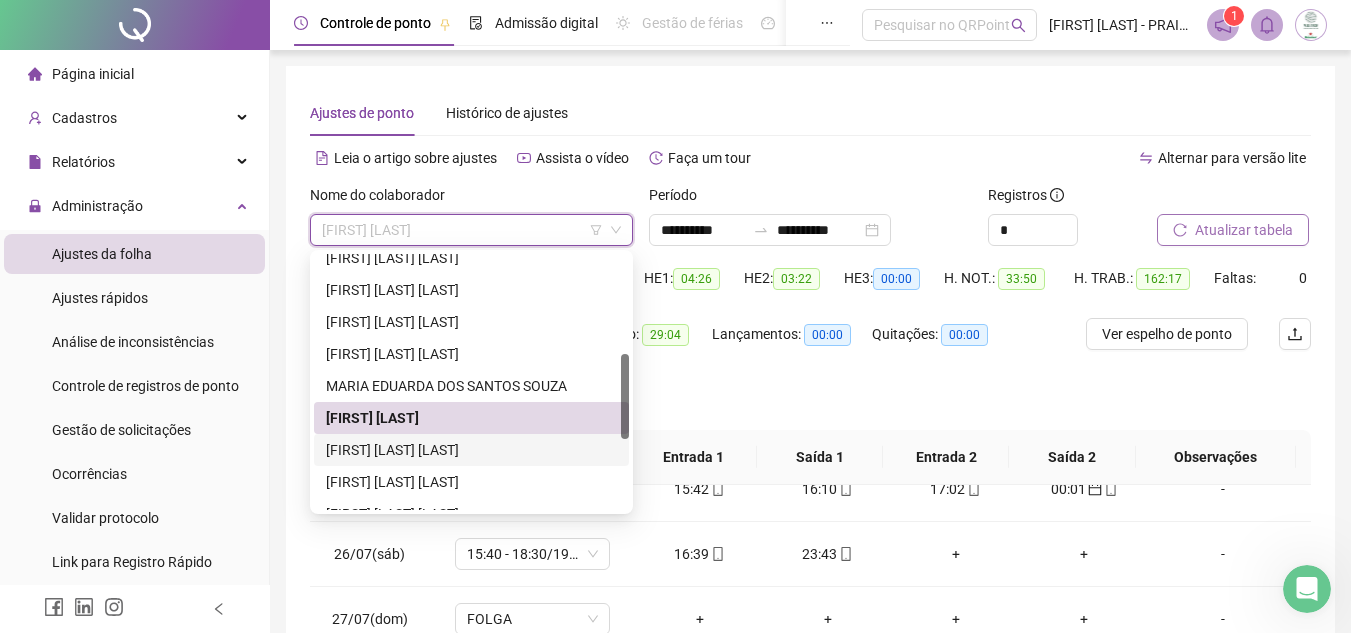 click on "[FIRST] [LAST] [LAST]" at bounding box center [471, 450] 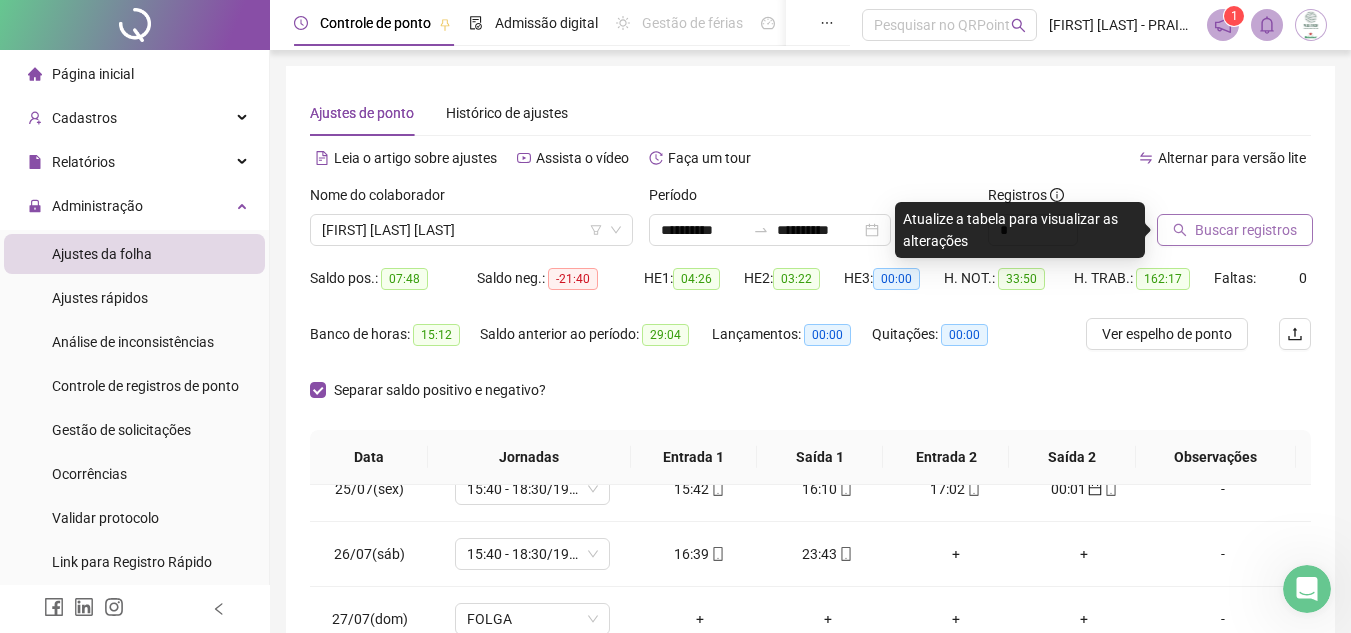 click on "Buscar registros" at bounding box center [1246, 230] 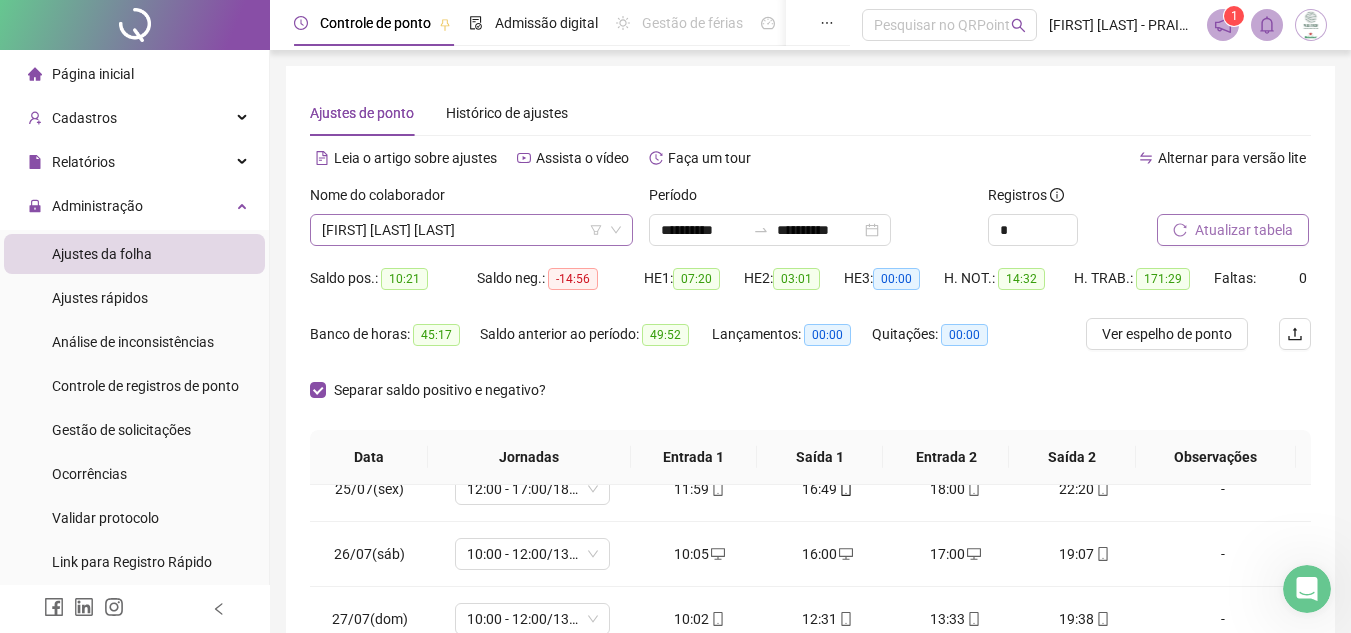 click on "[FIRST] [LAST] [LAST]" at bounding box center [471, 230] 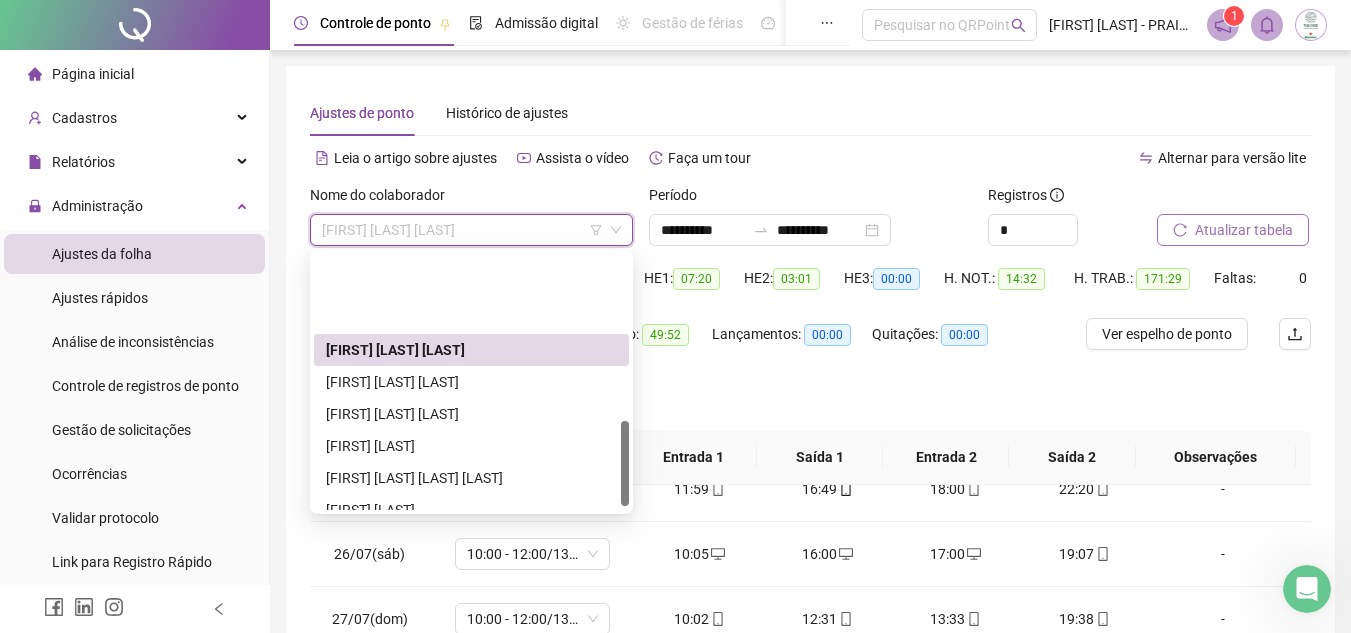 scroll, scrollTop: 500, scrollLeft: 0, axis: vertical 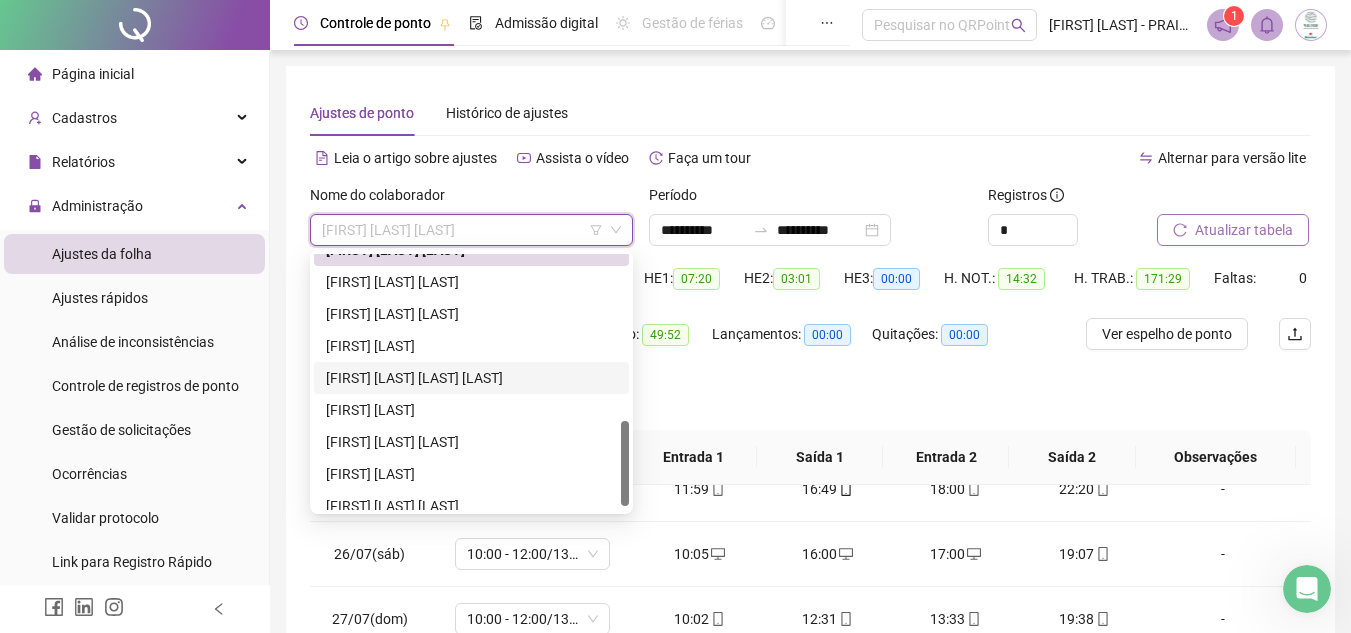 click on "[FIRST] [LAST] [LAST] [LAST]" at bounding box center (471, 378) 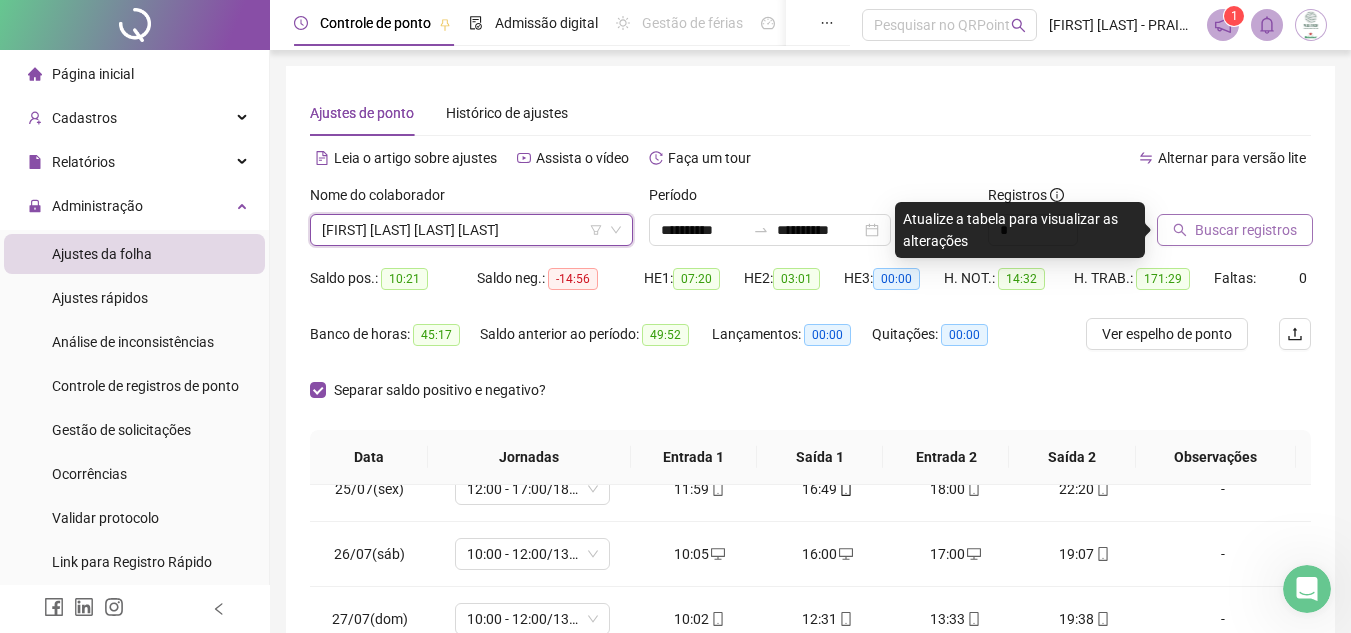 click on "Buscar registros" at bounding box center [1246, 230] 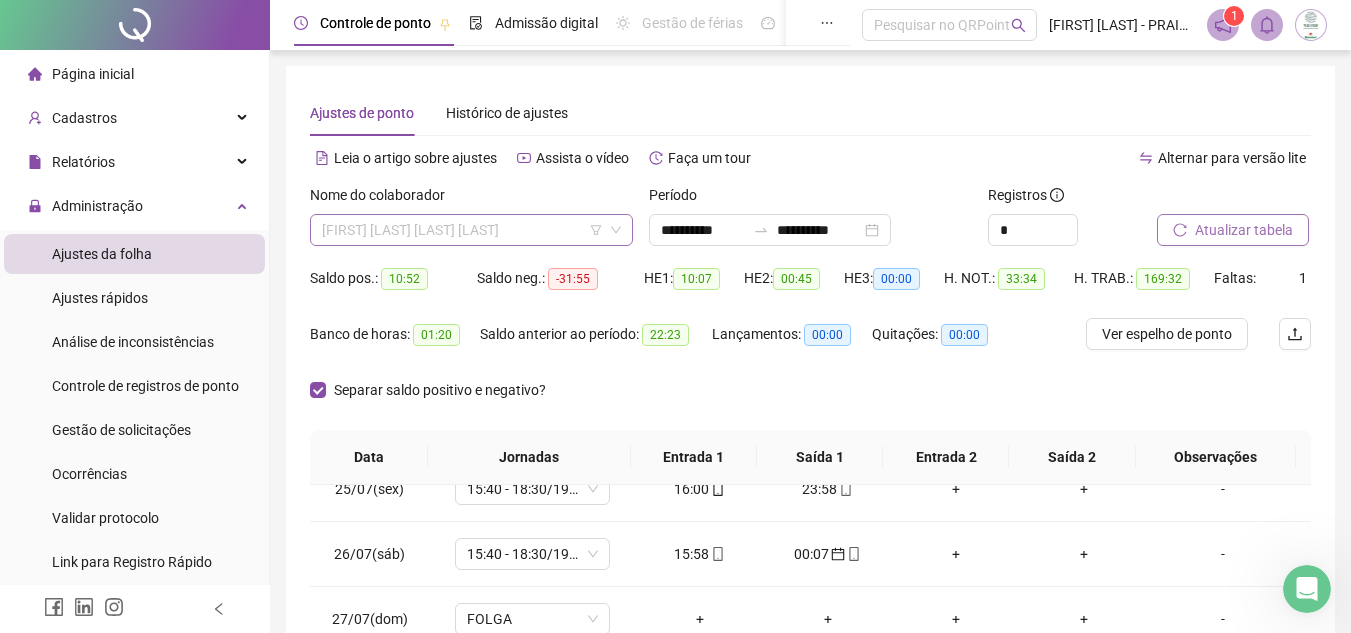 click on "[FIRST] [LAST] [LAST] [LAST]" at bounding box center [471, 230] 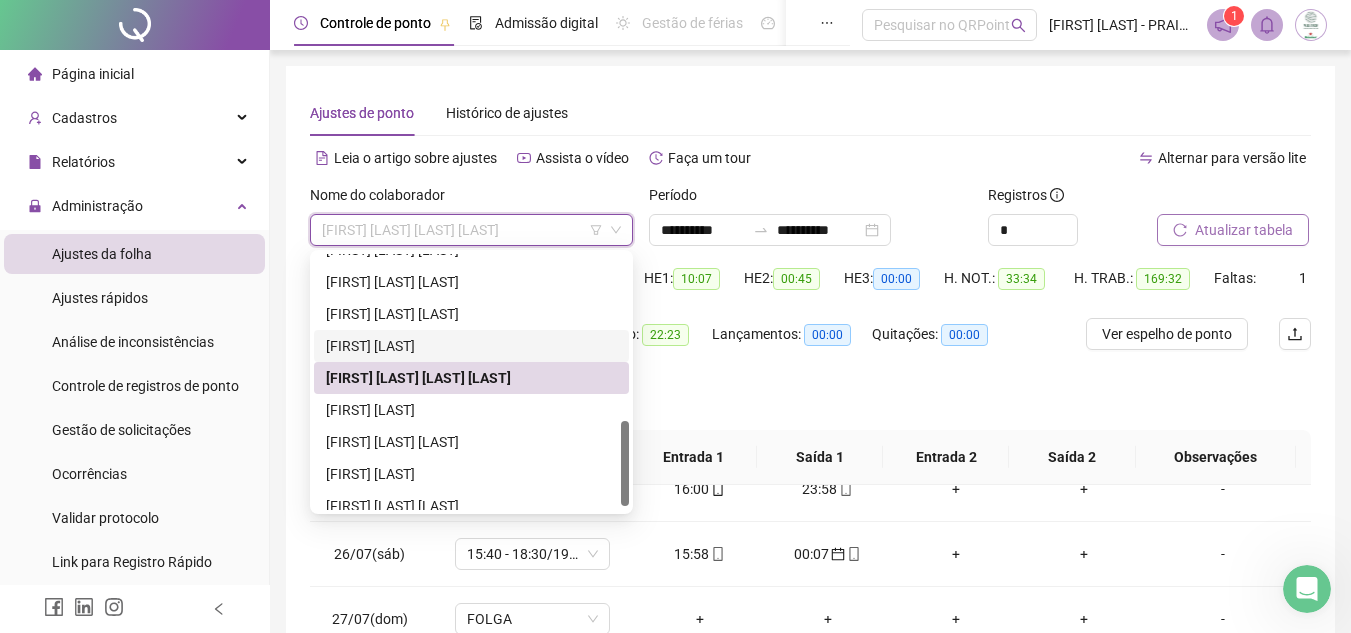 scroll, scrollTop: 512, scrollLeft: 0, axis: vertical 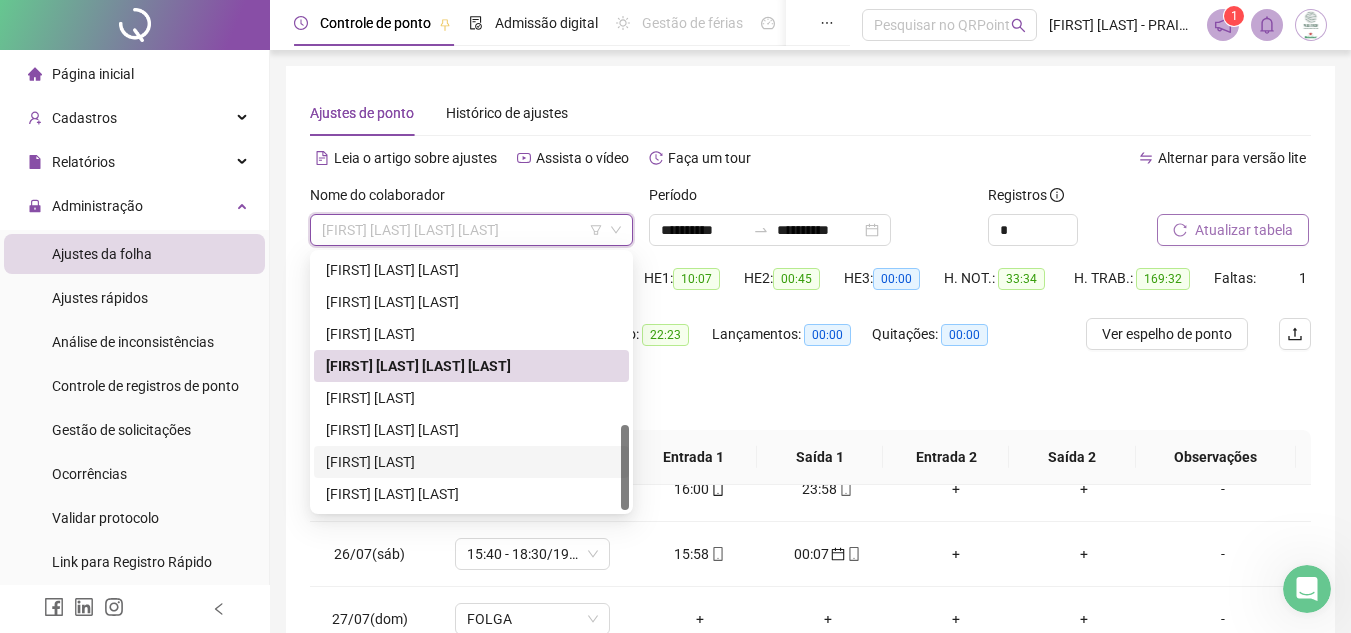 click on "[FIRST] [LAST]" at bounding box center (471, 462) 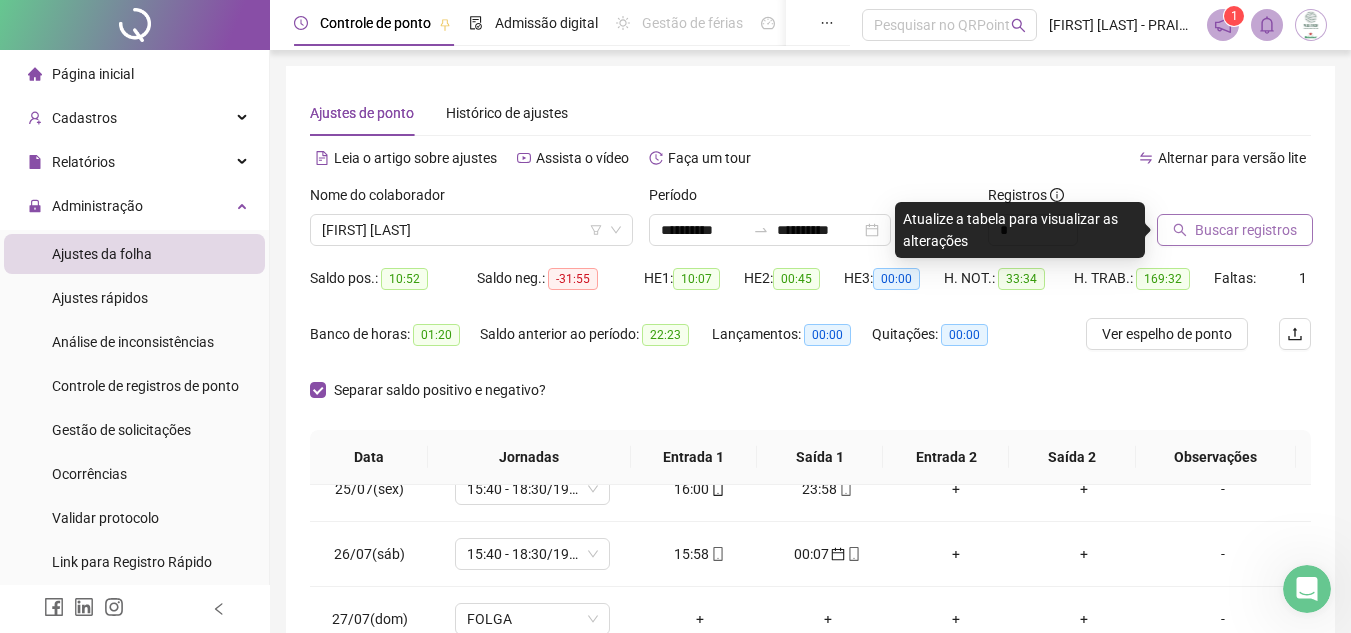 click on "Buscar registros" at bounding box center [1246, 230] 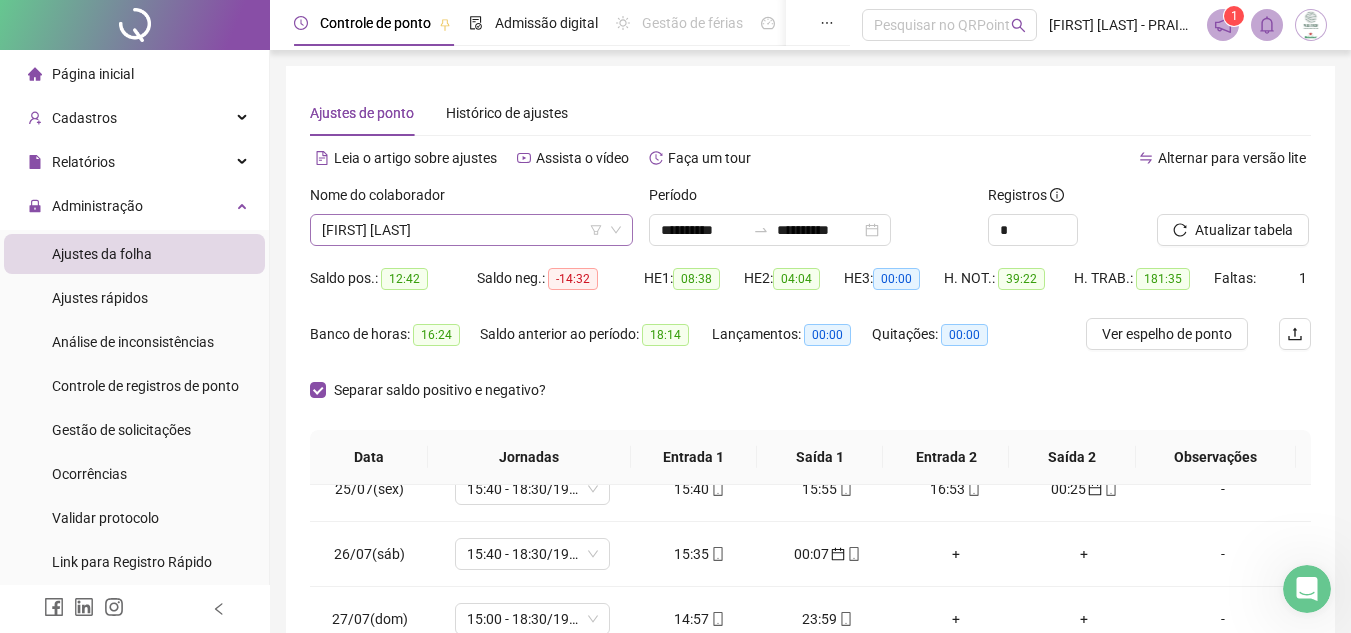 click on "[FIRST] [LAST]" at bounding box center (471, 230) 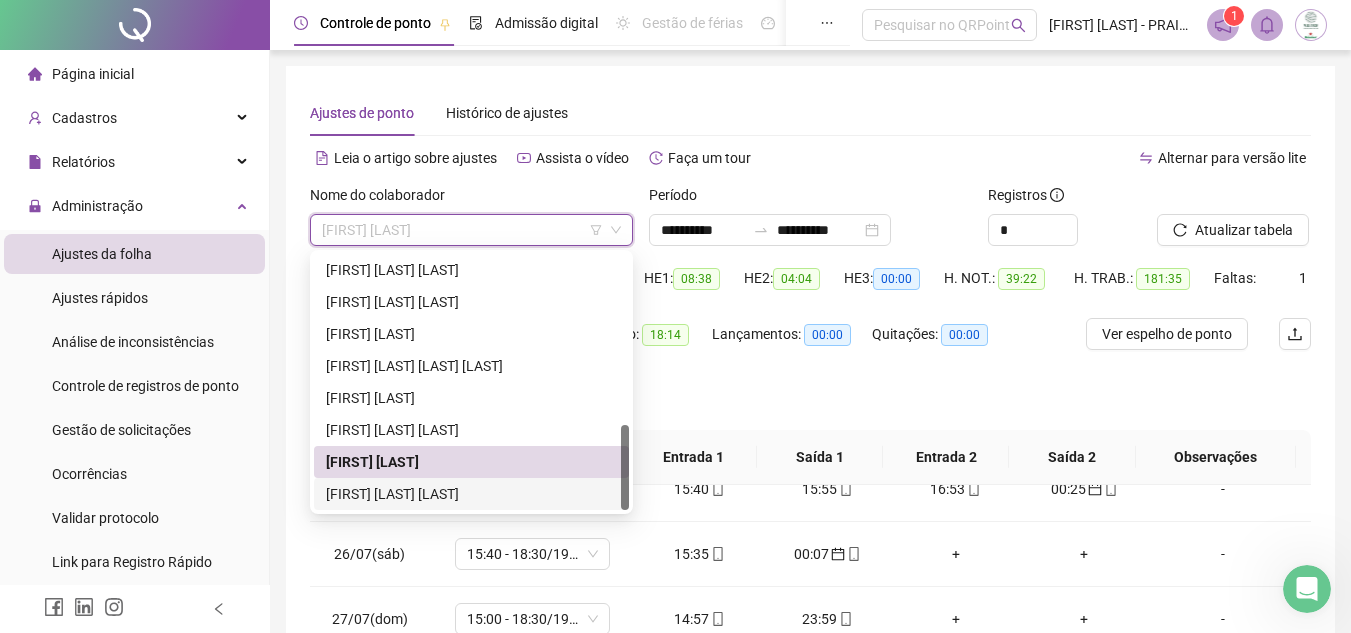 drag, startPoint x: 434, startPoint y: 488, endPoint x: 622, endPoint y: 394, distance: 210.19038 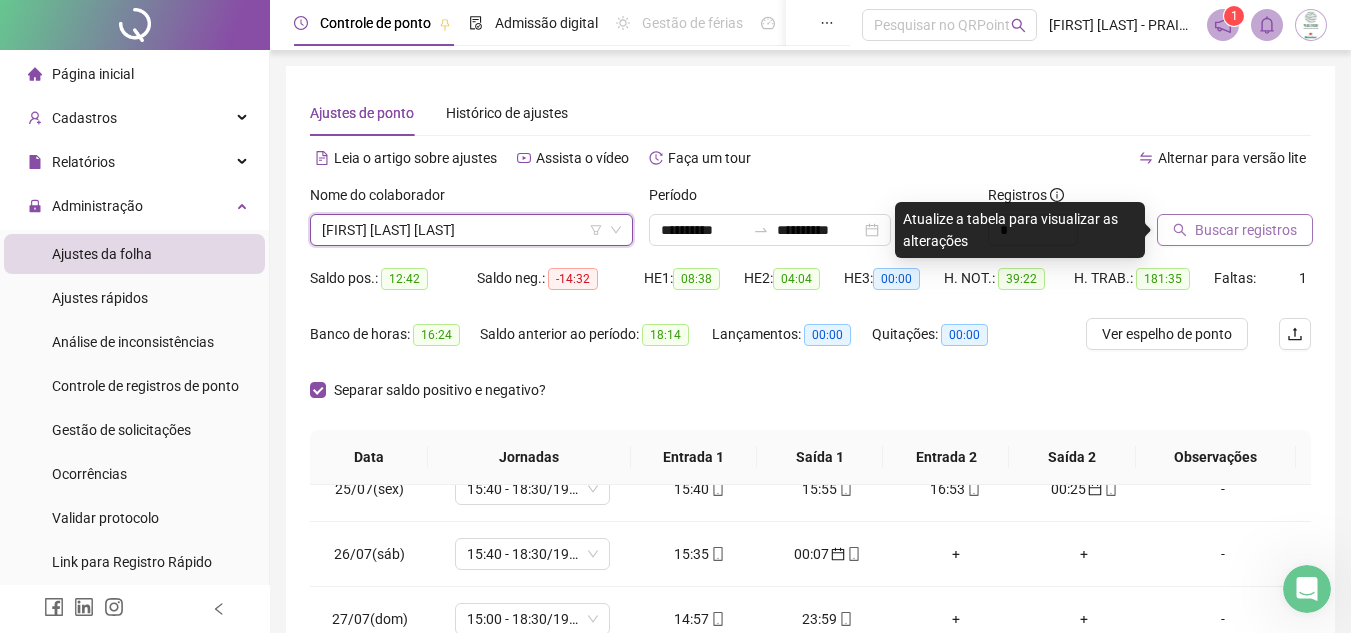 click on "Buscar registros" at bounding box center [1246, 230] 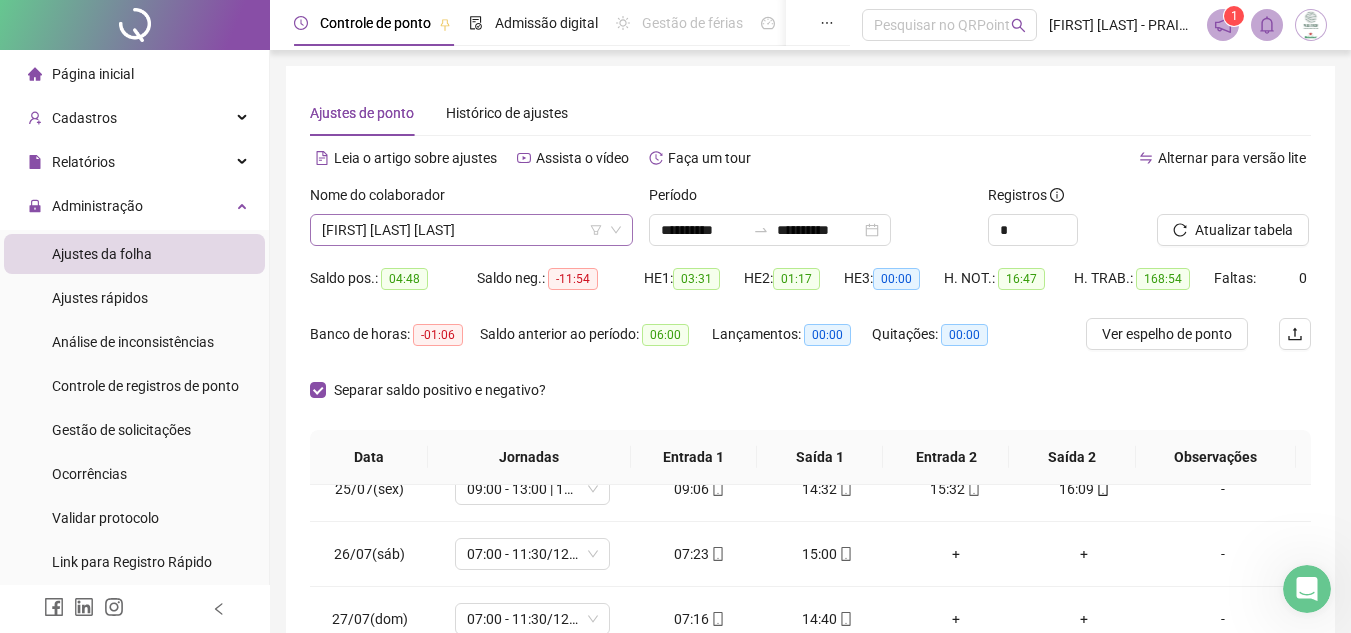 click on "[FIRST] [LAST] [LAST]" at bounding box center [471, 230] 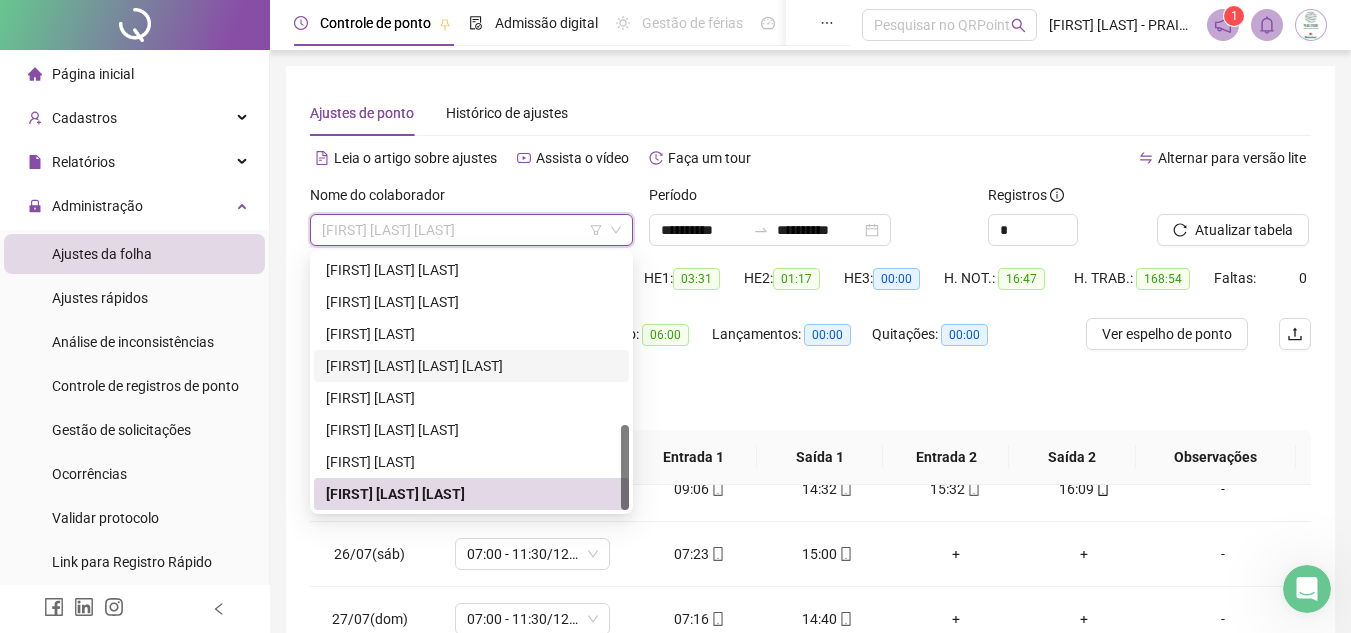 scroll, scrollTop: 0, scrollLeft: 0, axis: both 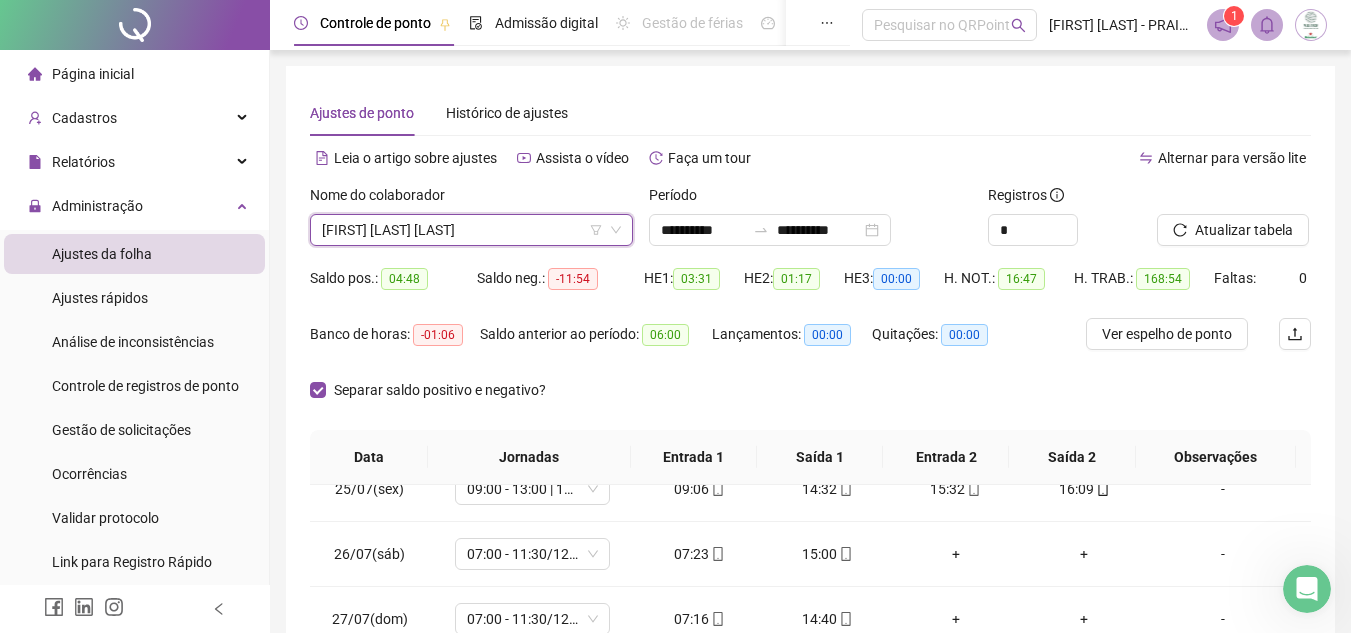 click on "[FIRST] [LAST] [LAST]" at bounding box center [471, 230] 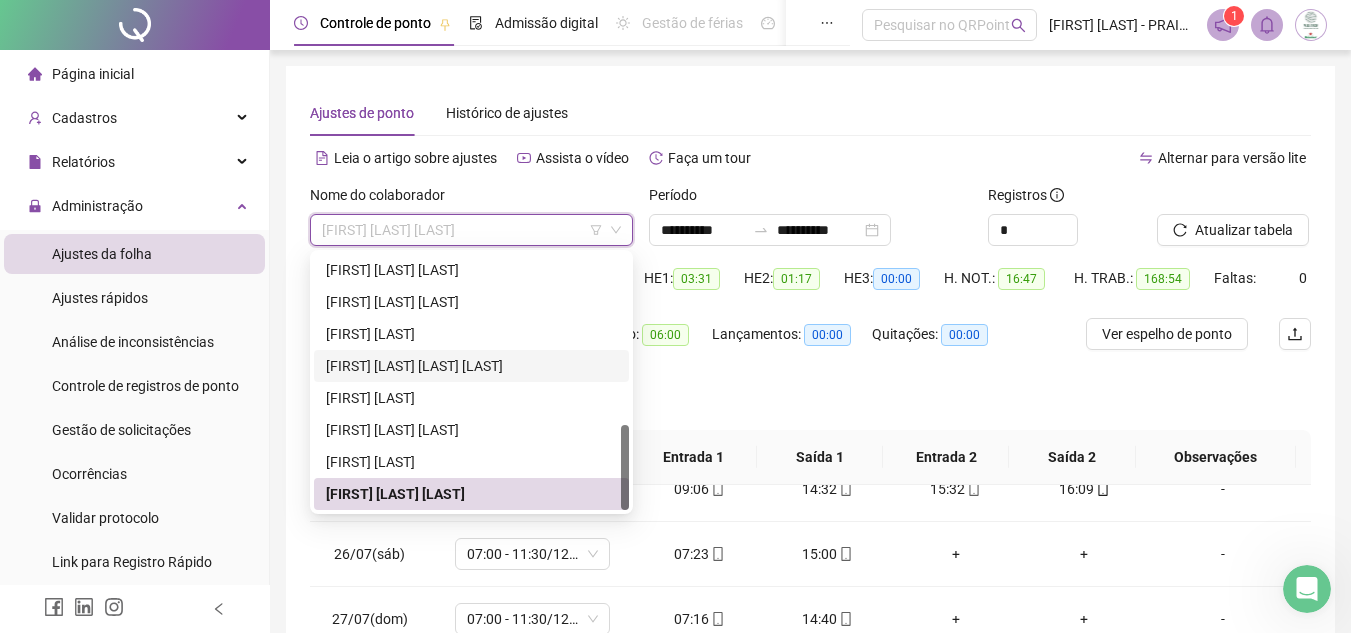 scroll, scrollTop: 0, scrollLeft: 0, axis: both 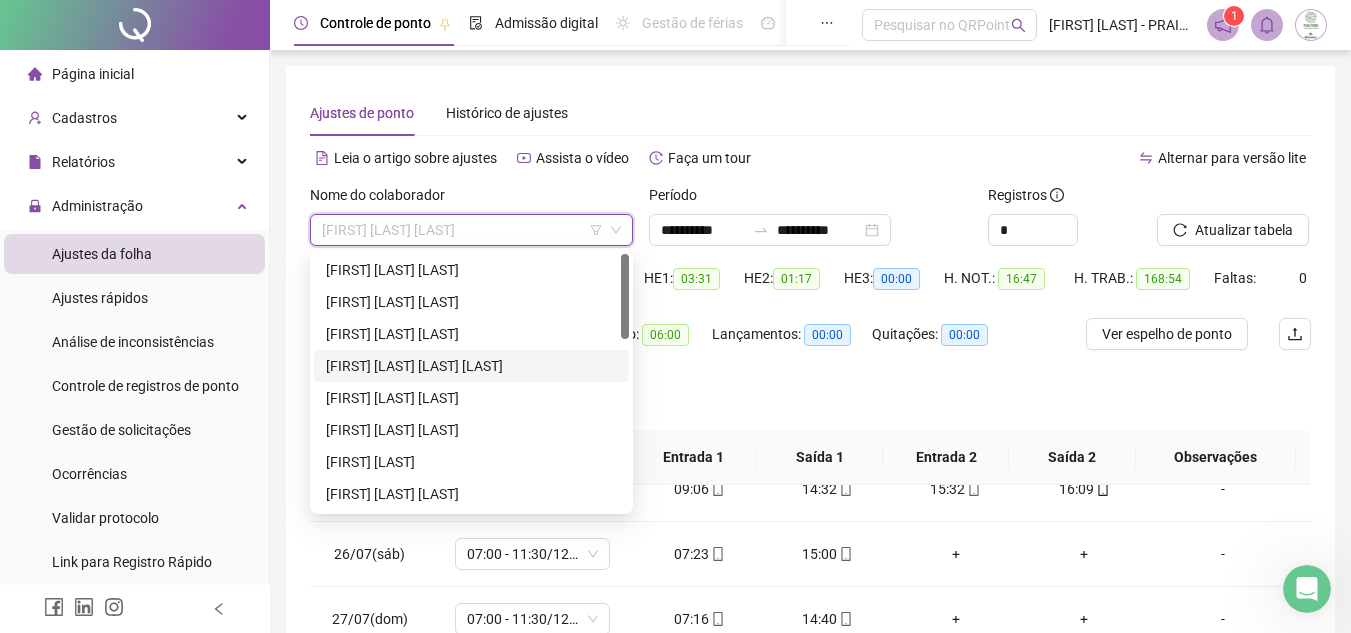 click on "[FIRST] [LAST] [LAST] [LAST]" at bounding box center [471, 366] 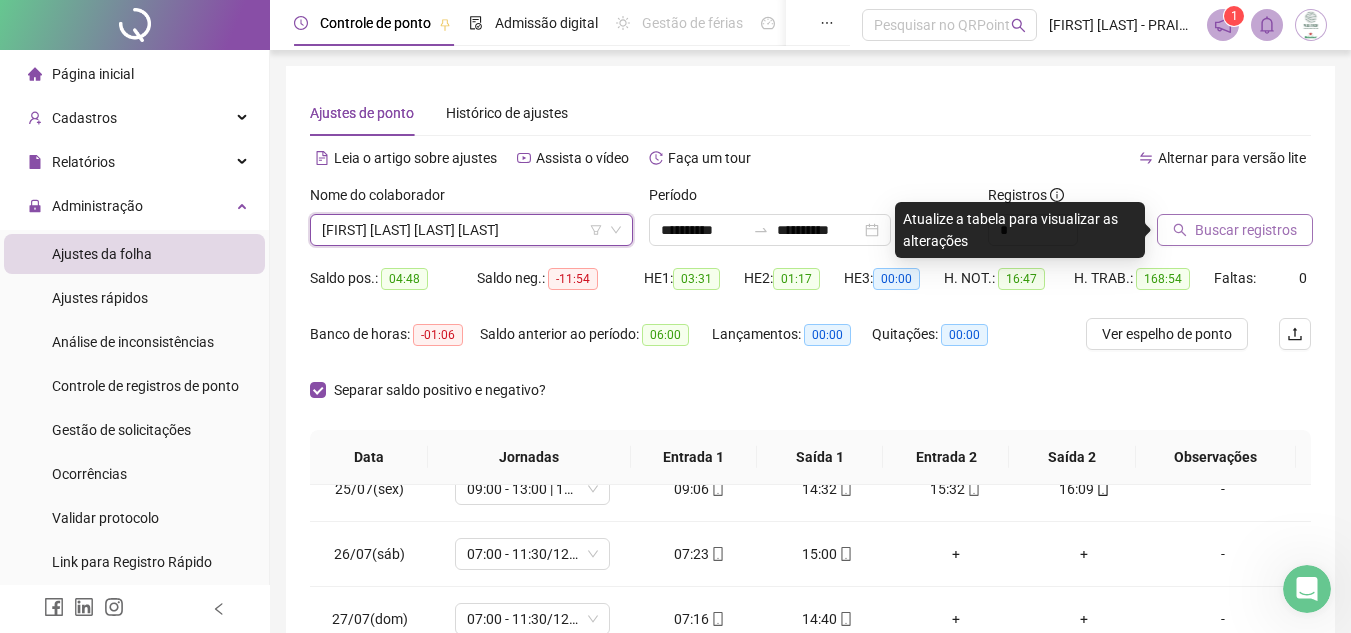 click on "Buscar registros" at bounding box center (1246, 230) 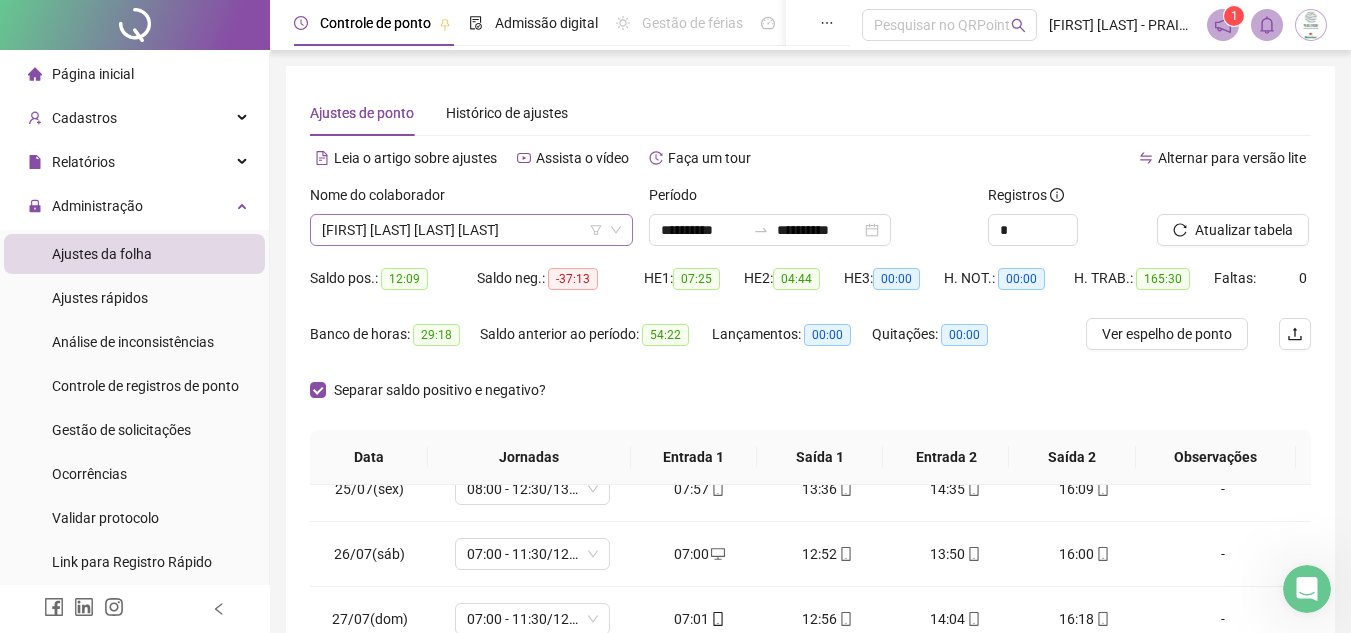 click on "[FIRST] [LAST] [LAST] [LAST]" at bounding box center [471, 230] 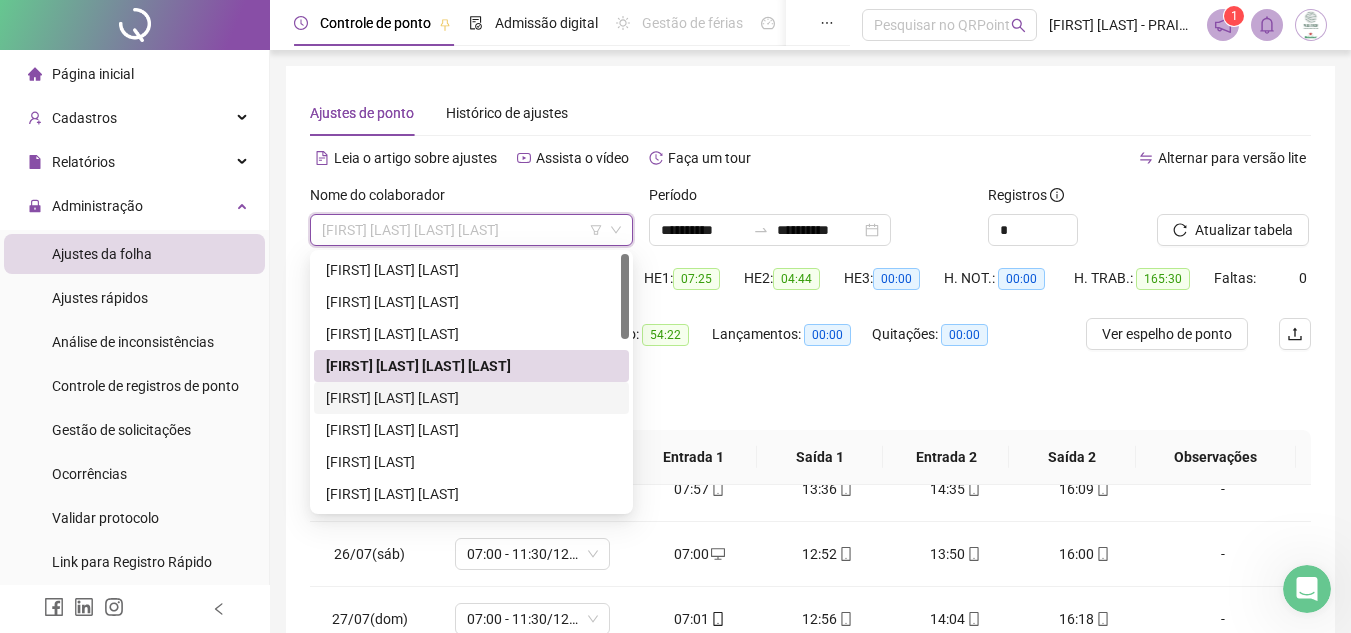 drag, startPoint x: 420, startPoint y: 398, endPoint x: 470, endPoint y: 382, distance: 52.49762 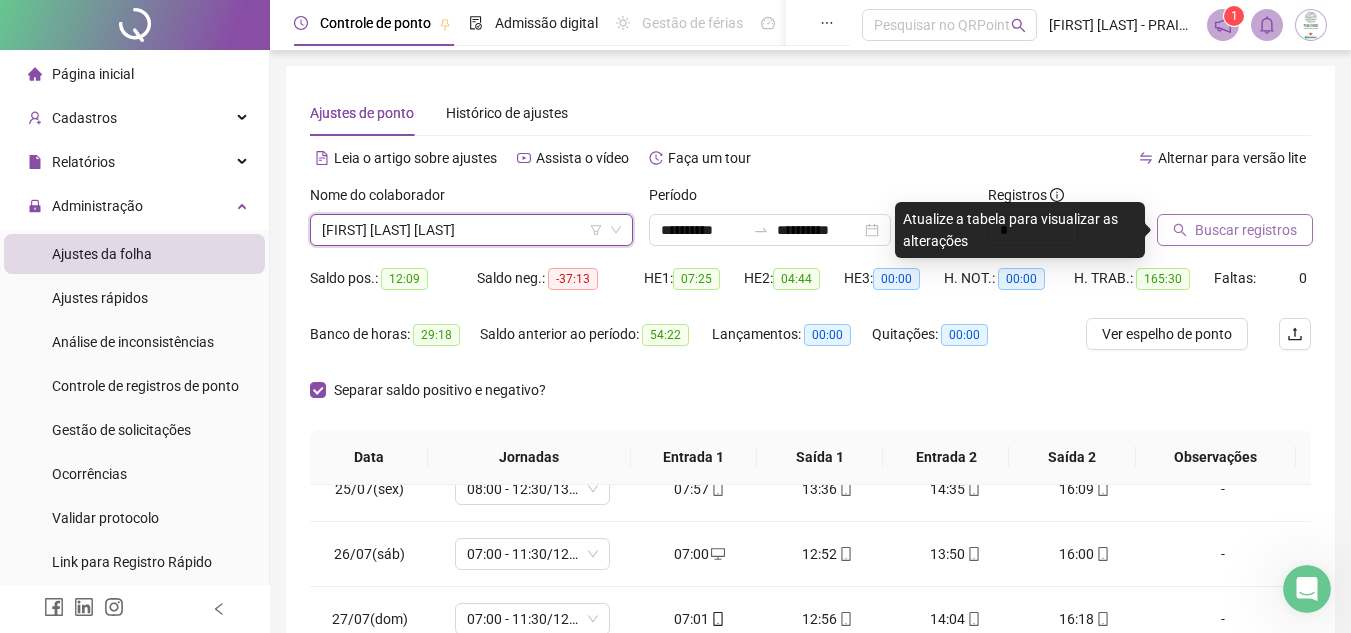 click on "Buscar registros" at bounding box center [1246, 230] 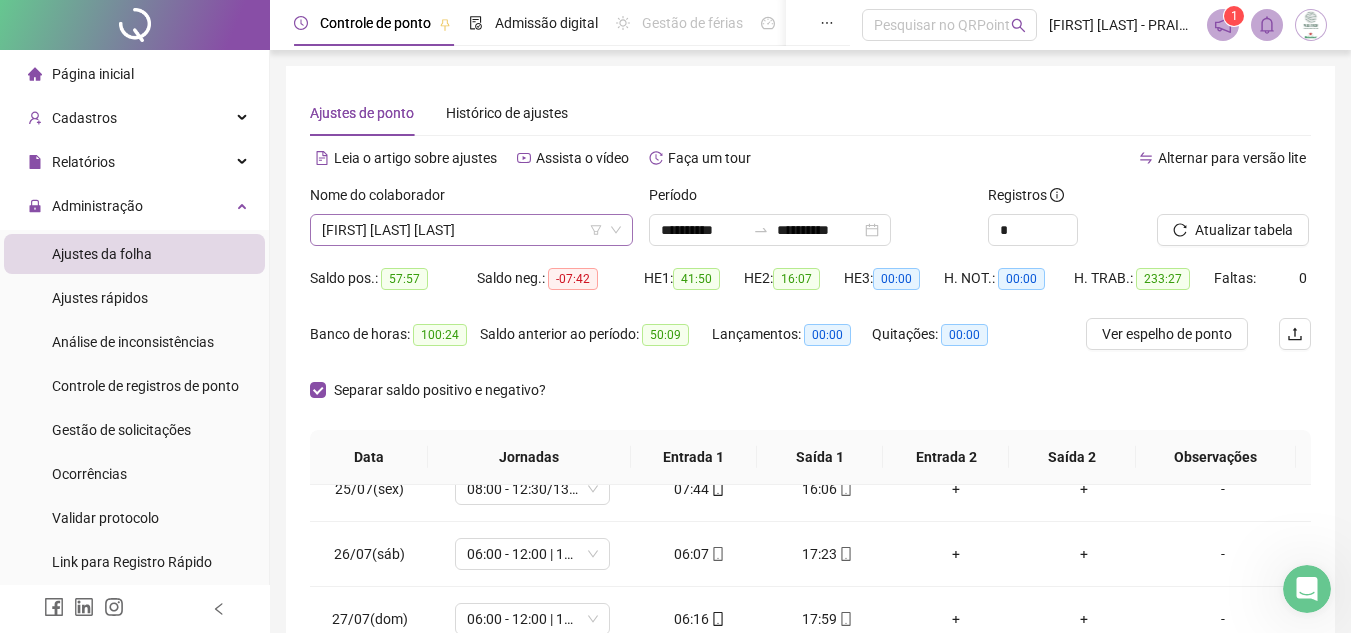 click on "[FIRST] [LAST] [LAST]" at bounding box center (471, 230) 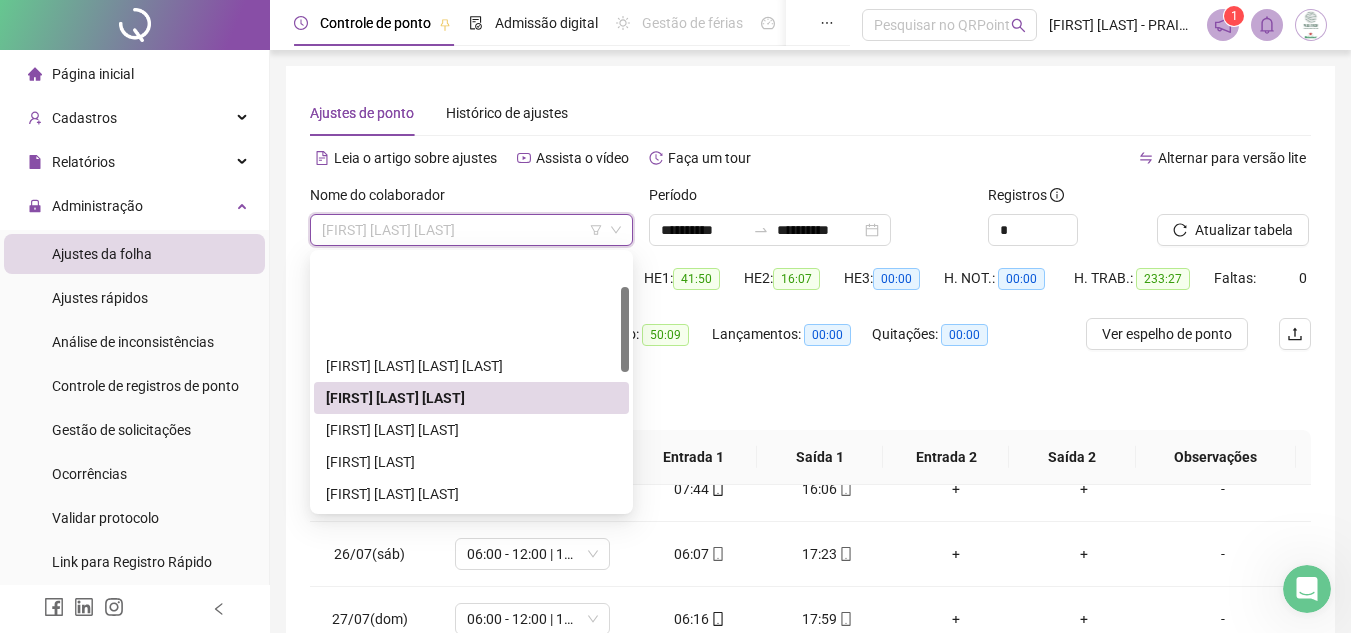 scroll, scrollTop: 100, scrollLeft: 0, axis: vertical 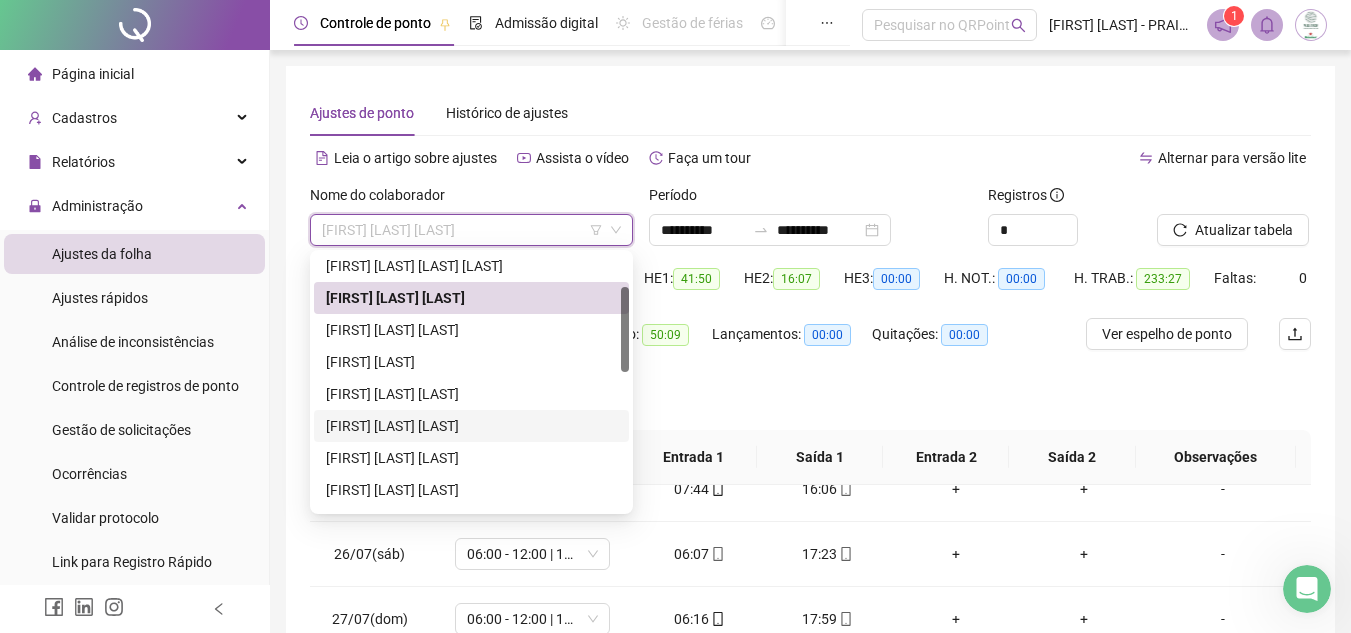 click on "[FIRST] [LAST] [LAST]" at bounding box center (471, 426) 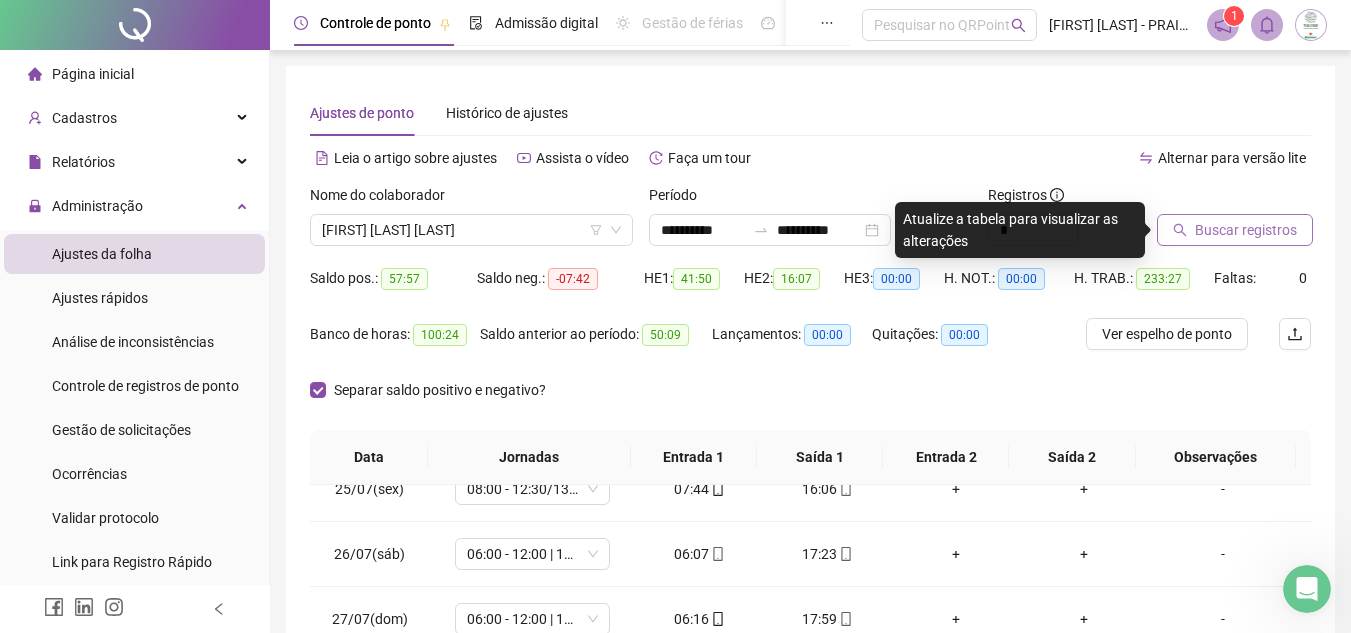 click on "Buscar registros" at bounding box center (1246, 230) 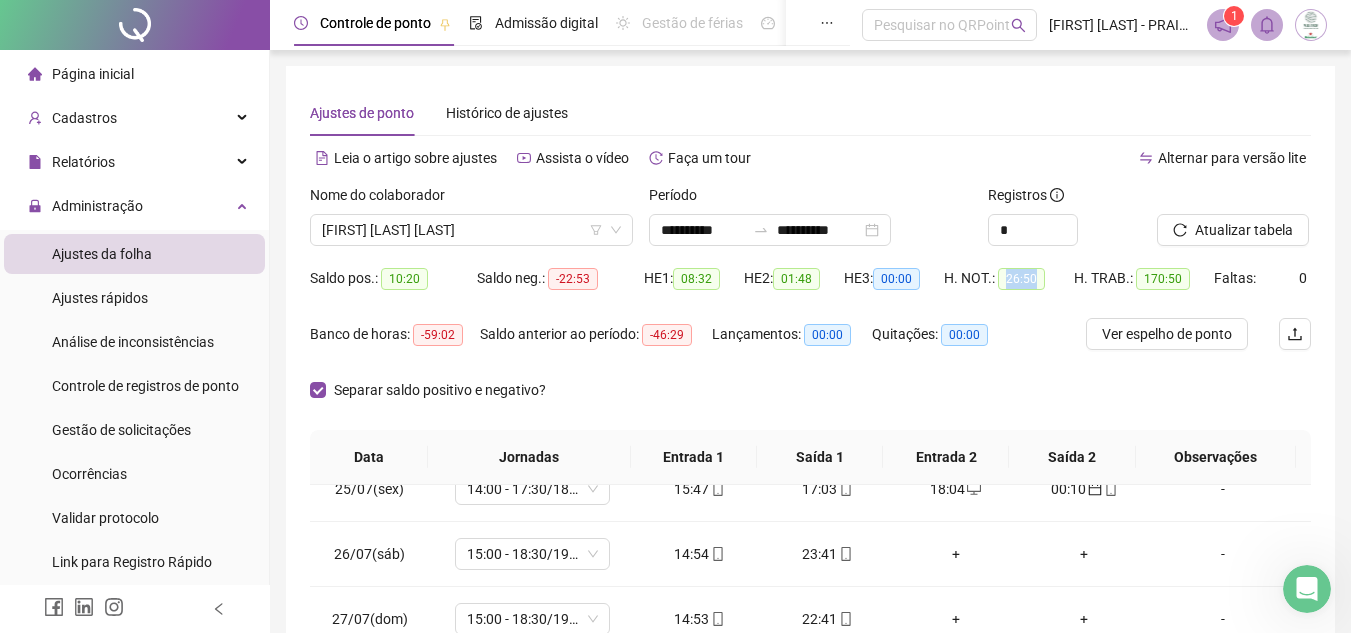 drag, startPoint x: 1005, startPoint y: 280, endPoint x: 1041, endPoint y: 280, distance: 36 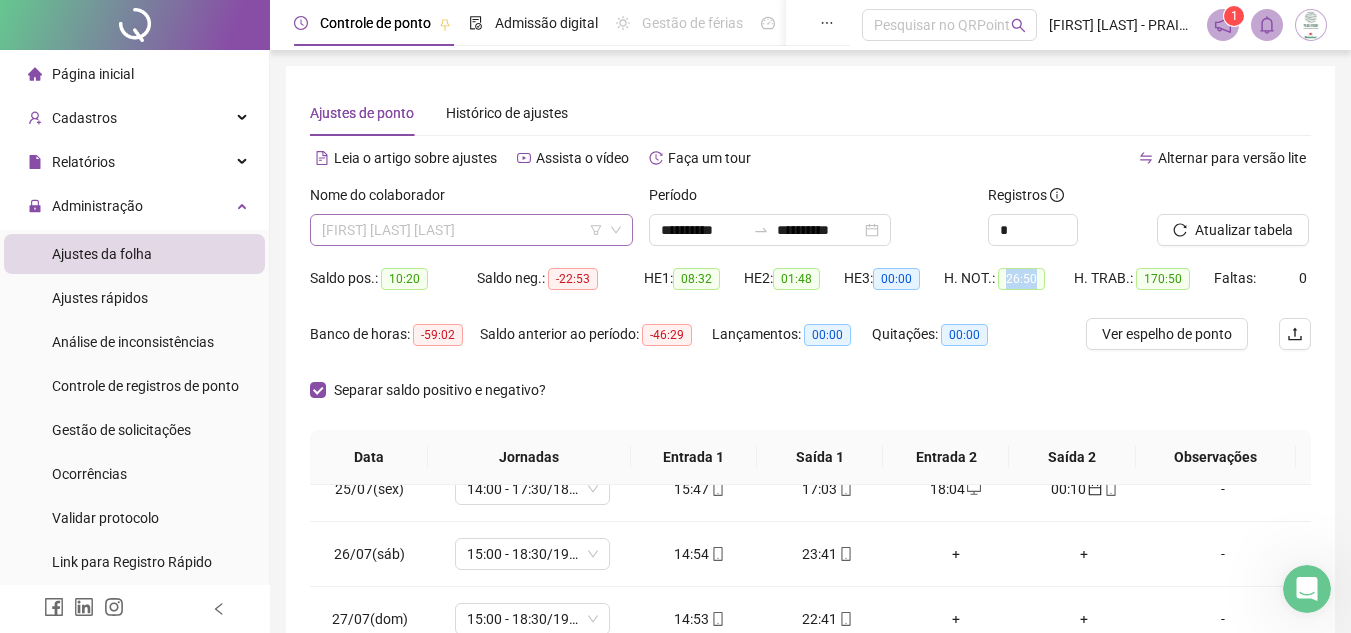 click on "[FIRST] [LAST] [LAST]" at bounding box center [471, 230] 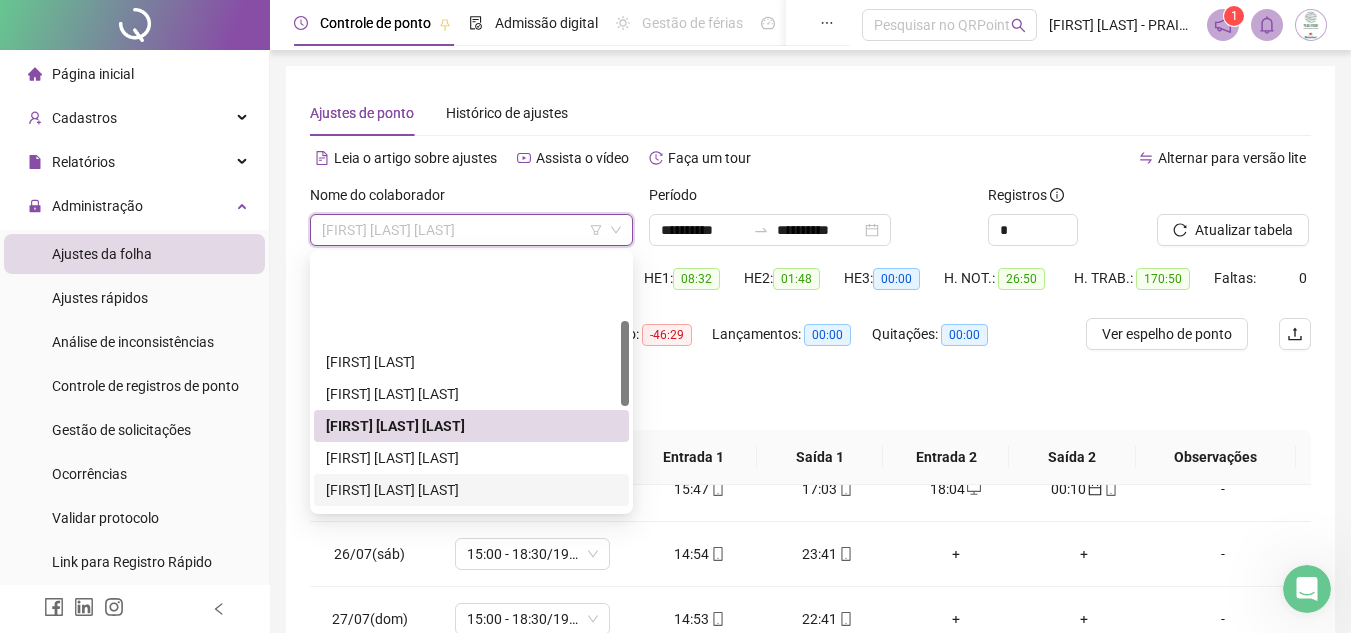 scroll, scrollTop: 200, scrollLeft: 0, axis: vertical 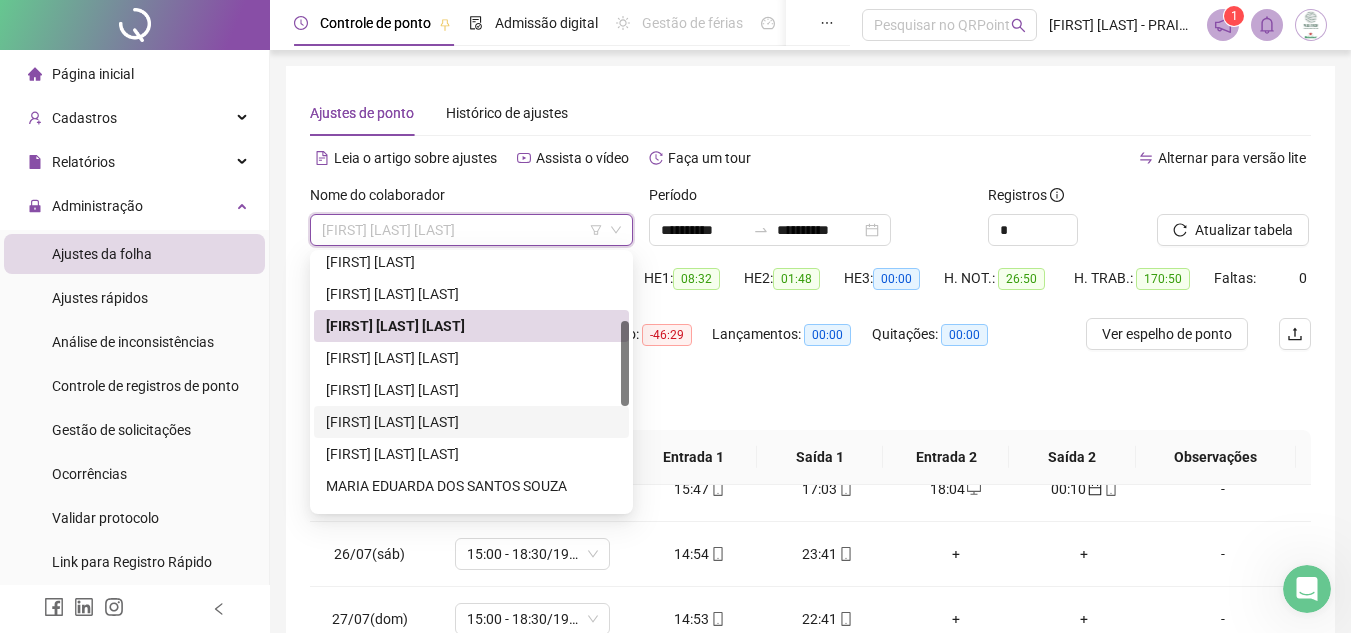 click on "[FIRST] [LAST] [LAST]" at bounding box center [471, 422] 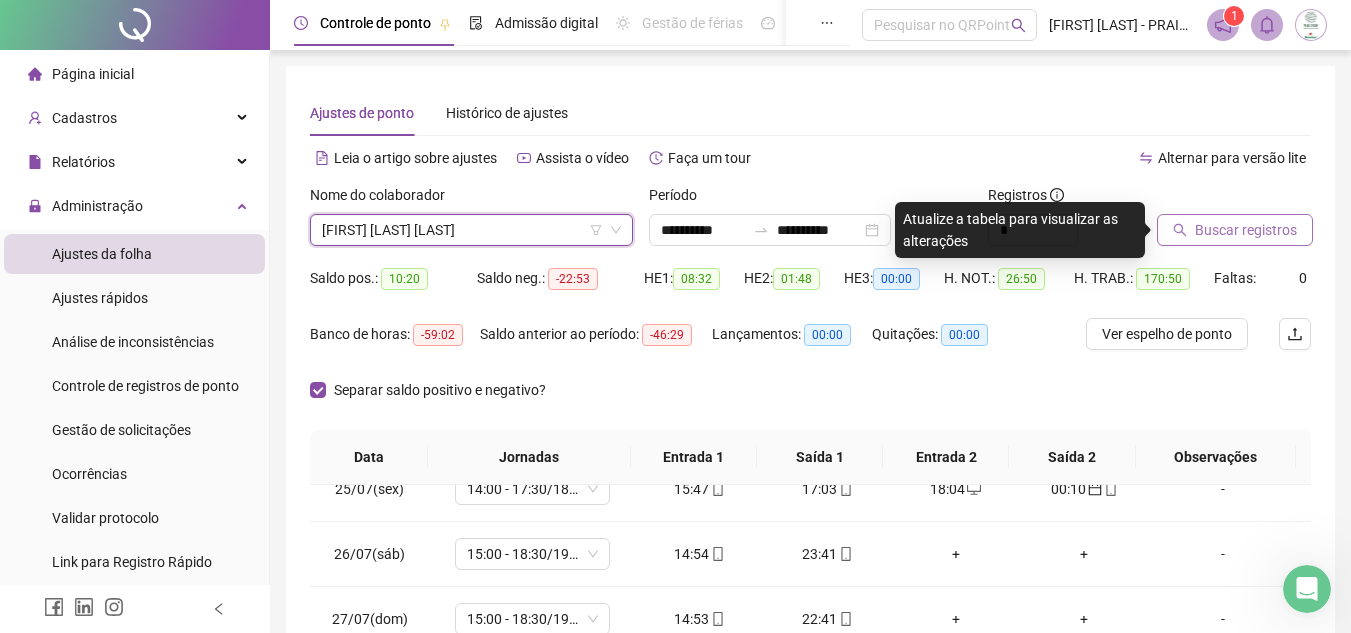 click on "Buscar registros" at bounding box center (1246, 230) 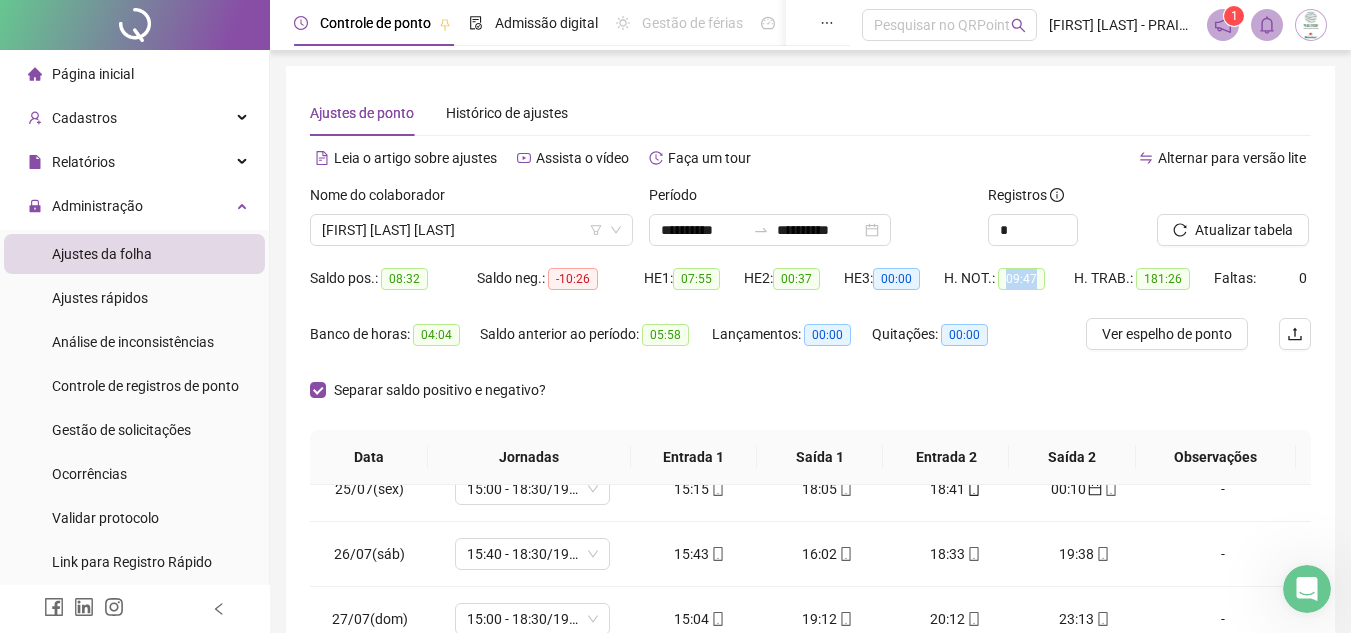drag, startPoint x: 1006, startPoint y: 279, endPoint x: 1057, endPoint y: 290, distance: 52.17279 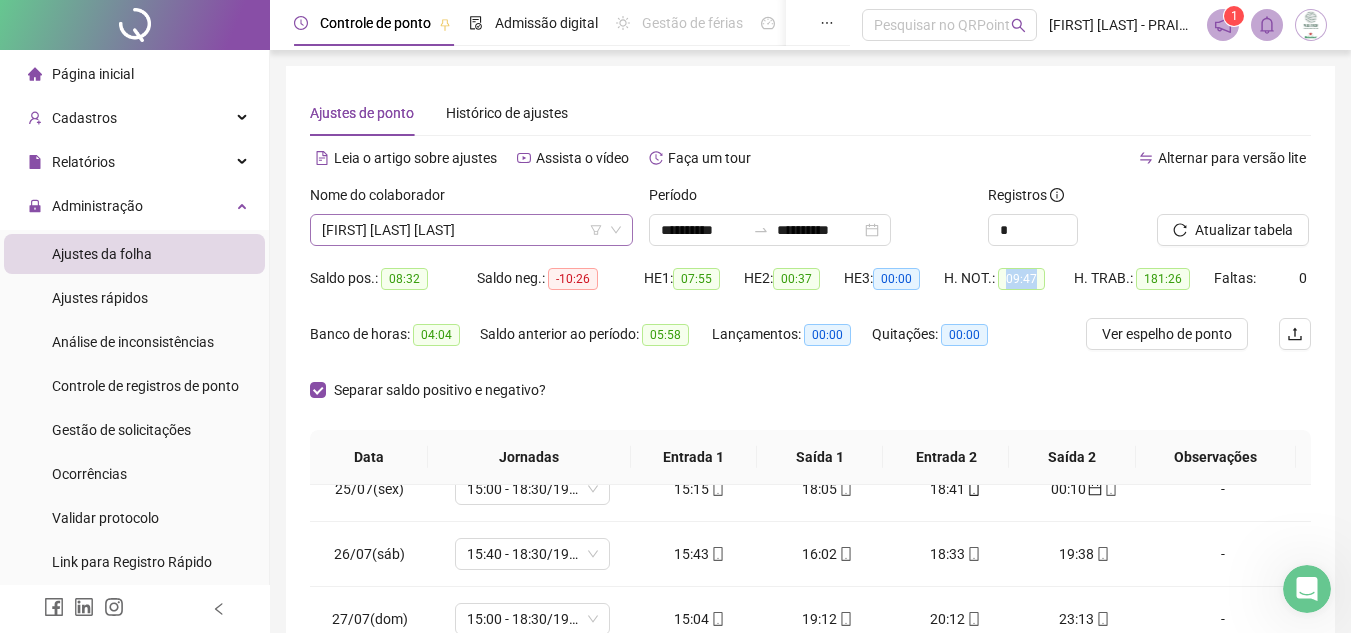 click on "[FIRST] [LAST] [LAST]" at bounding box center (471, 230) 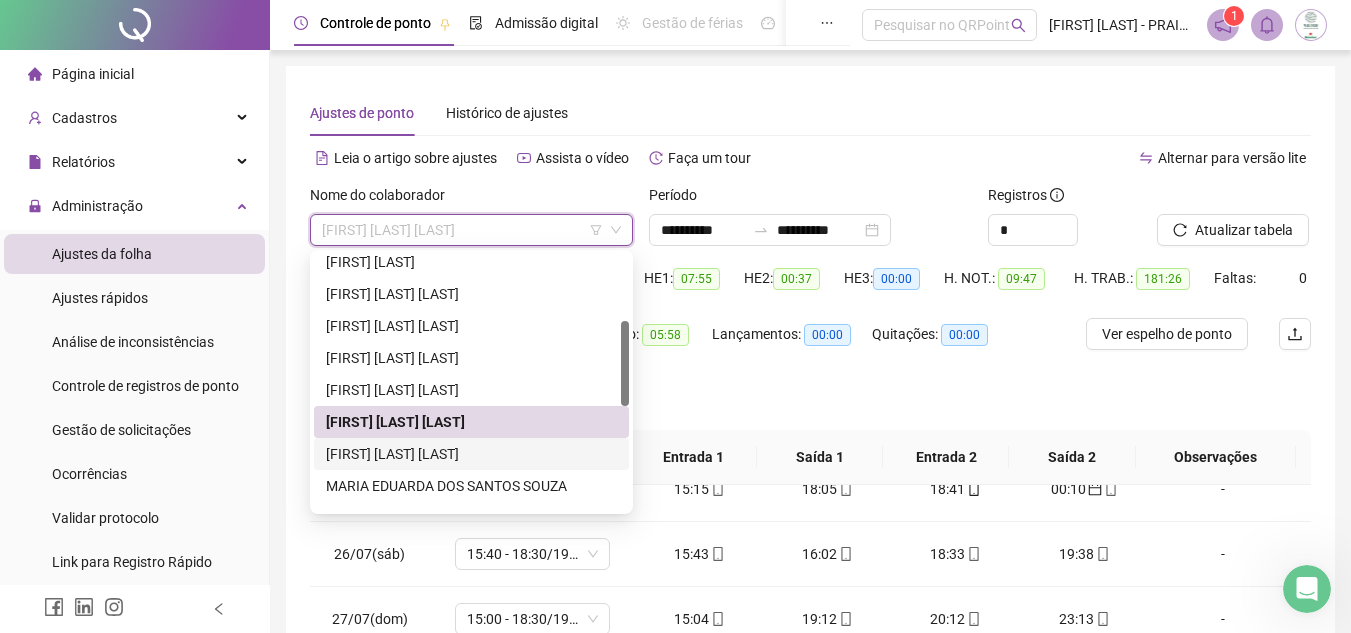 click on "[FIRST] [LAST] [LAST]" at bounding box center [471, 454] 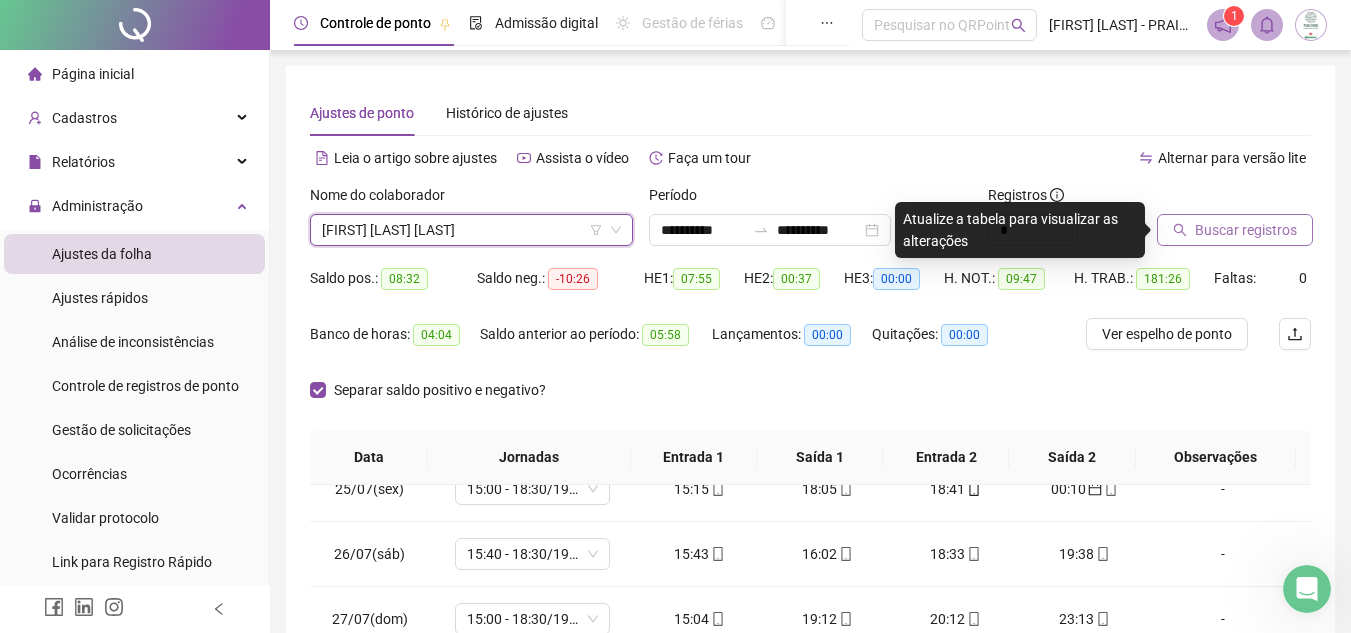 click on "Buscar registros" at bounding box center [1246, 230] 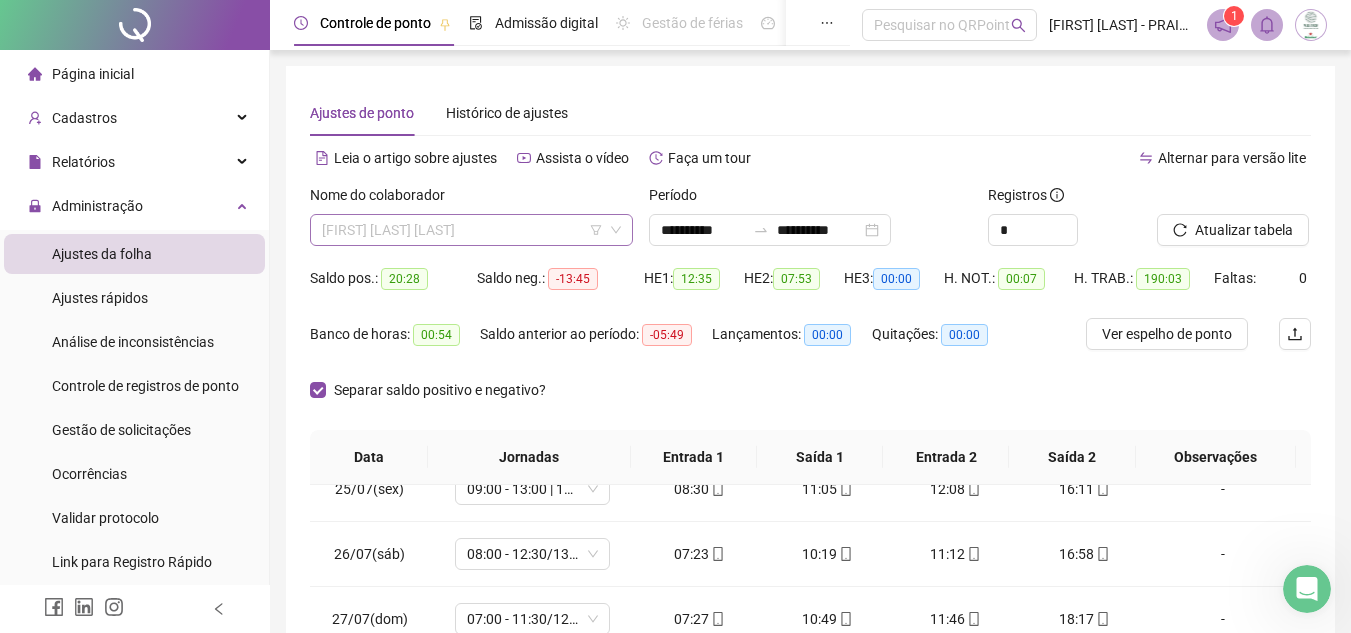 click on "[FIRST] [LAST] [LAST]" at bounding box center (471, 230) 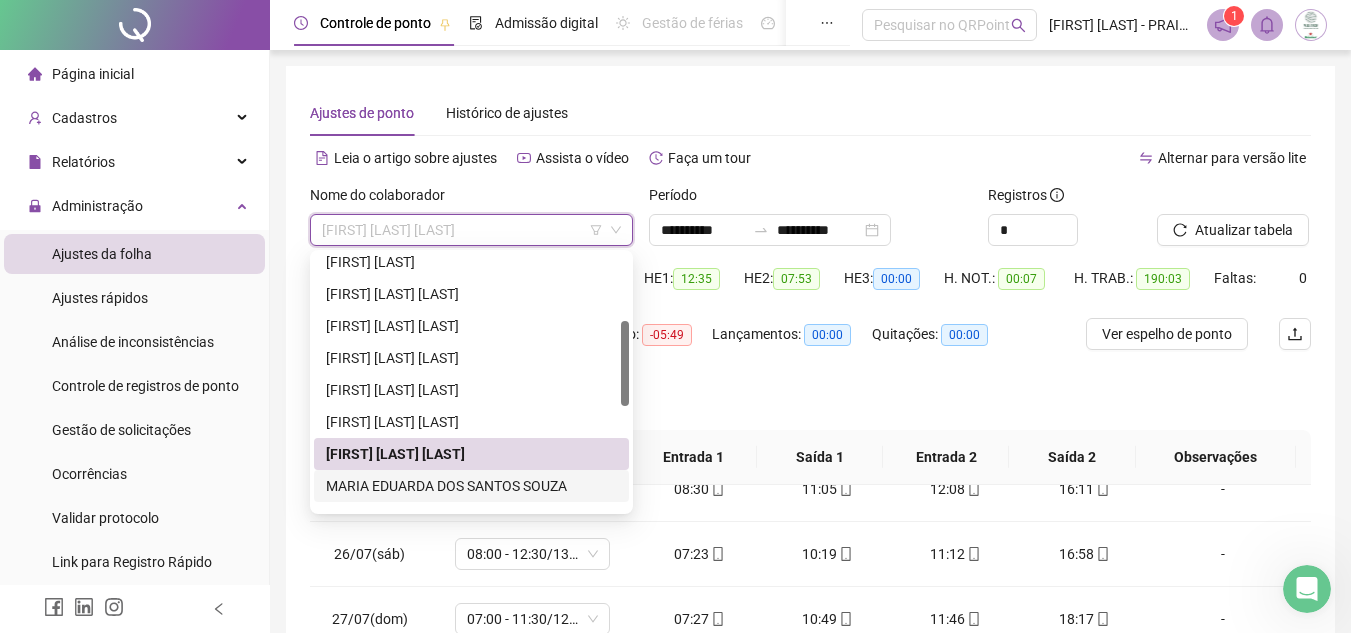 drag, startPoint x: 450, startPoint y: 489, endPoint x: 709, endPoint y: 350, distance: 293.94217 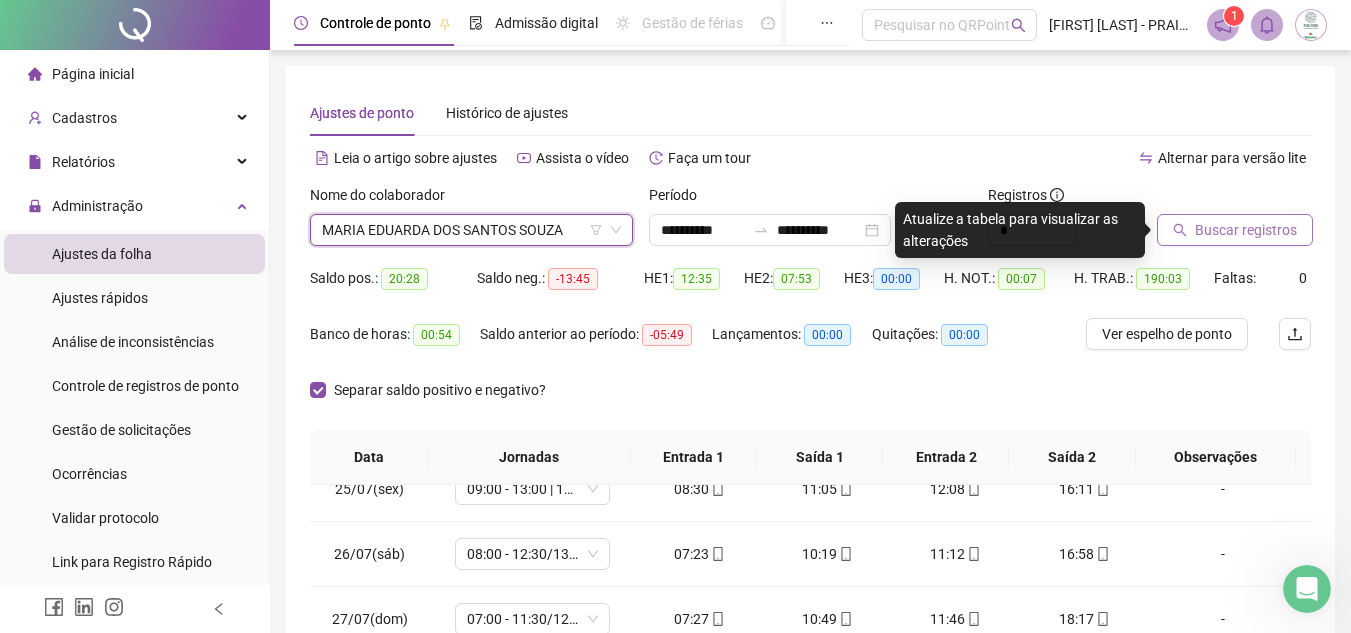 click on "Buscar registros" at bounding box center [1235, 230] 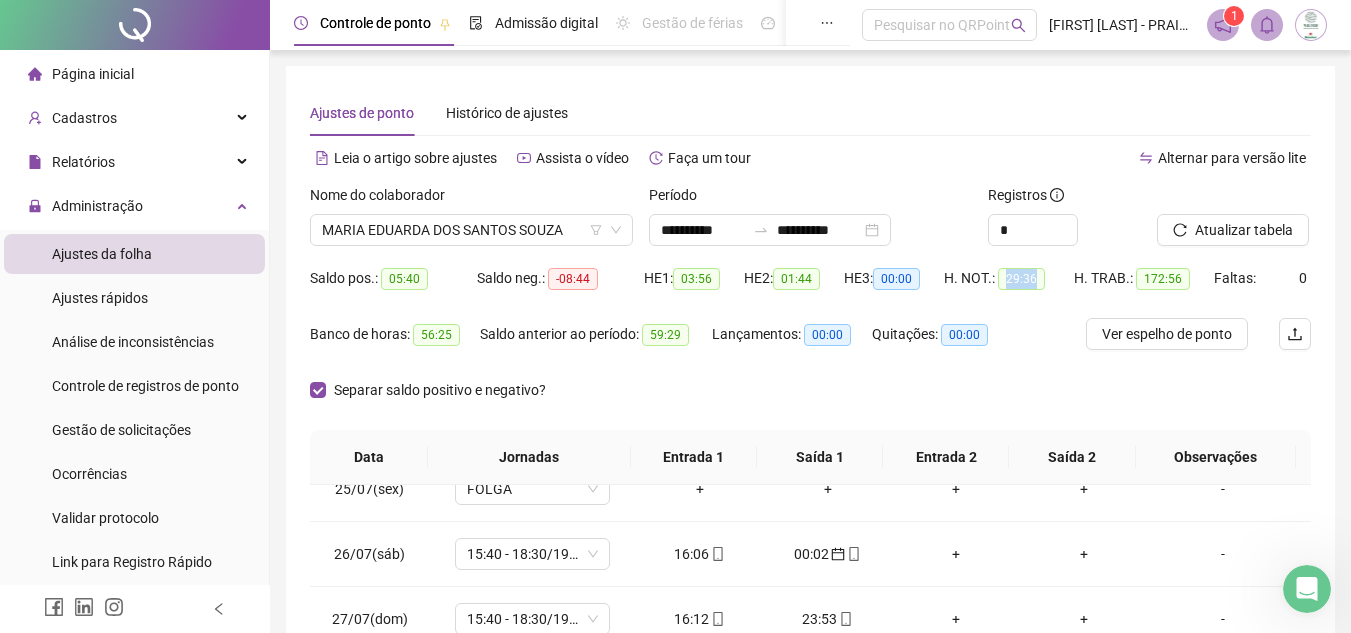 drag, startPoint x: 1017, startPoint y: 280, endPoint x: 1040, endPoint y: 280, distance: 23 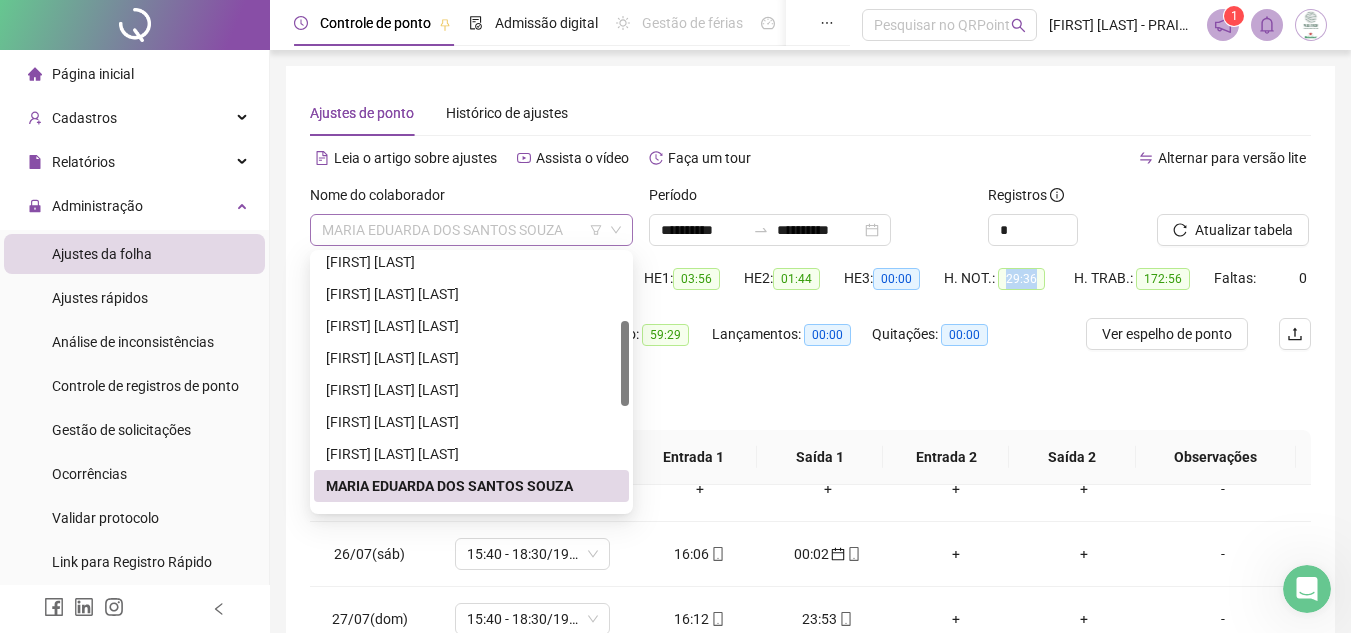 click on "MARIA EDUARDA DOS SANTOS SOUZA" at bounding box center [471, 230] 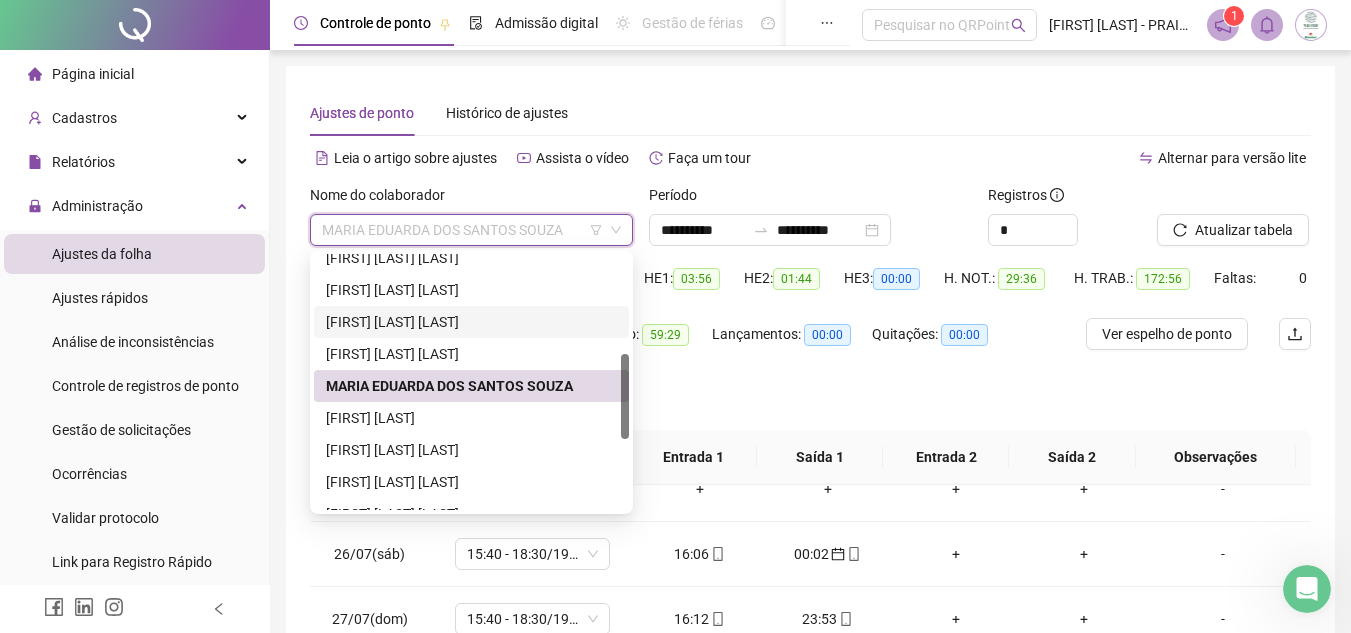 scroll, scrollTop: 400, scrollLeft: 0, axis: vertical 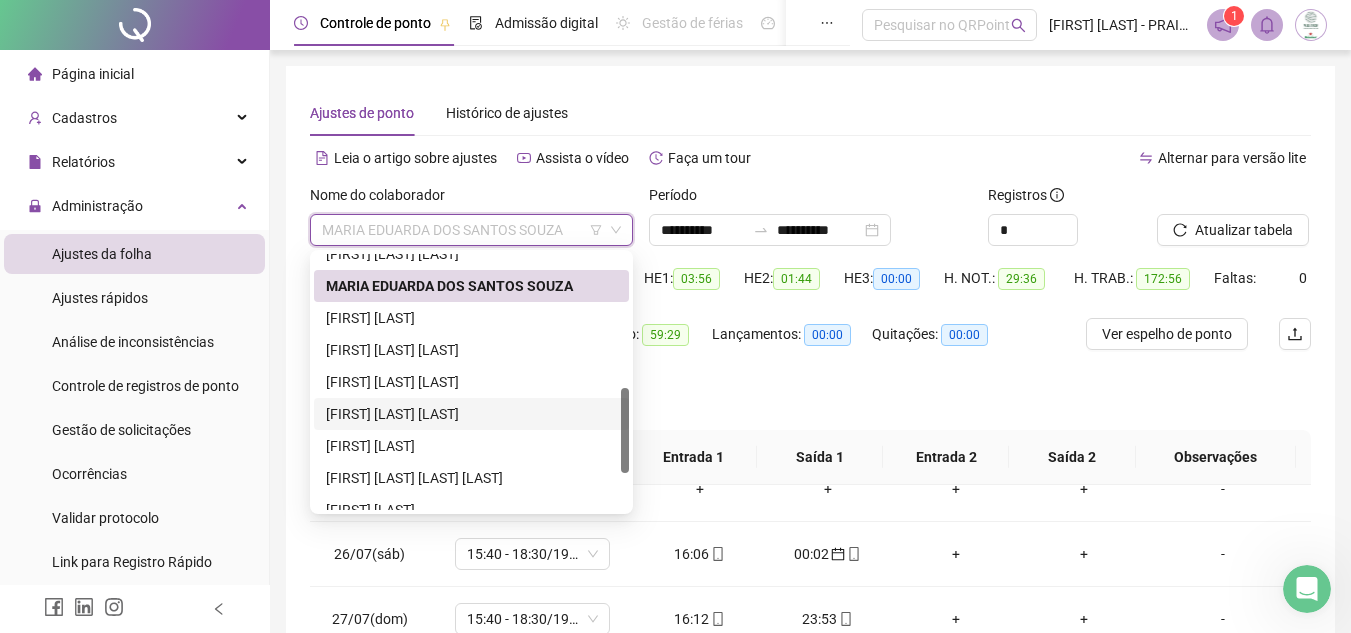 click on "[FIRST] [LAST] [LAST]" at bounding box center [471, 414] 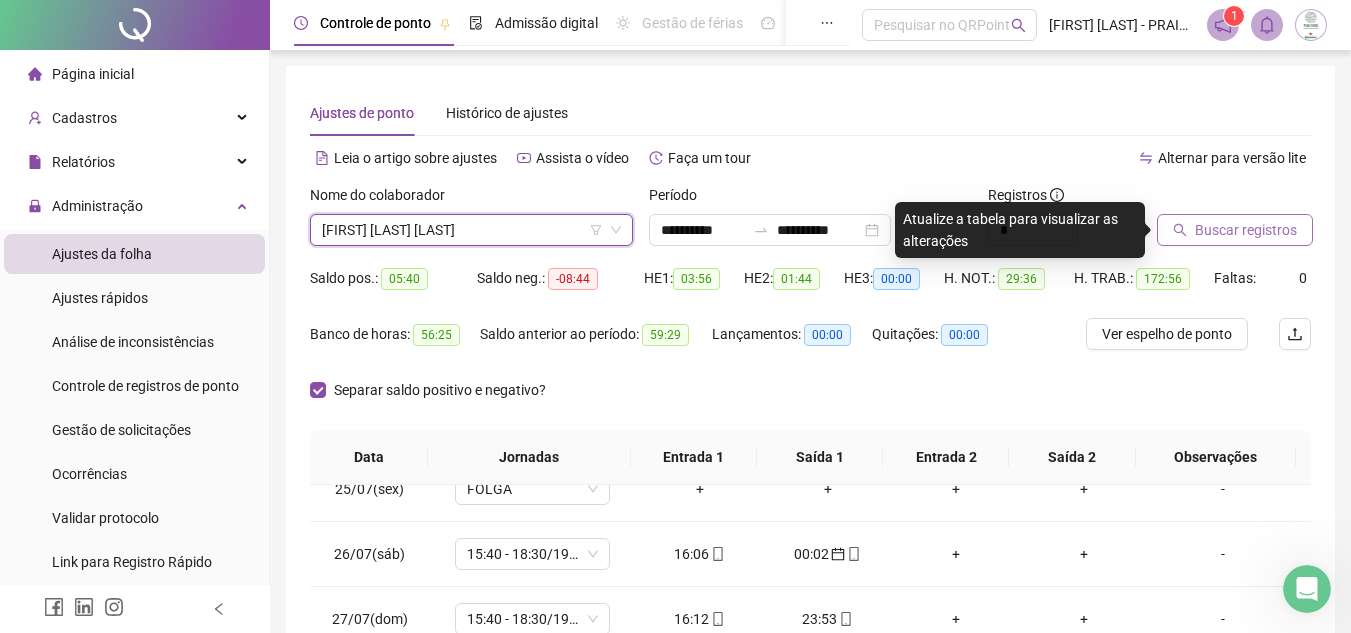 click on "Buscar registros" at bounding box center [1246, 230] 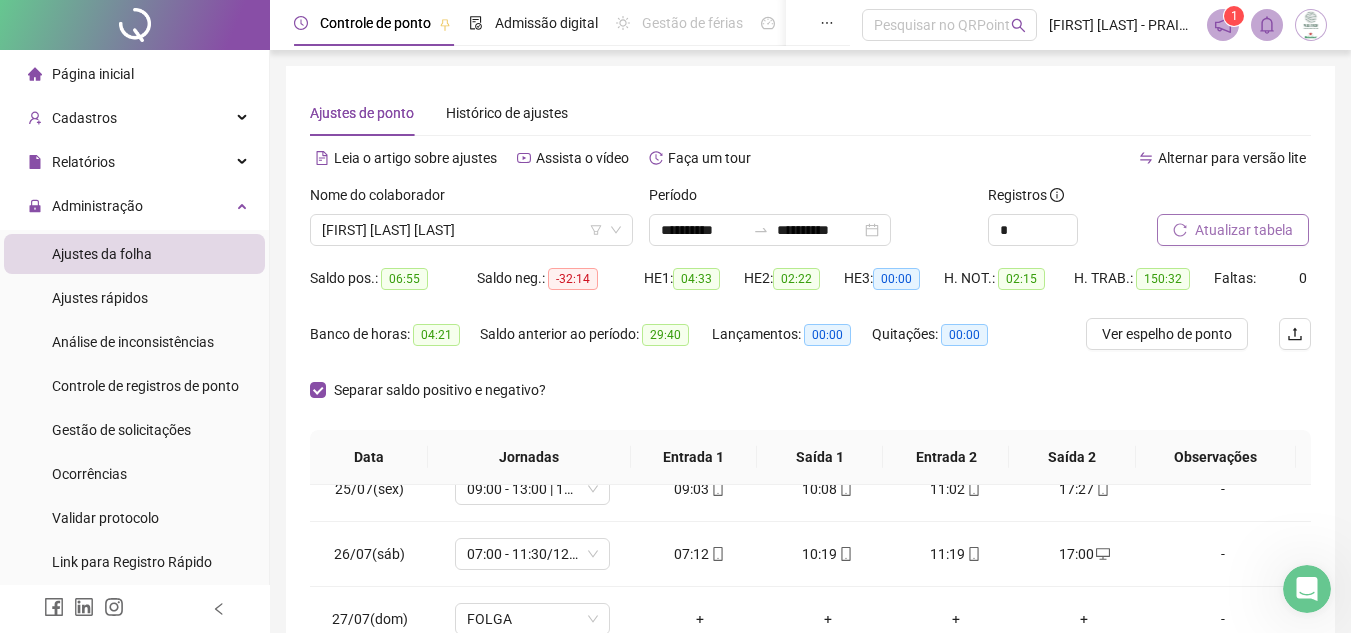 click on "Atualizar tabela" at bounding box center [1244, 230] 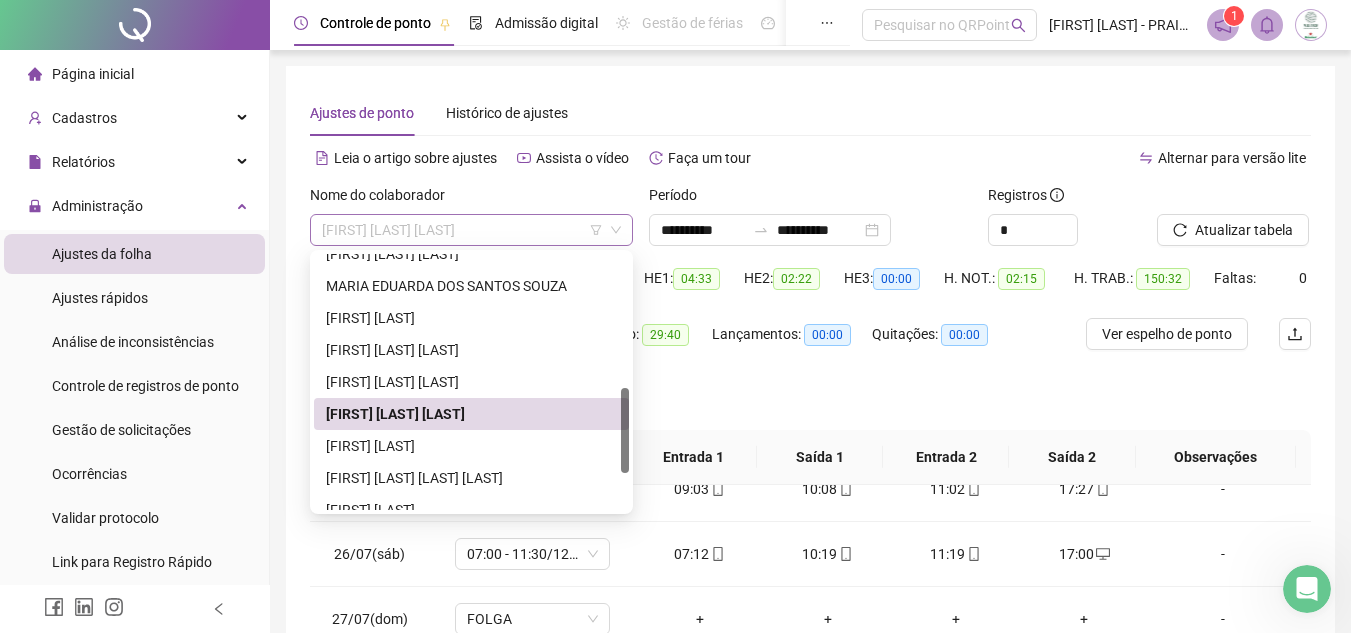 click on "[FIRST] [LAST] [LAST]" at bounding box center (471, 230) 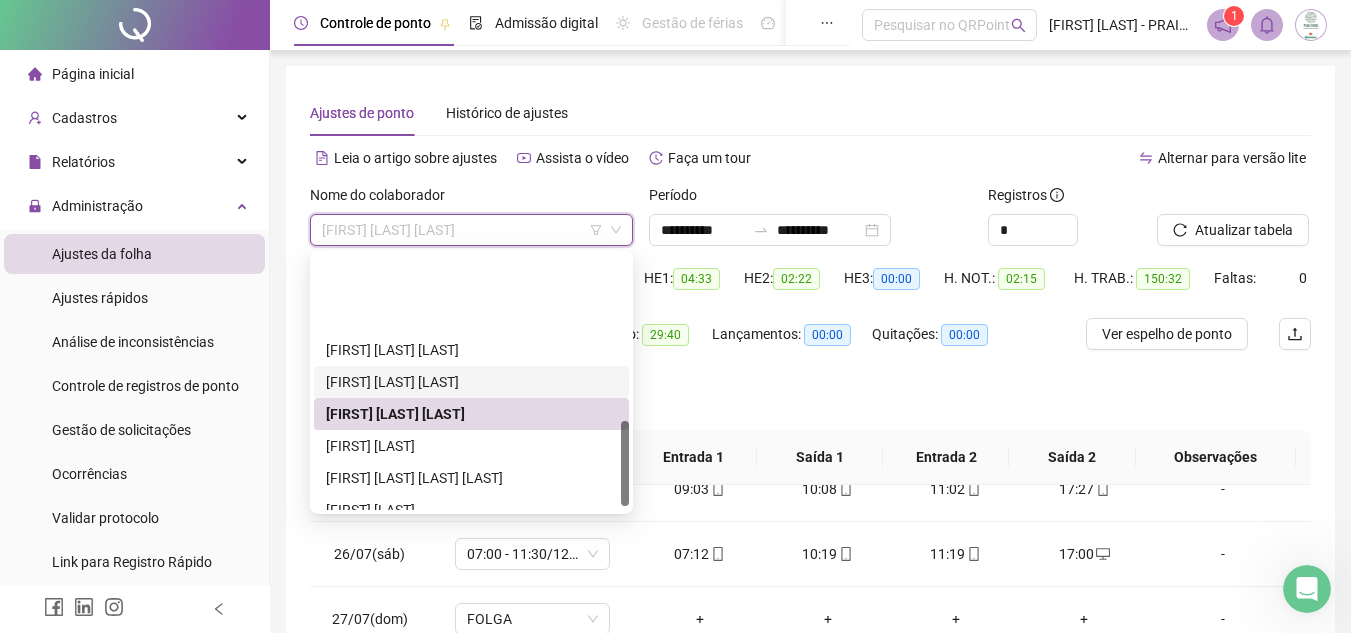 scroll, scrollTop: 500, scrollLeft: 0, axis: vertical 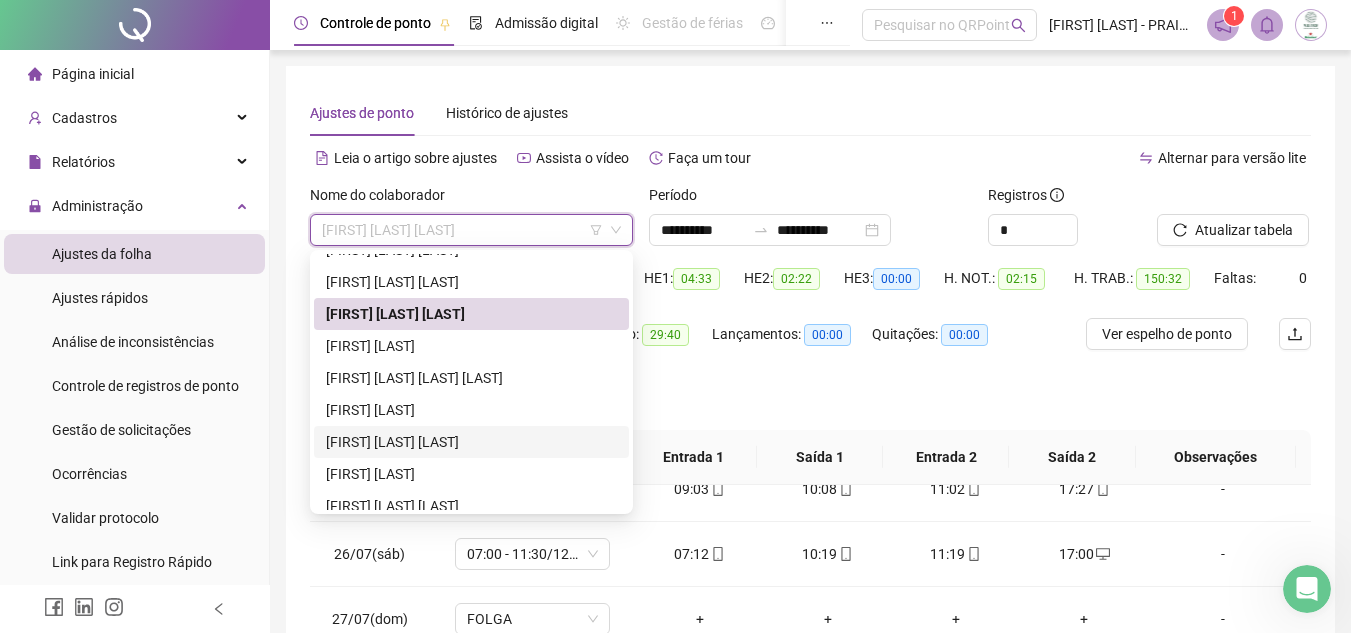 click on "[FIRST] [LAST] [LAST]" at bounding box center (471, 442) 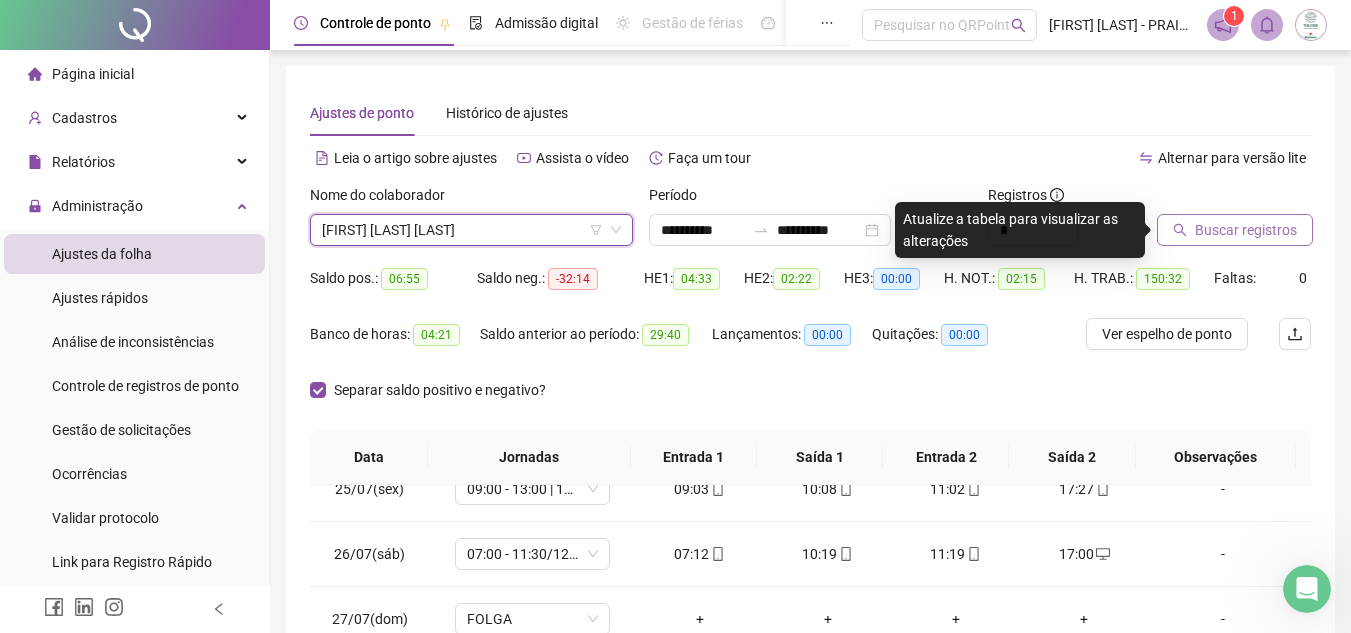 click on "Buscar registros" at bounding box center (1235, 230) 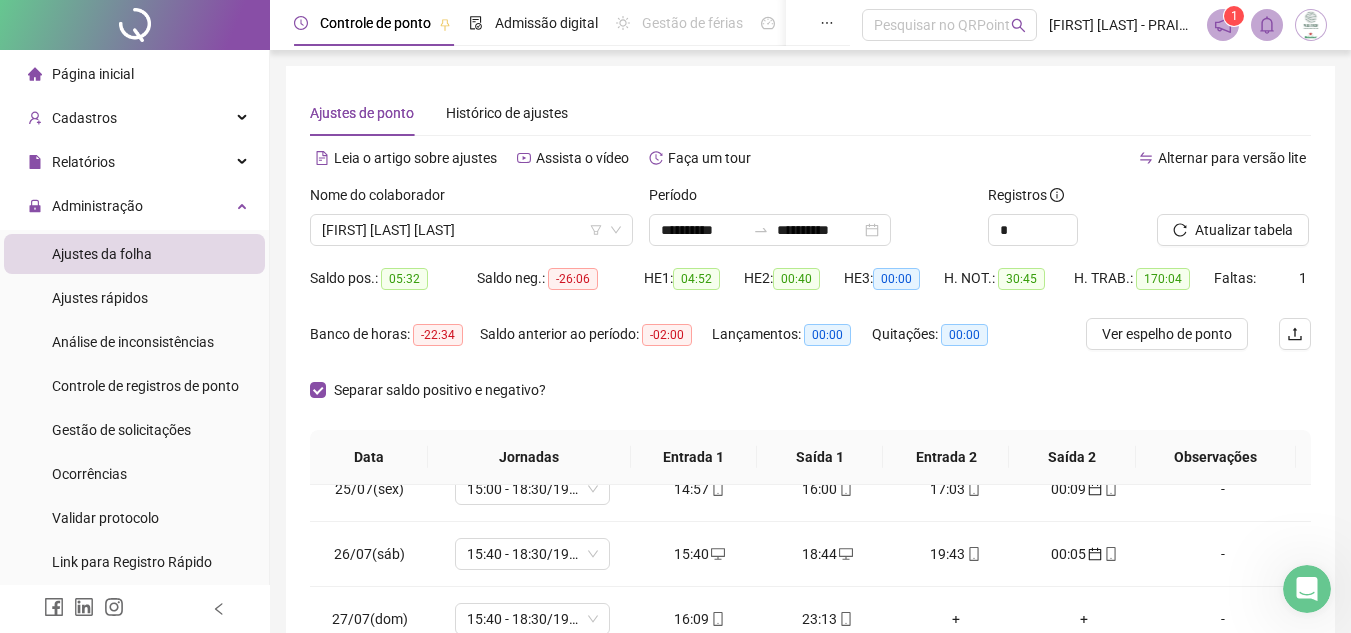 click on "Separar saldo positivo e negativo?" at bounding box center (810, 402) 